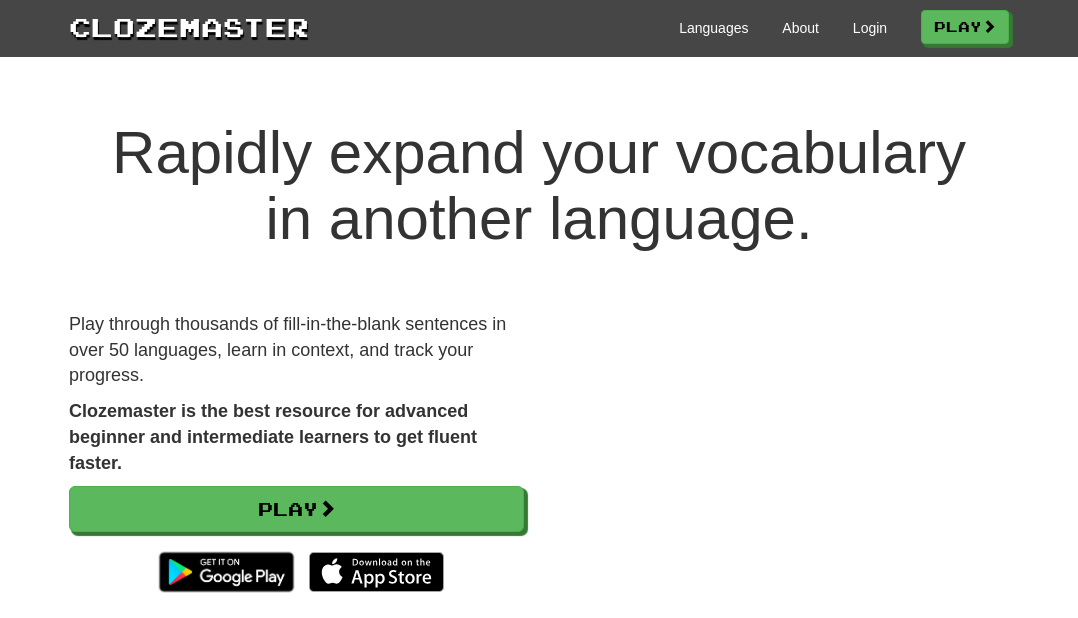scroll, scrollTop: 0, scrollLeft: 0, axis: both 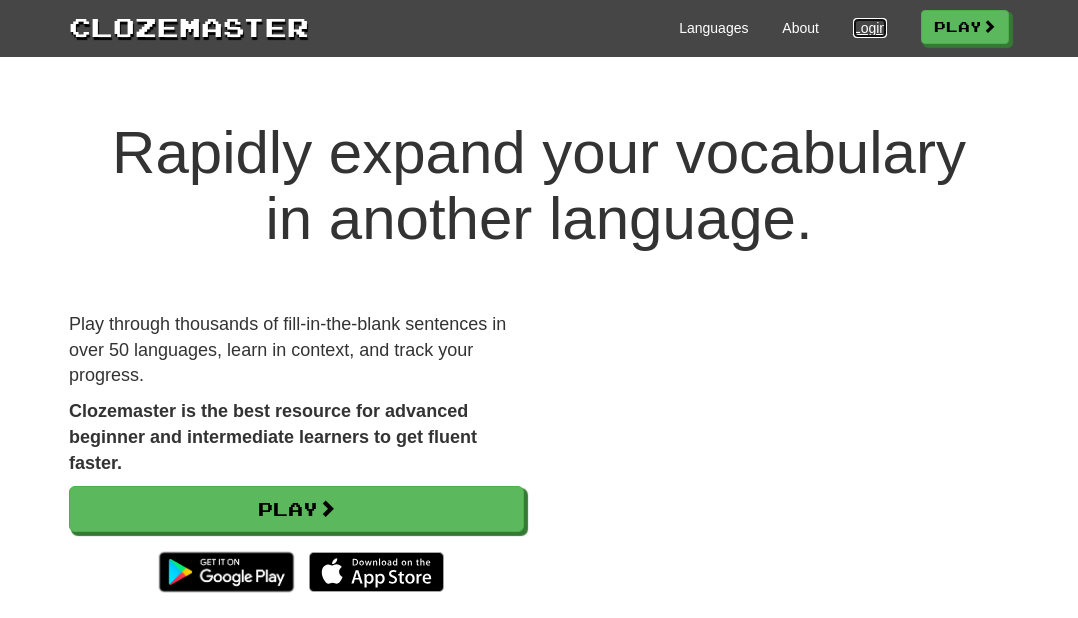 click on "Login" at bounding box center [870, 28] 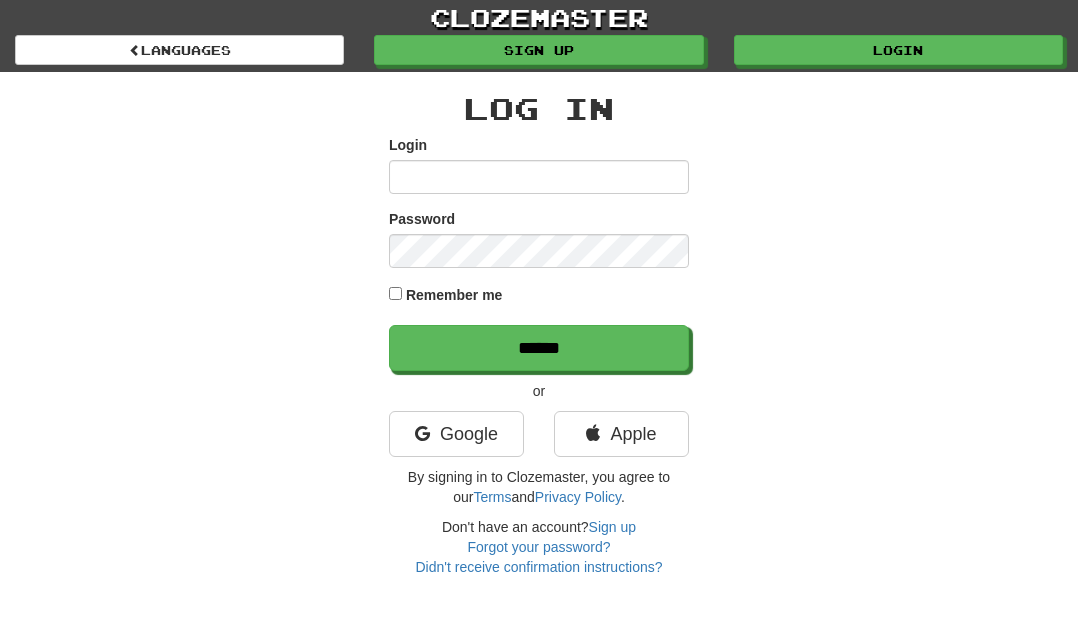scroll, scrollTop: 0, scrollLeft: 0, axis: both 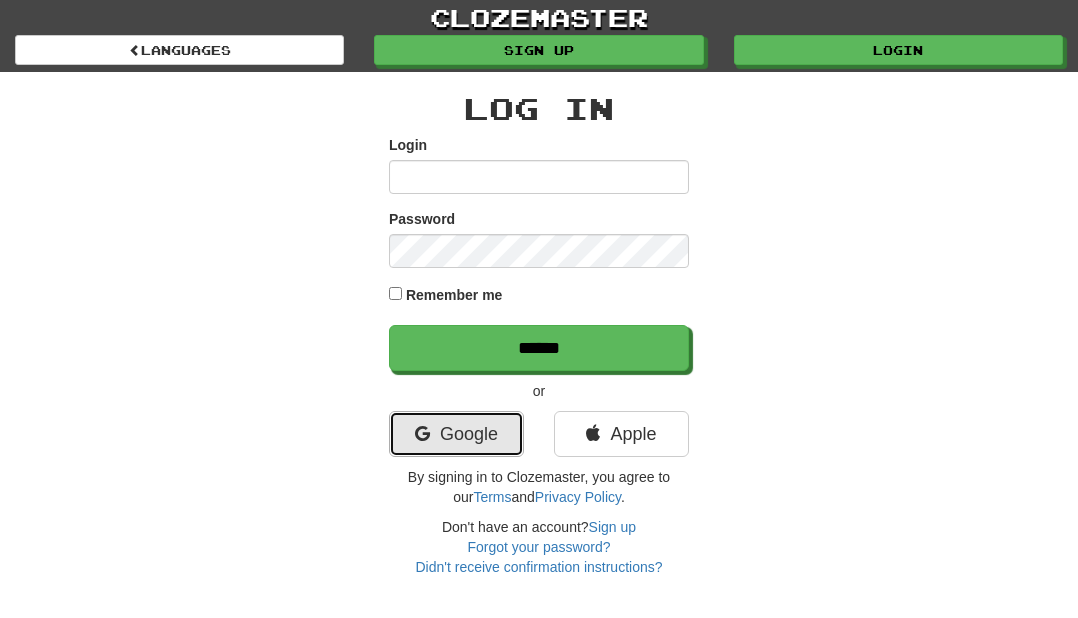 click on "Google" at bounding box center [456, 434] 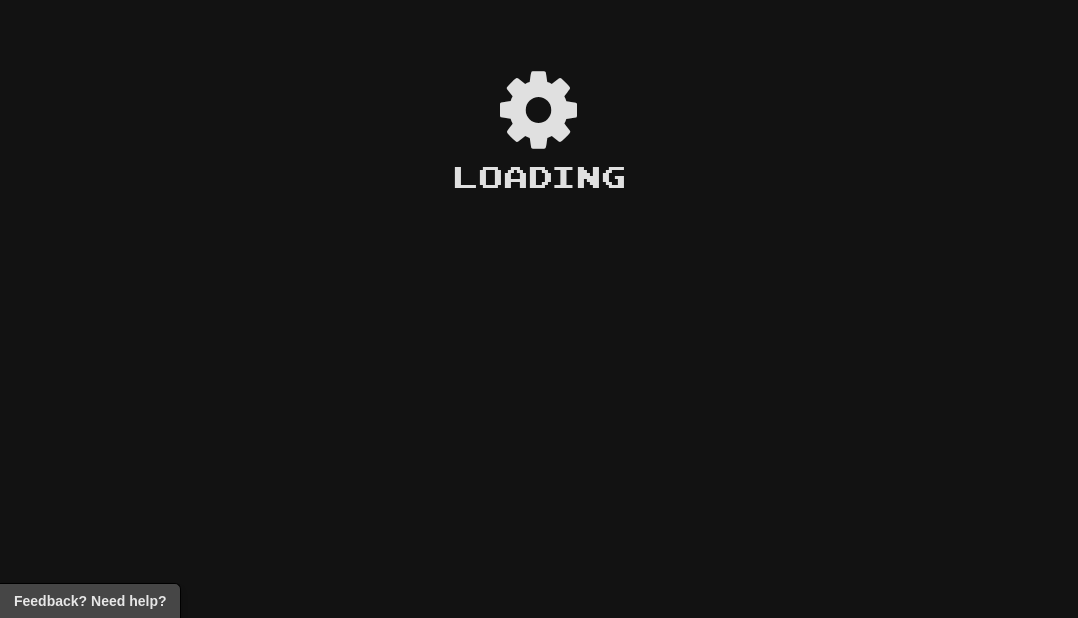 scroll, scrollTop: 0, scrollLeft: 0, axis: both 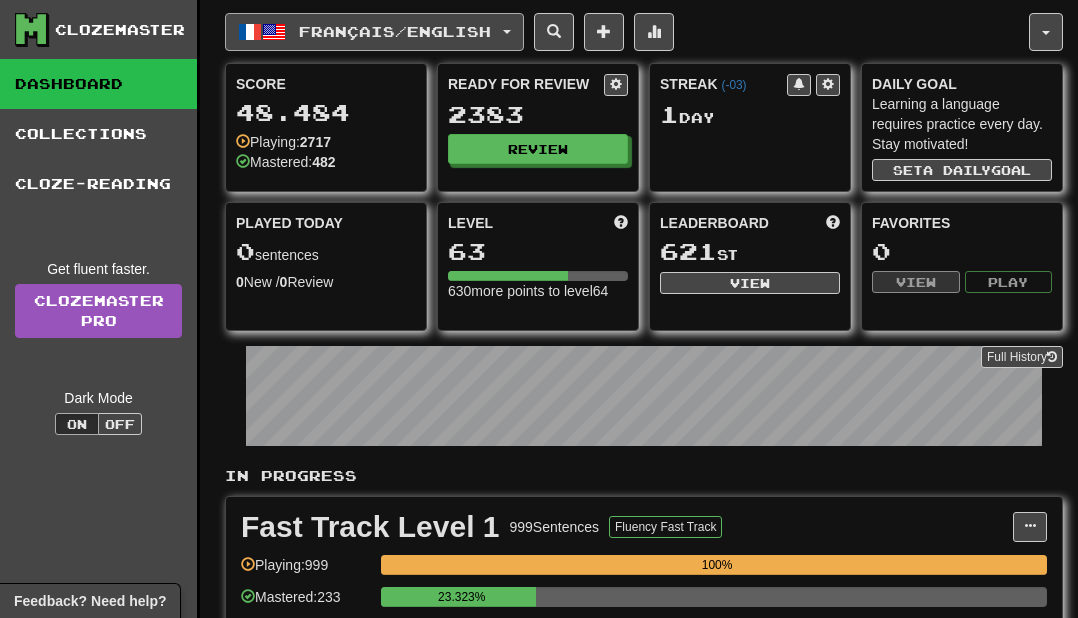 click on "Français  /  English" at bounding box center (374, 32) 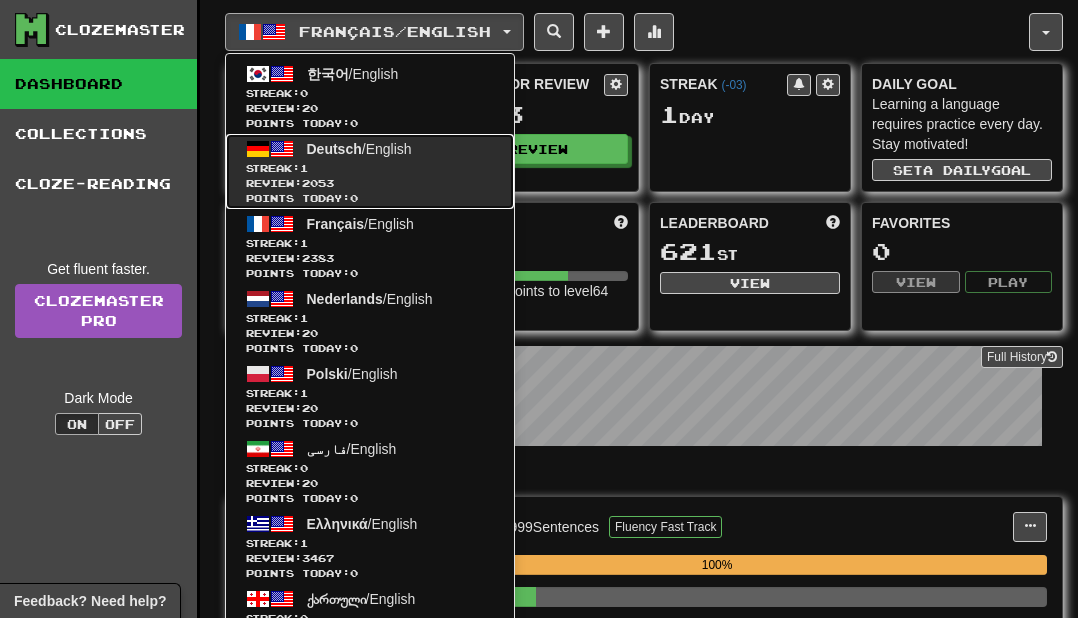 click on "Streak:  1" at bounding box center (370, 168) 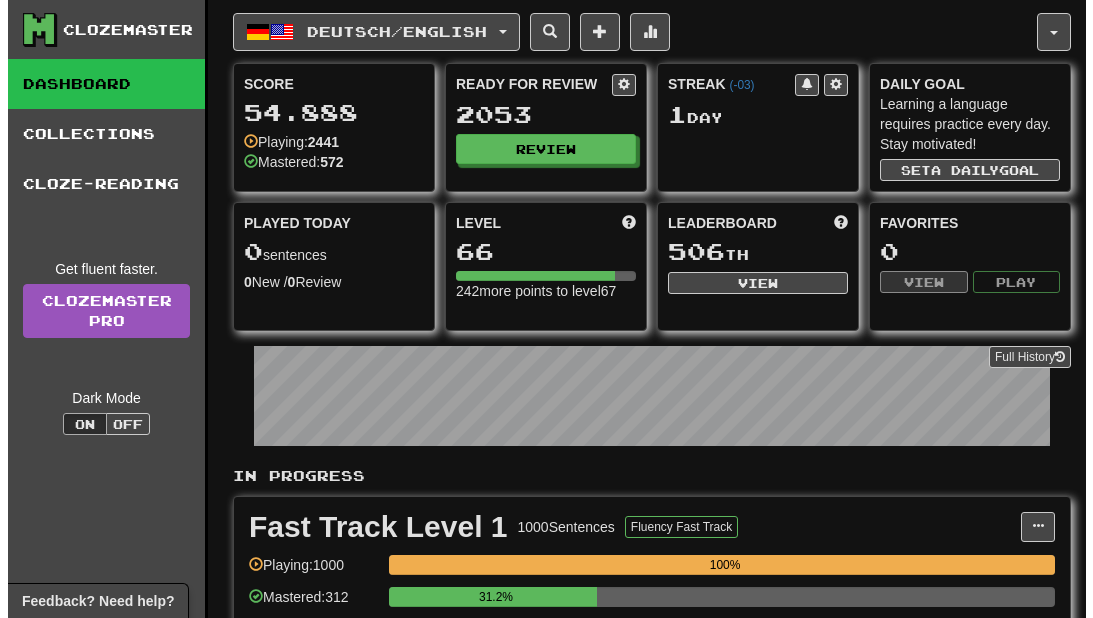 scroll, scrollTop: 200, scrollLeft: 0, axis: vertical 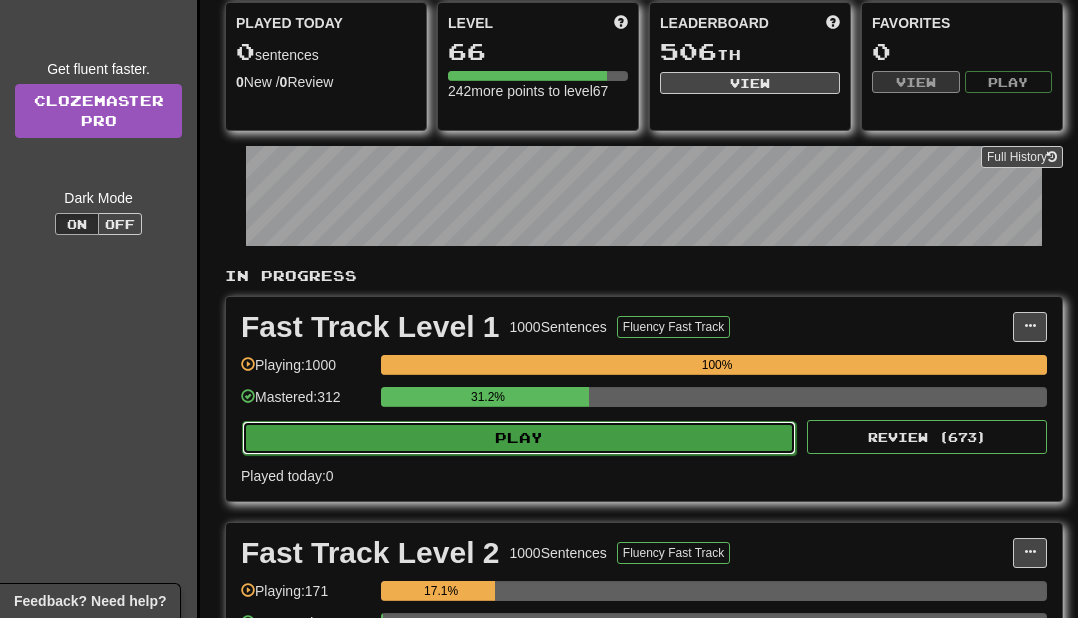 click on "Play" at bounding box center (519, 438) 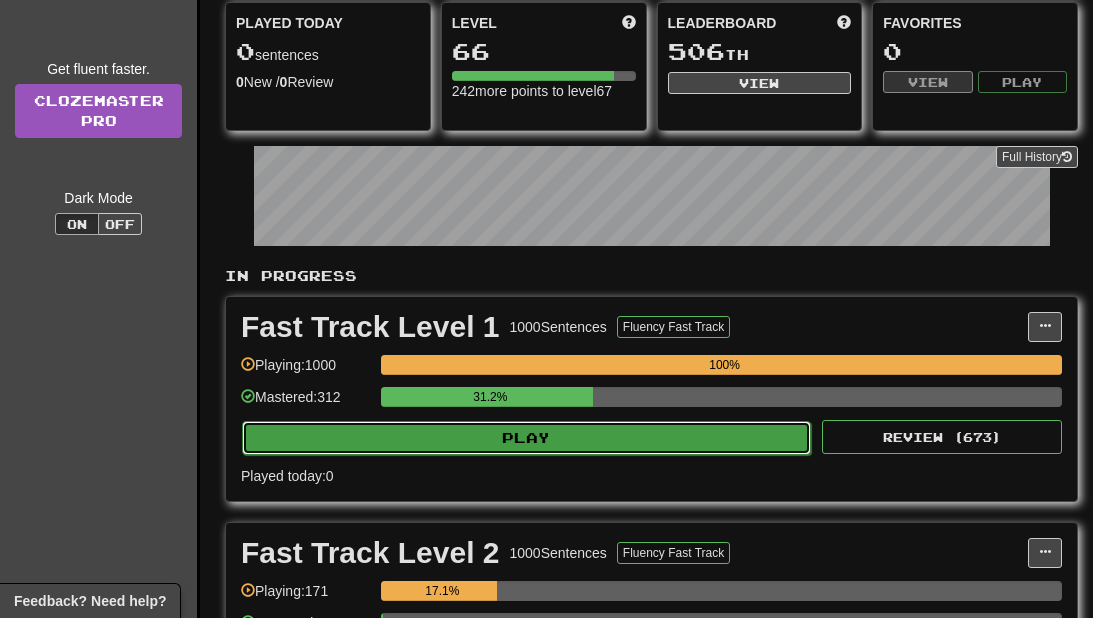select on "**" 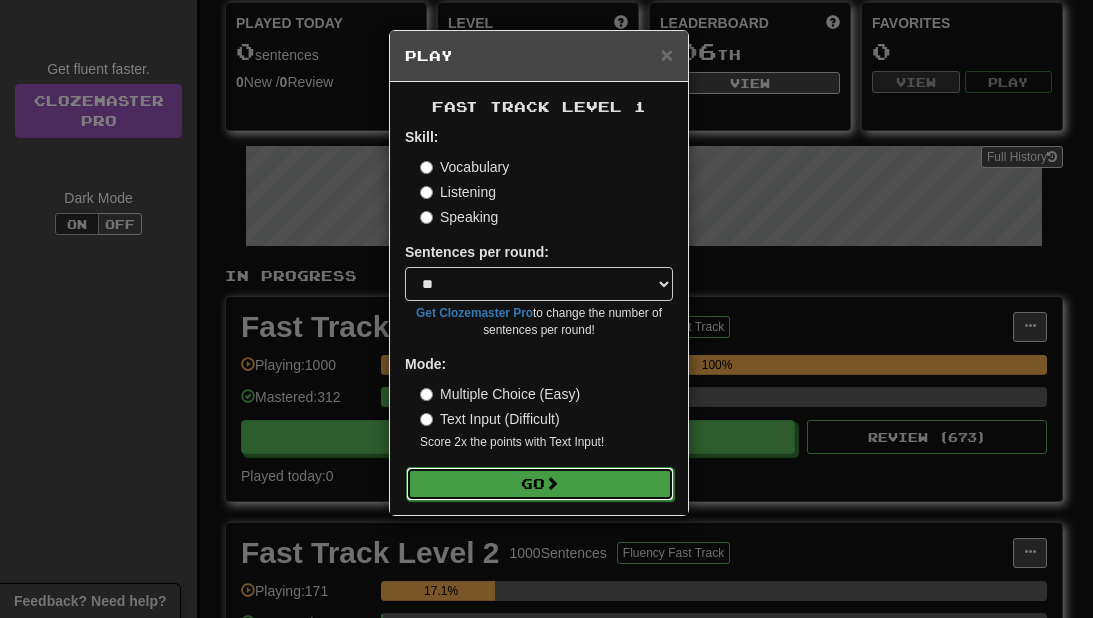 click on "Go" at bounding box center [540, 484] 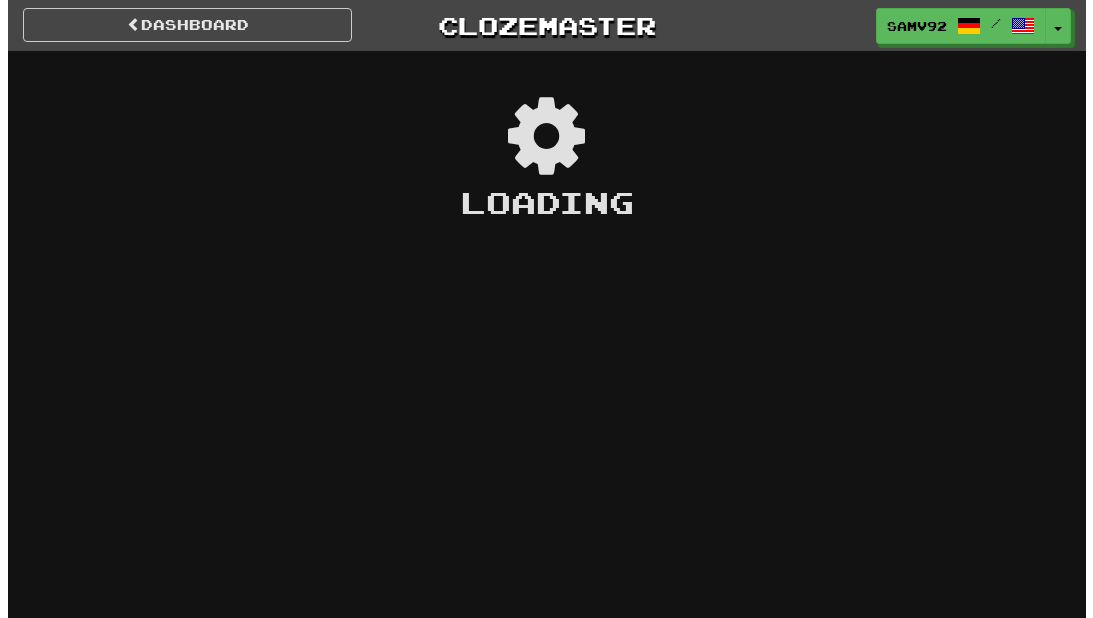 scroll, scrollTop: 0, scrollLeft: 0, axis: both 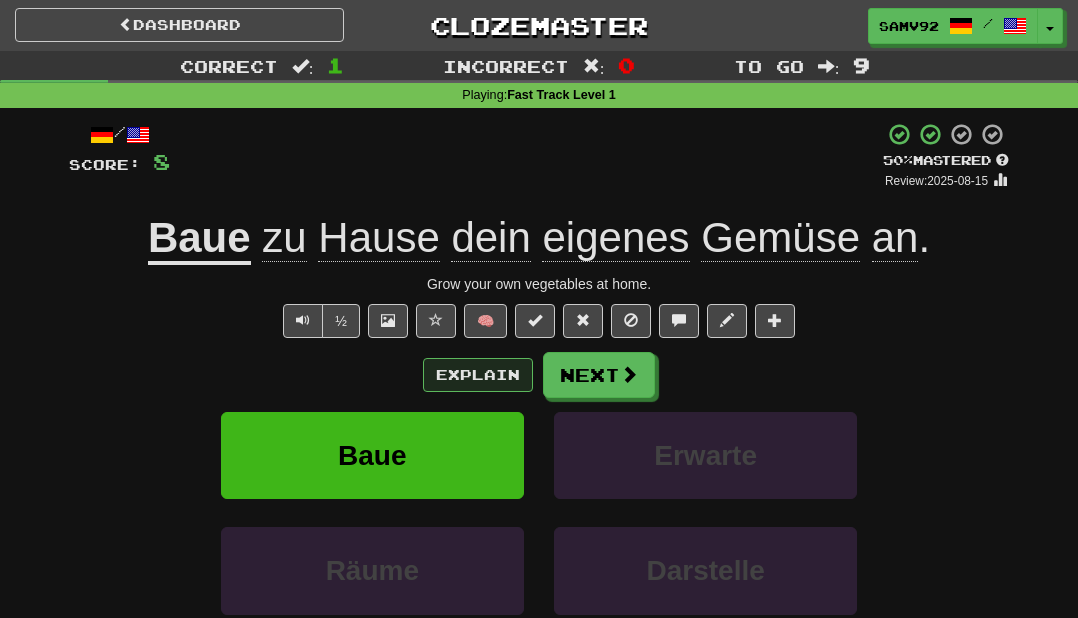 drag, startPoint x: 534, startPoint y: 381, endPoint x: 520, endPoint y: 378, distance: 14.3178215 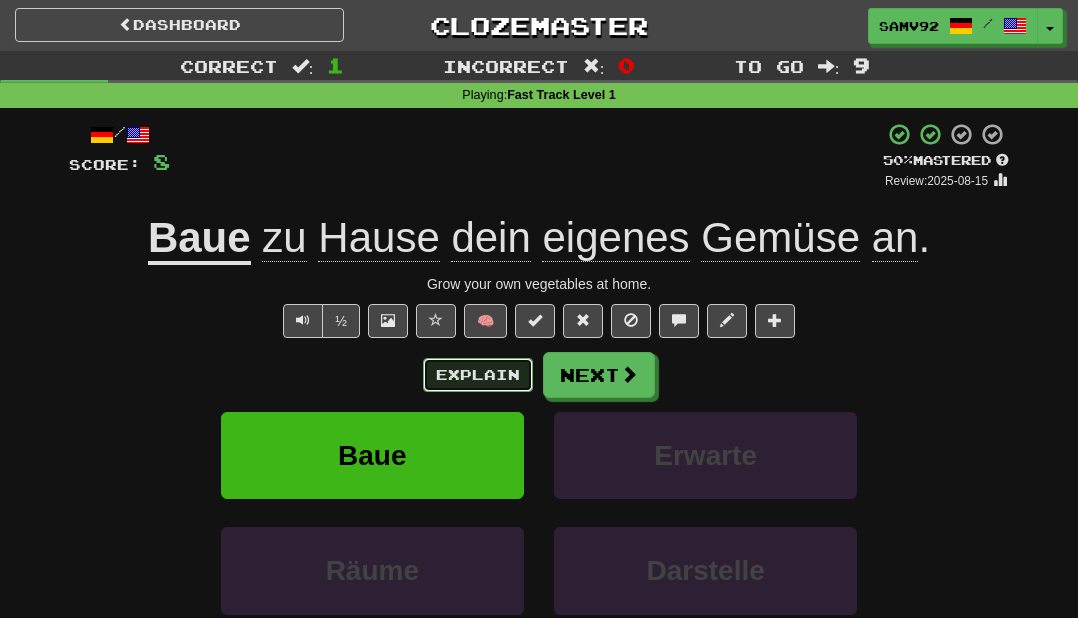 click on "Explain" at bounding box center (478, 375) 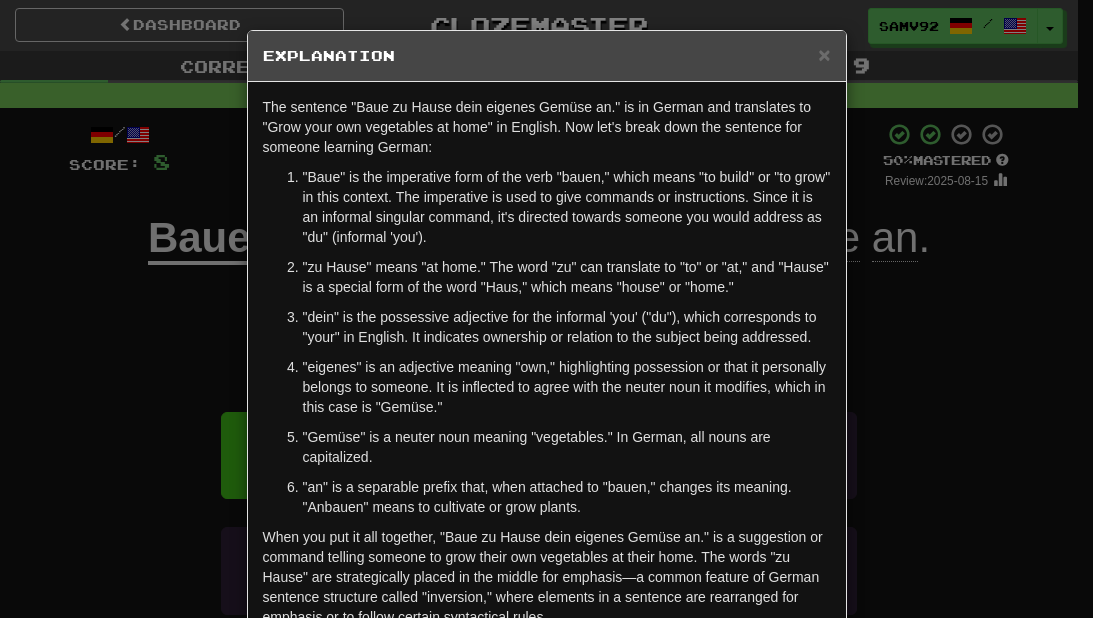 click on "× Explanation The sentence "Baue zu Hause dein eigenes Gemüse an." is in German and translates to "Grow your own vegetables at home" in English. Now let's break down the sentence for someone learning German:
"Baue" is the imperative form of the verb "bauen," which means "to build" or "to grow" in this context. The imperative is used to give commands or instructions. Since it is an informal singular command, it's directed towards someone you would address as "du" (informal 'you').
"zu Hause" means "at home." The word "zu" can translate to "to" or "at," and "Hause" is a special form of the word "Haus," which means "house" or "home."
"dein" is the possessive adjective for the informal 'you' ("du"), which corresponds to "your" in English. It indicates ownership or relation to the subject being addressed.
"Gemüse" is a neuter noun meaning "vegetables." In German, all nouns are capitalized.
In beta. Generated by ChatGPT. Like it? Hate it?  Let us know ! Close" at bounding box center [546, 309] 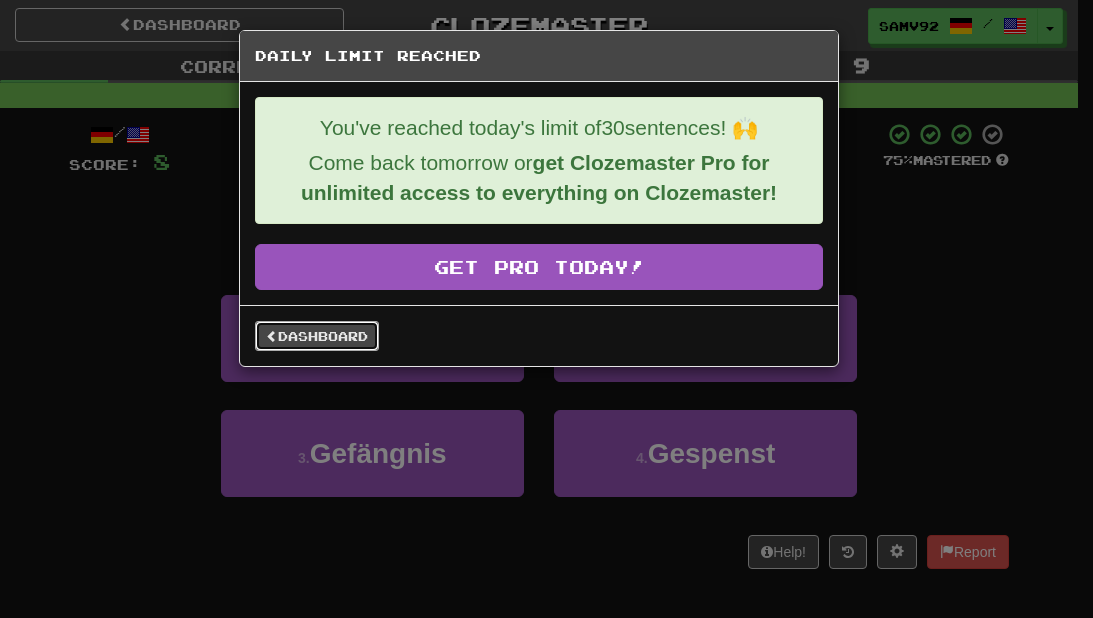click on "Dashboard" at bounding box center (317, 336) 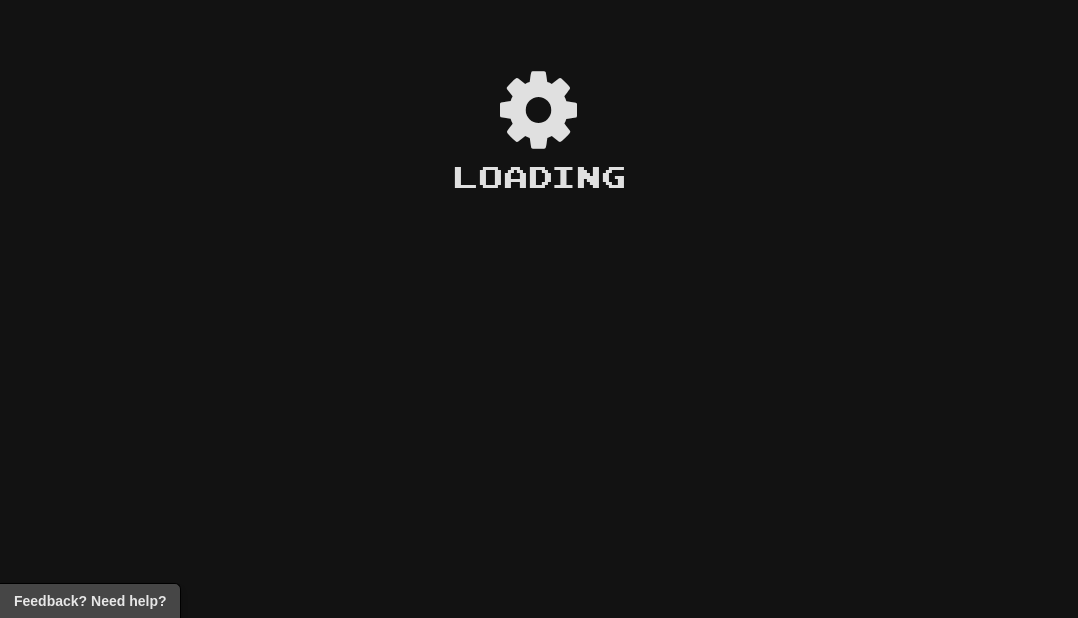 scroll, scrollTop: 0, scrollLeft: 0, axis: both 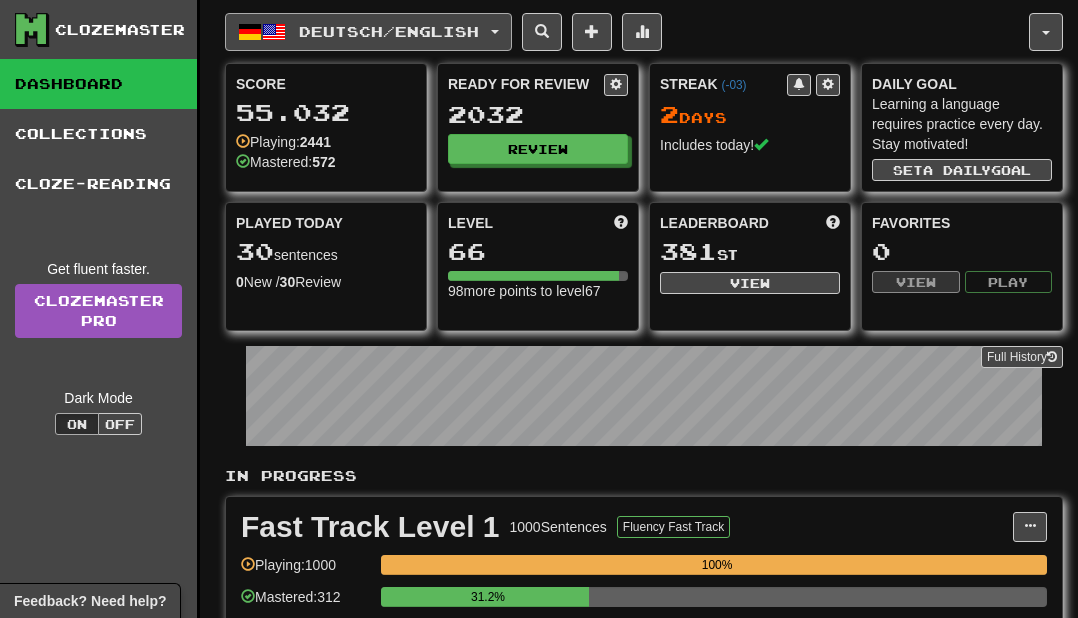 click on "Deutsch  /  English" at bounding box center (389, 31) 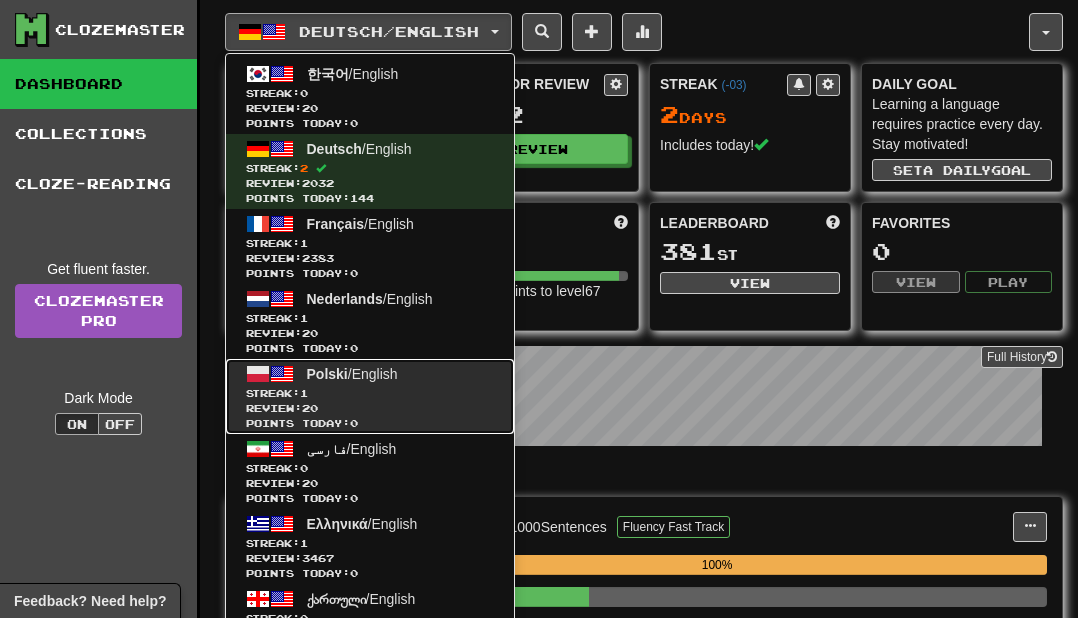 click on "Review:  20" at bounding box center [370, 408] 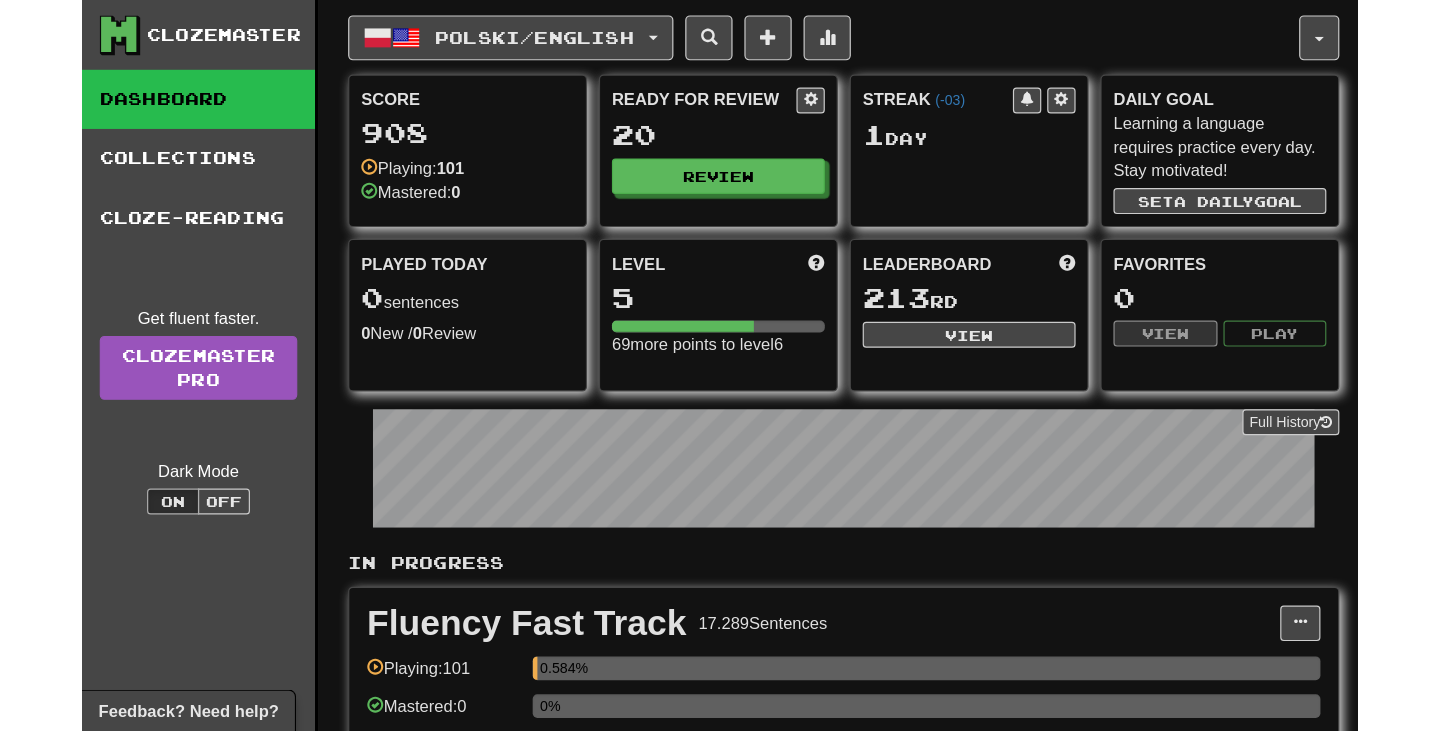 scroll, scrollTop: 400, scrollLeft: 0, axis: vertical 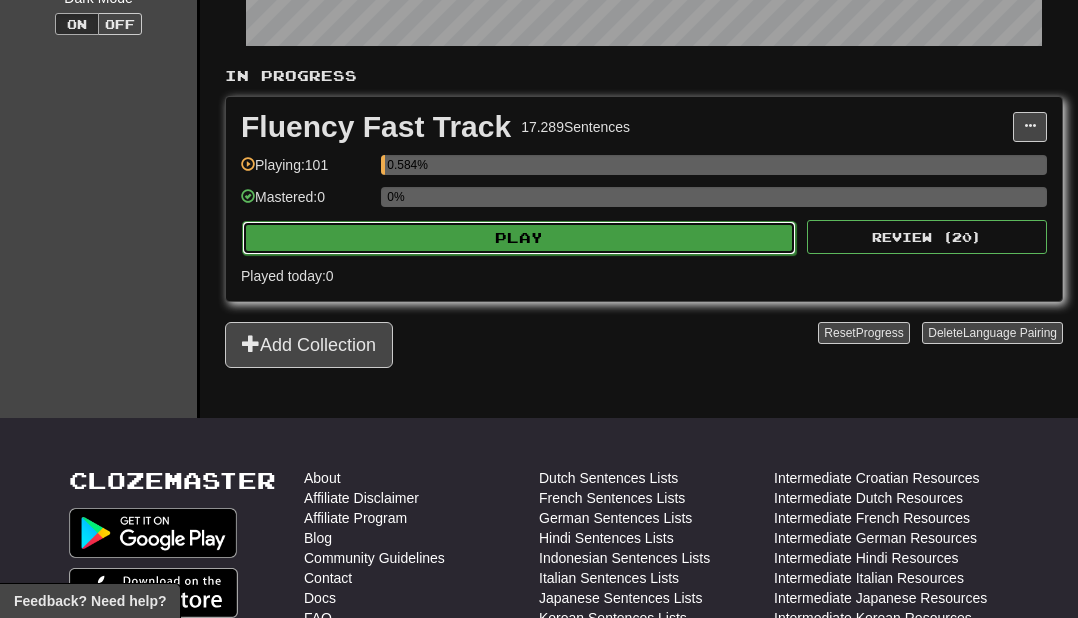click on "Play" at bounding box center (519, 238) 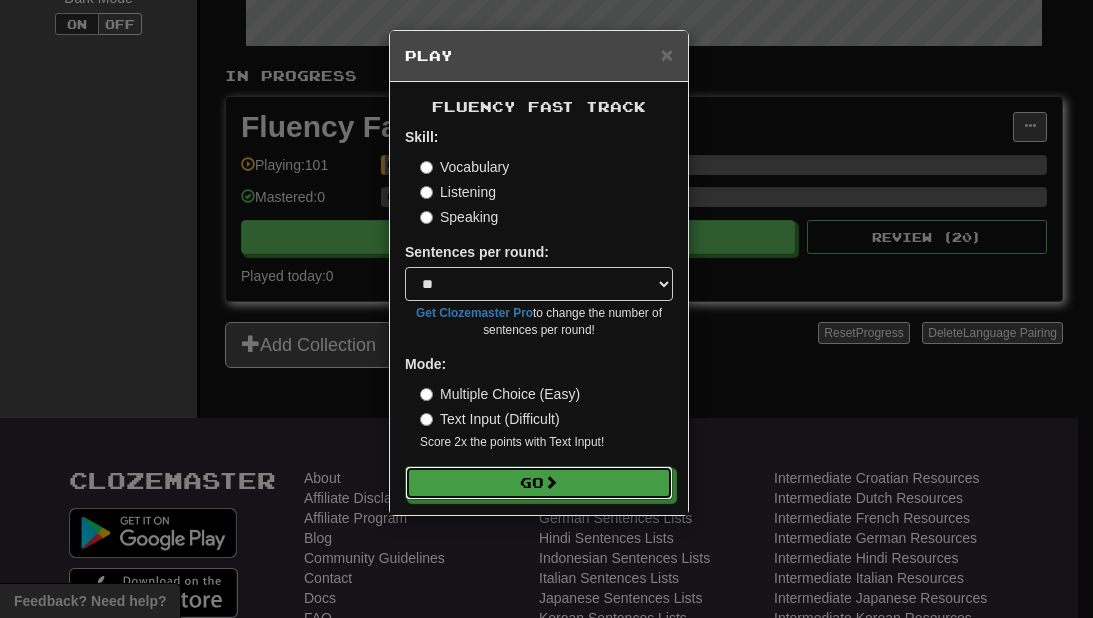 drag, startPoint x: 593, startPoint y: 490, endPoint x: 605, endPoint y: 440, distance: 51.41984 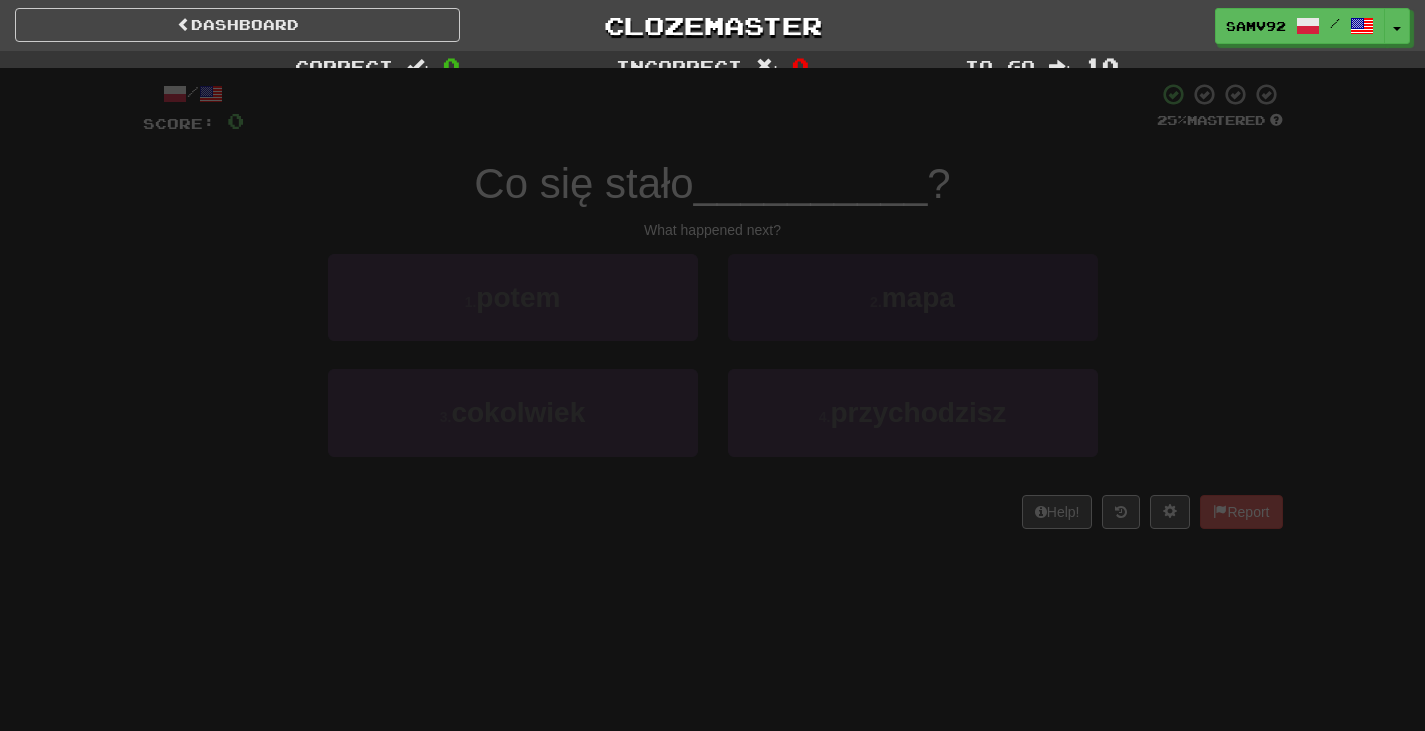 scroll, scrollTop: 0, scrollLeft: 0, axis: both 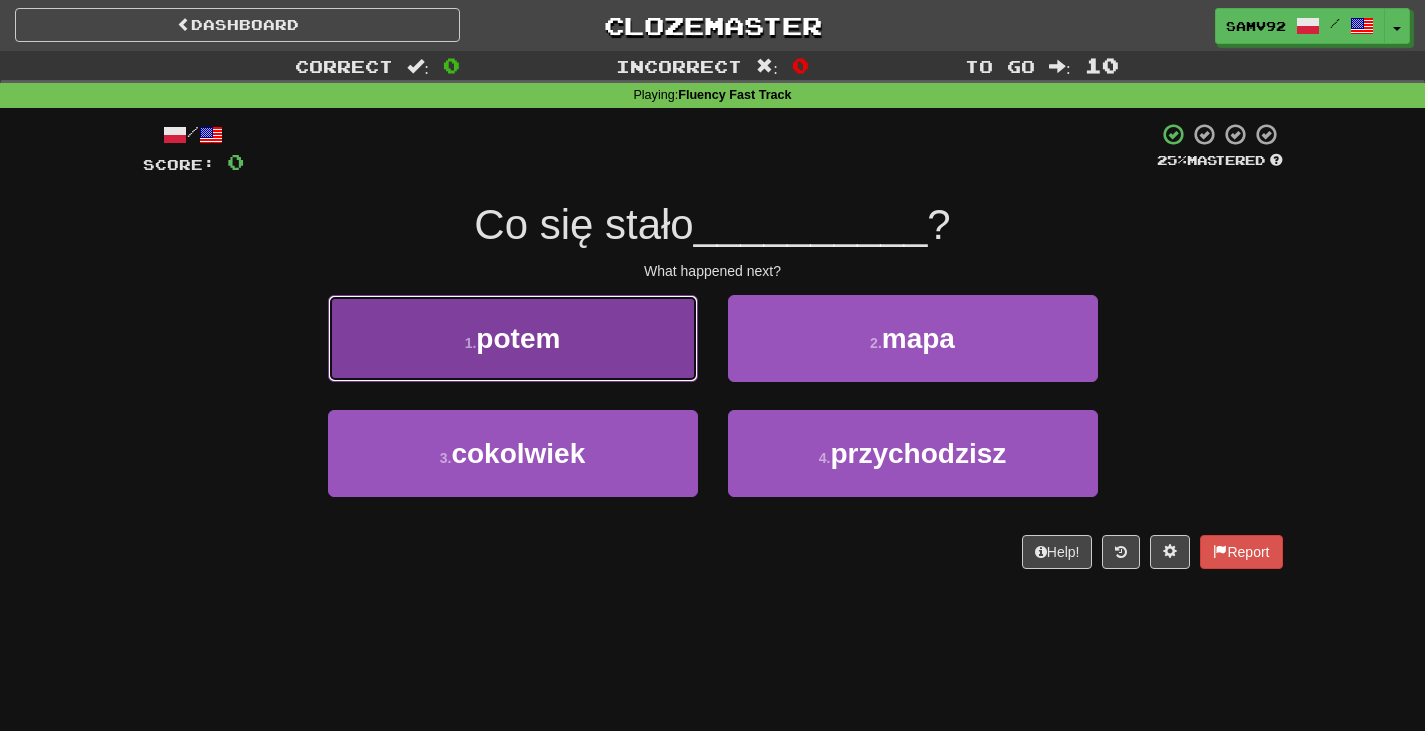 click on "1 .  potem" at bounding box center [513, 338] 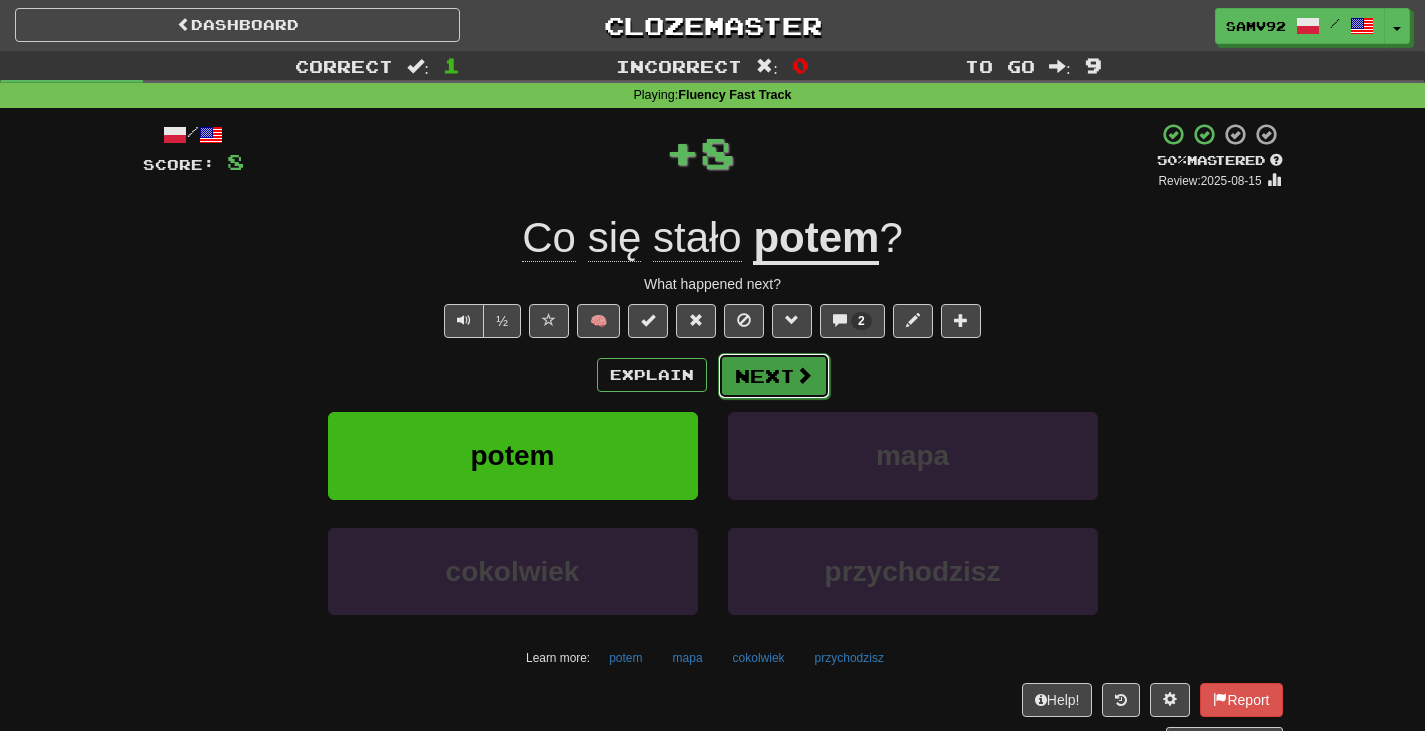 click on "Next" at bounding box center (774, 376) 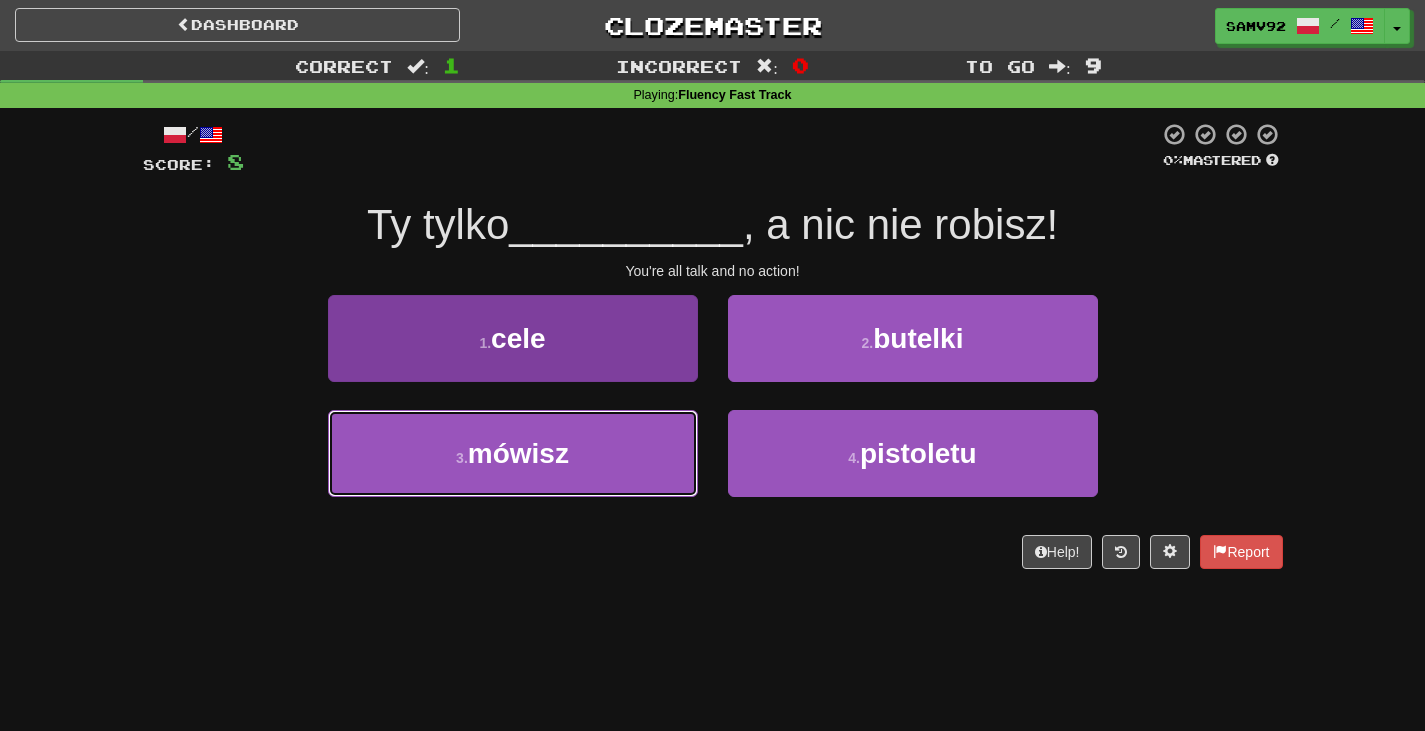 drag, startPoint x: 674, startPoint y: 440, endPoint x: 683, endPoint y: 435, distance: 10.29563 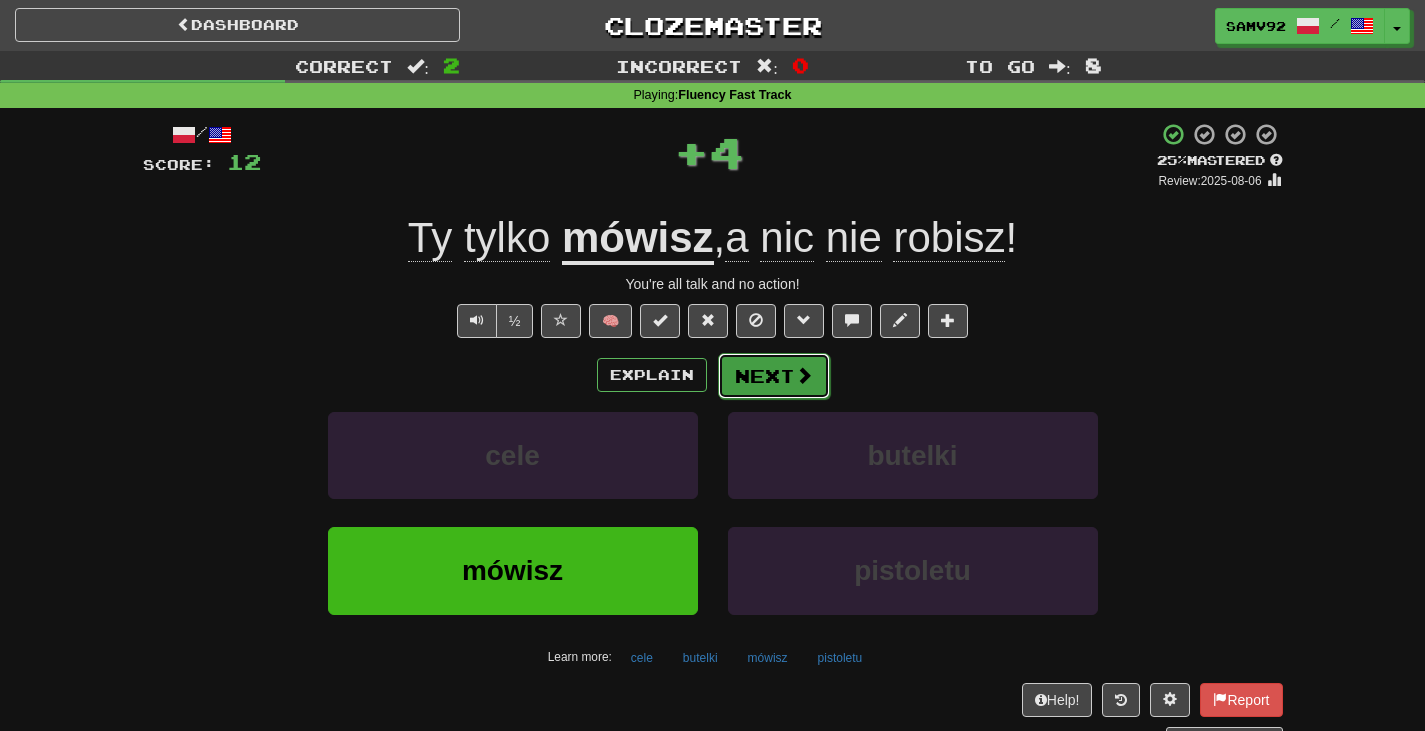 click on "Next" at bounding box center (774, 376) 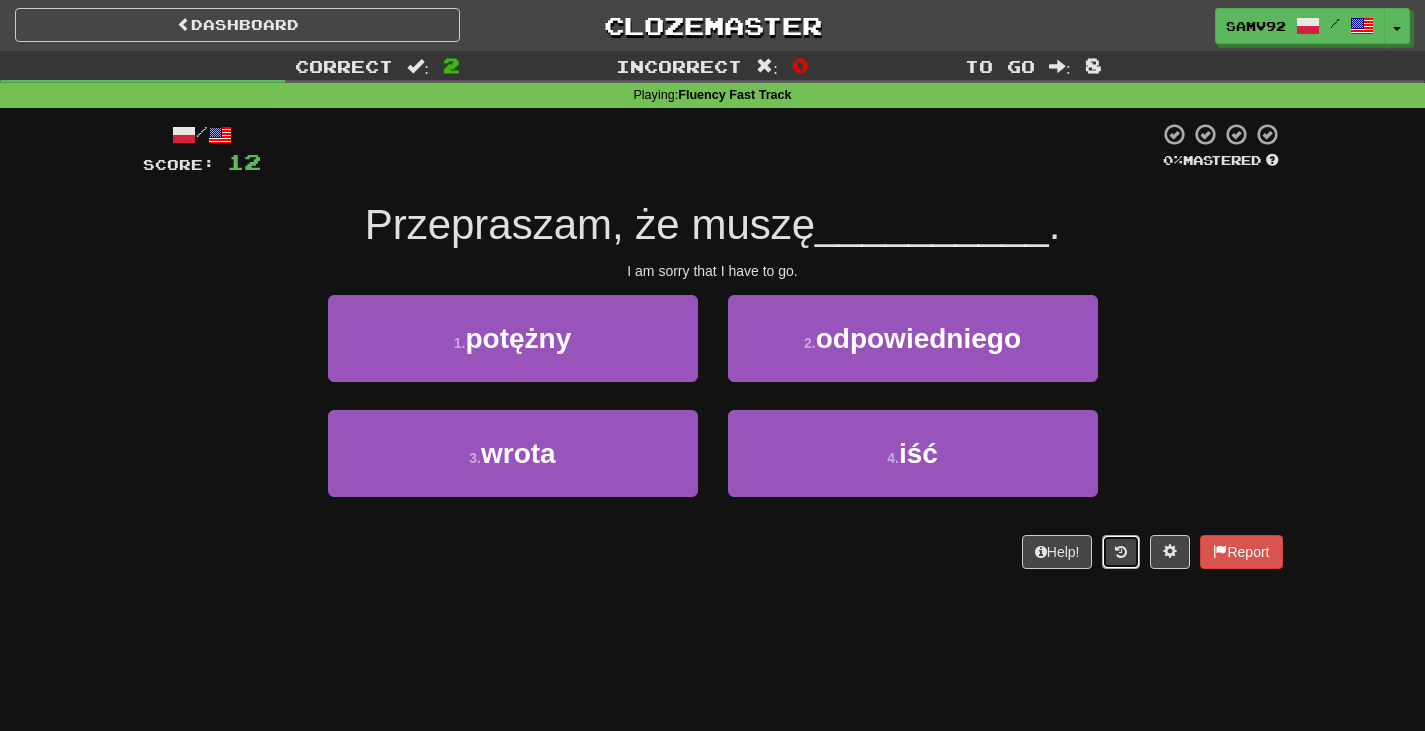 click at bounding box center [1121, 552] 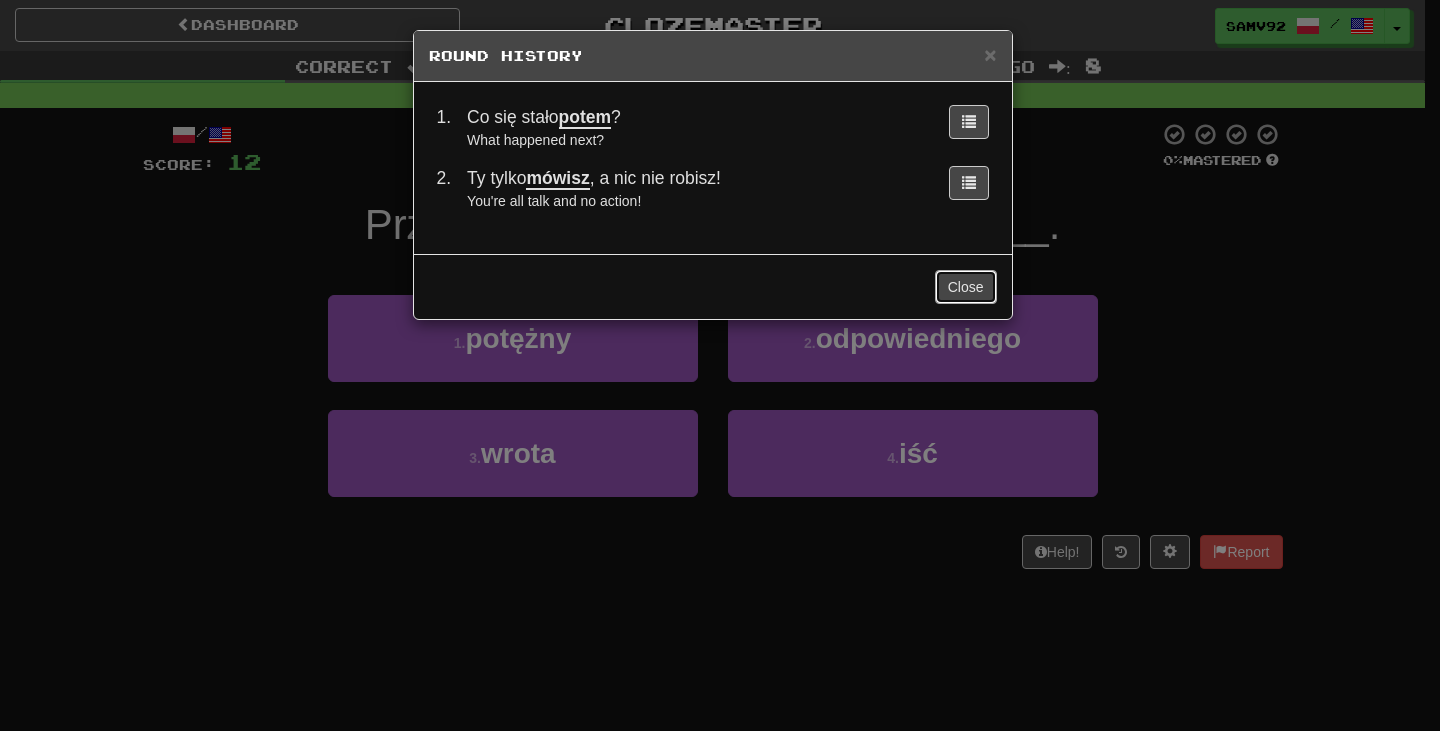 click on "Close" at bounding box center (966, 287) 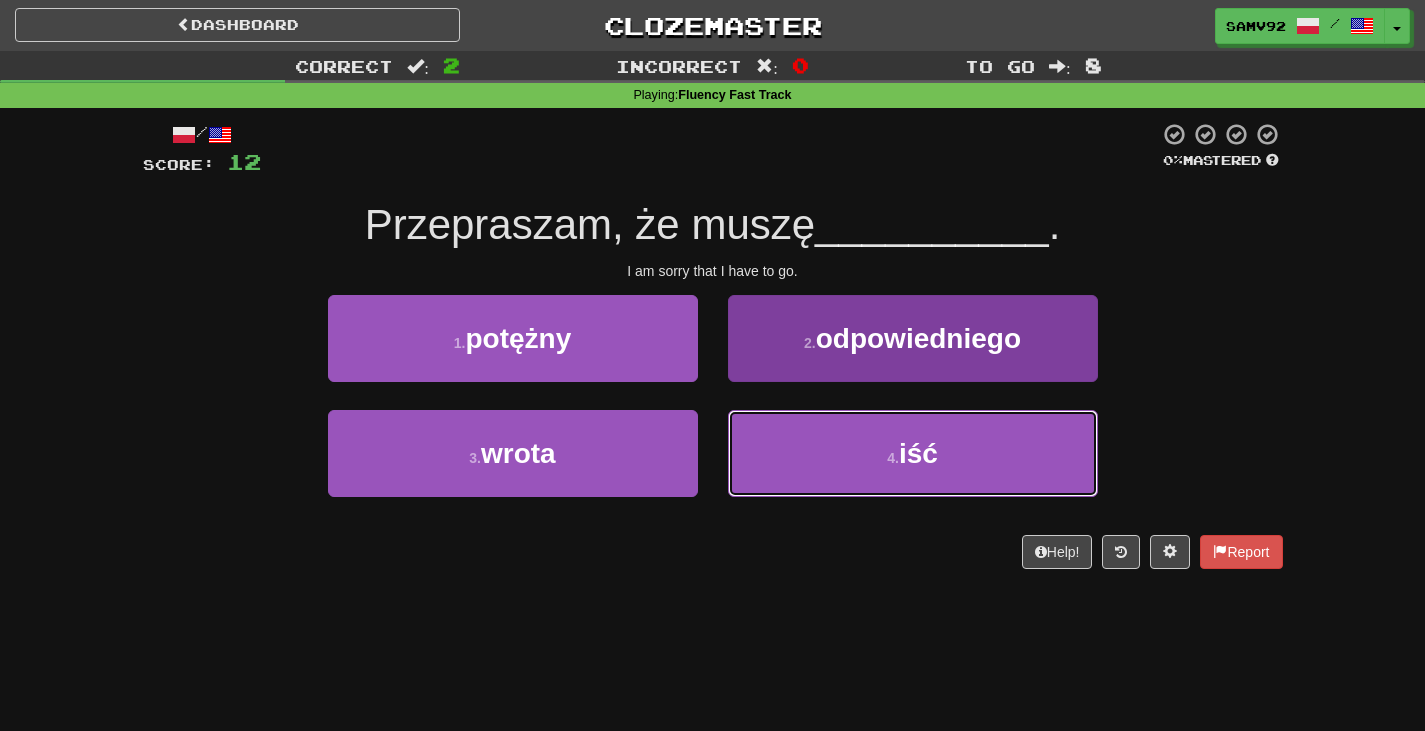 drag, startPoint x: 965, startPoint y: 449, endPoint x: 951, endPoint y: 433, distance: 21.260292 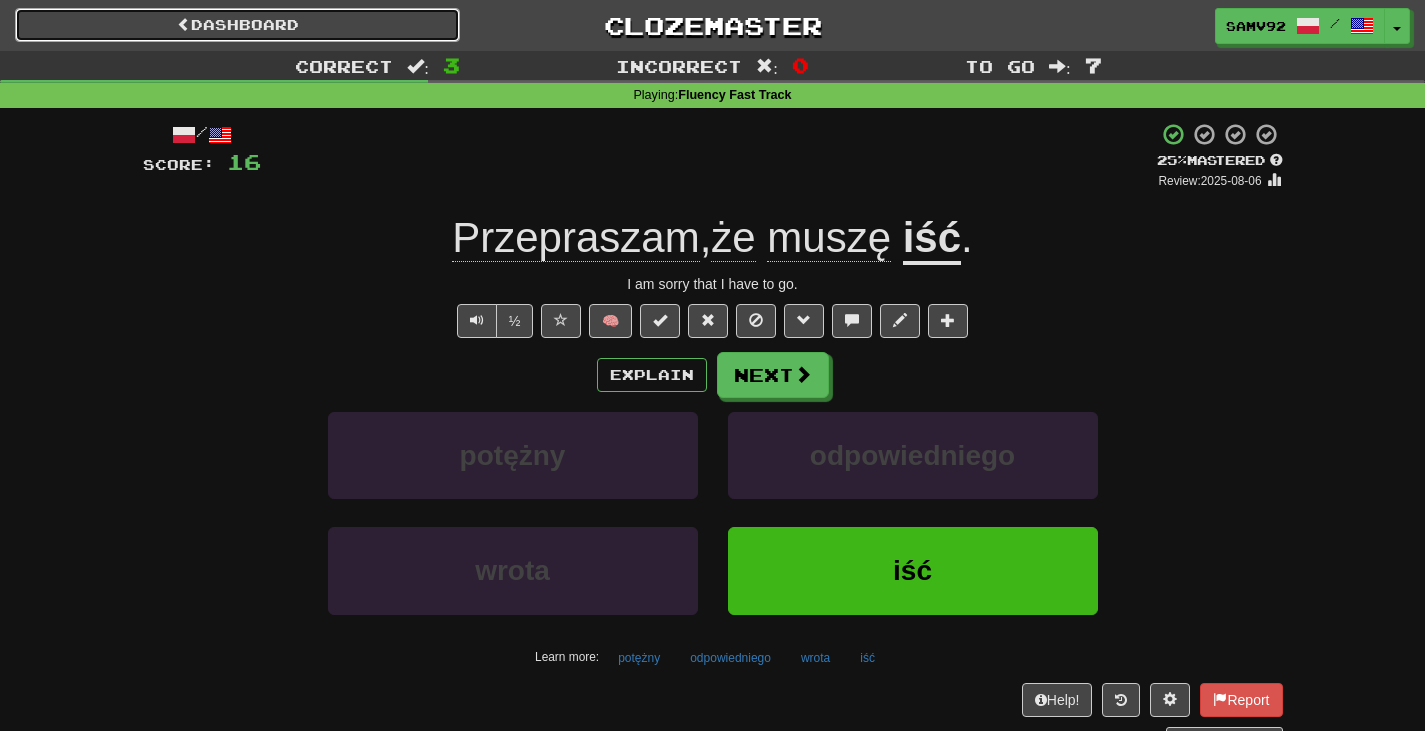 click on "Dashboard" at bounding box center [237, 25] 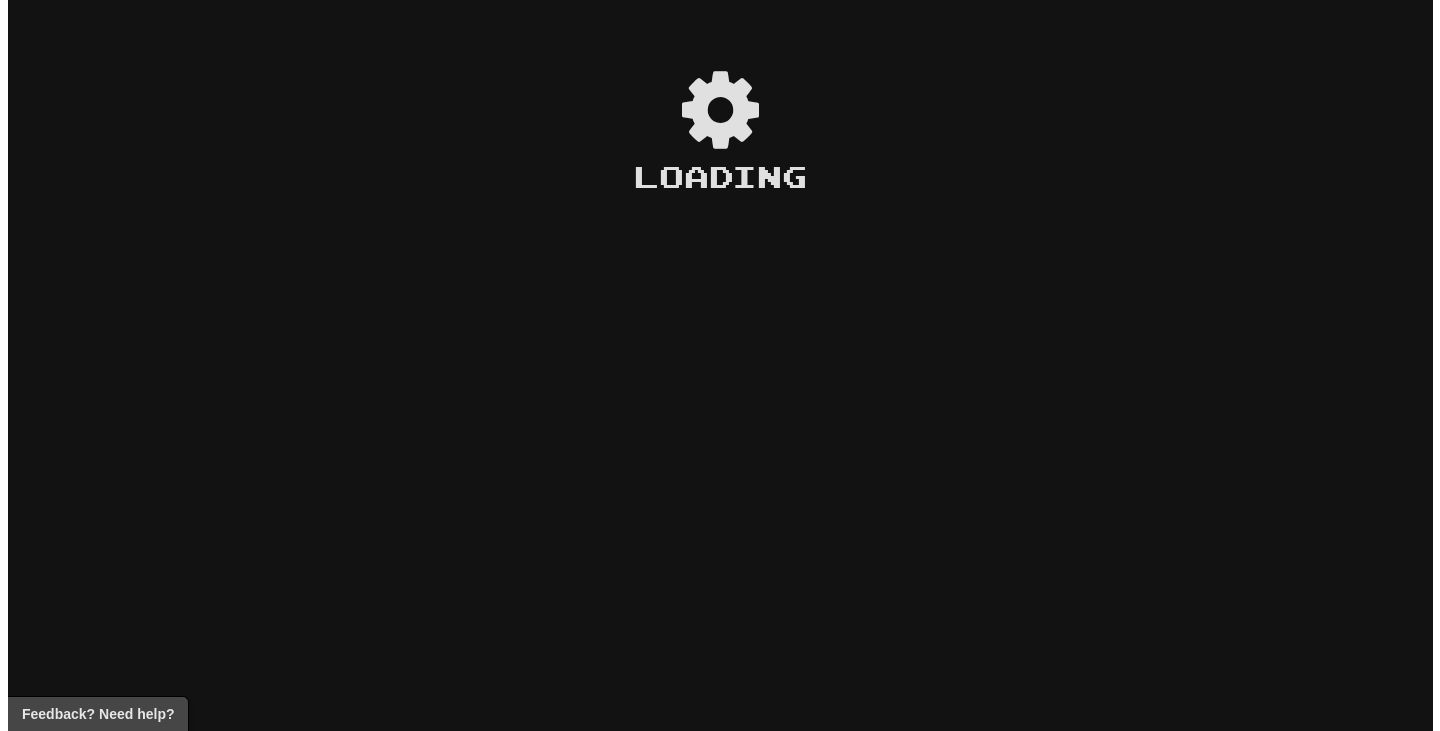 scroll, scrollTop: 0, scrollLeft: 0, axis: both 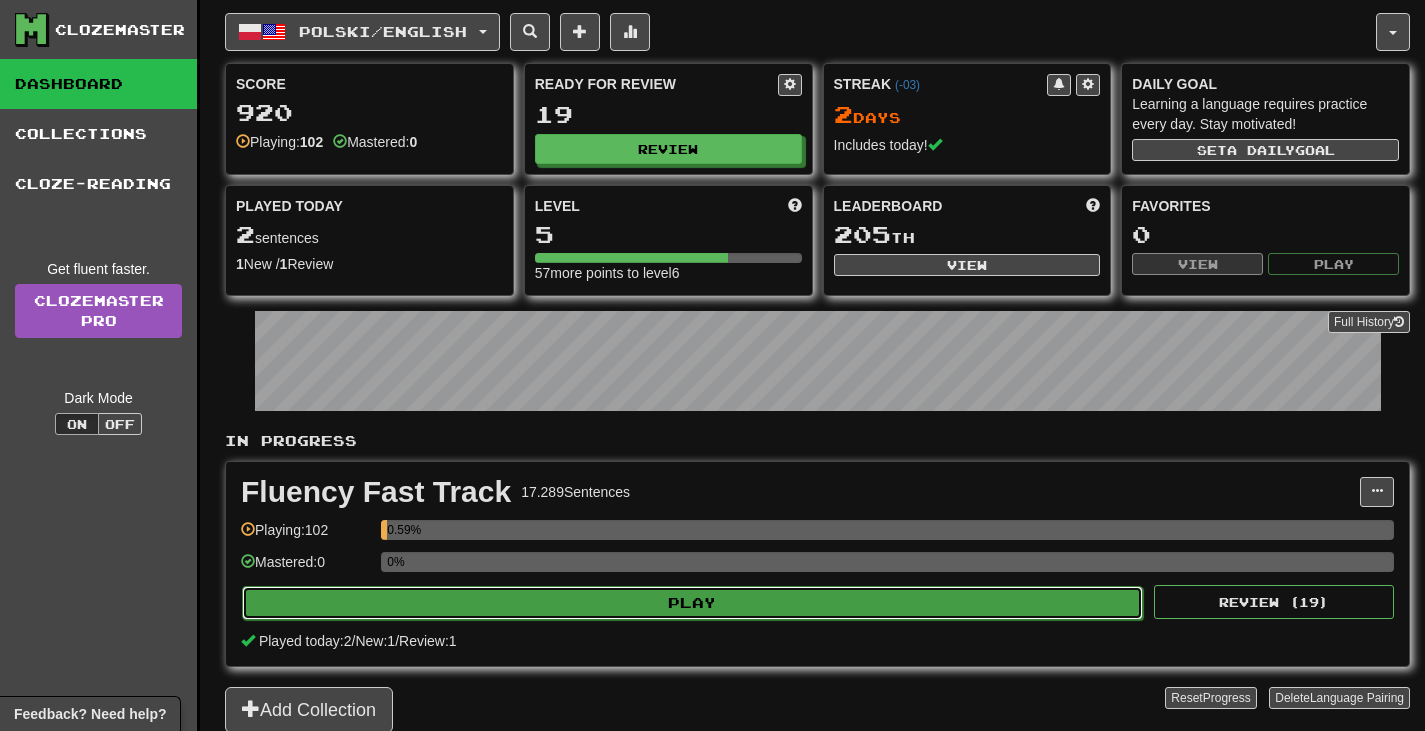 click on "Play" at bounding box center [692, 603] 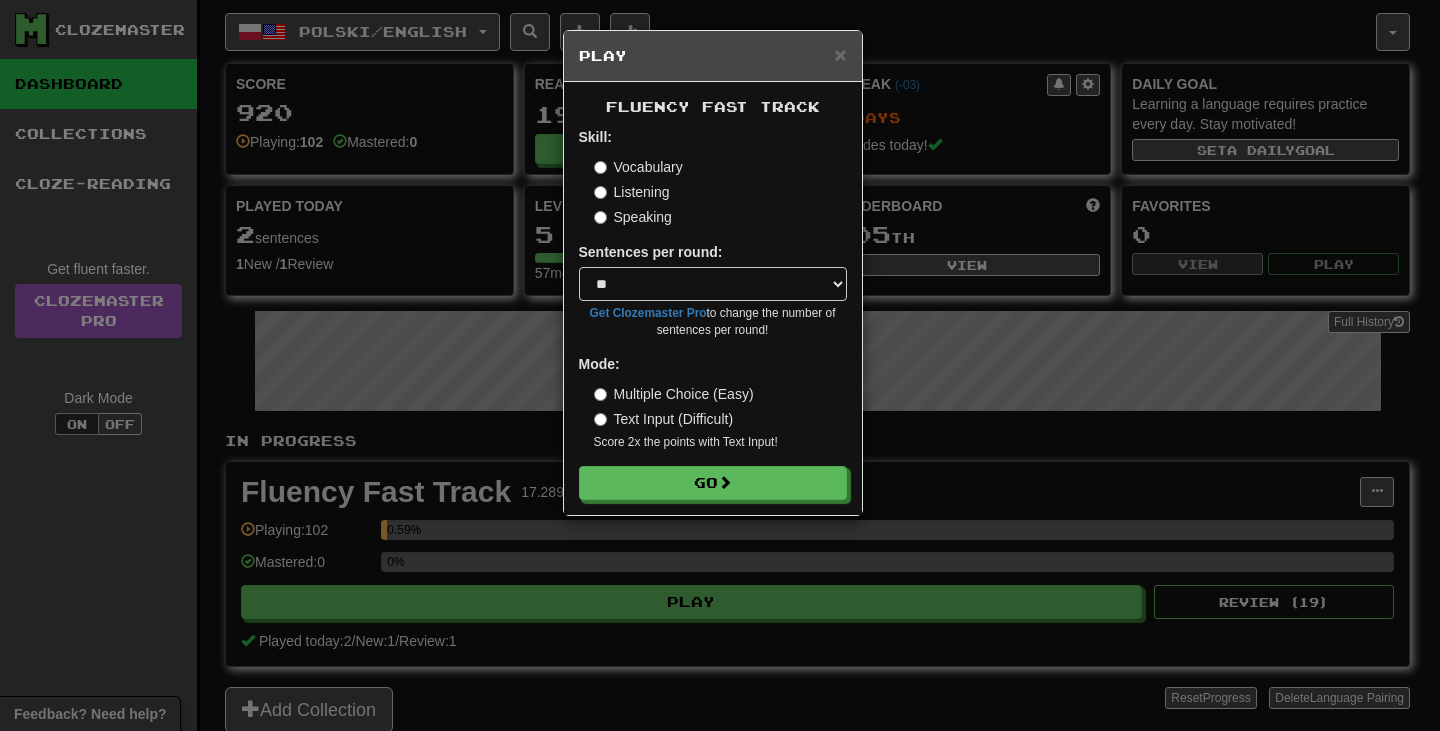 click on "× Play Fluency Fast Track Skill: Vocabulary Listening Speaking Sentences per round: * ** ** ** ** ** *** ******** Get Clozemaster Pro  to change the number of sentences per round! Mode: Multiple Choice (Easy) Text Input (Difficult) Score 2x the points with Text Input ! Go" at bounding box center (720, 365) 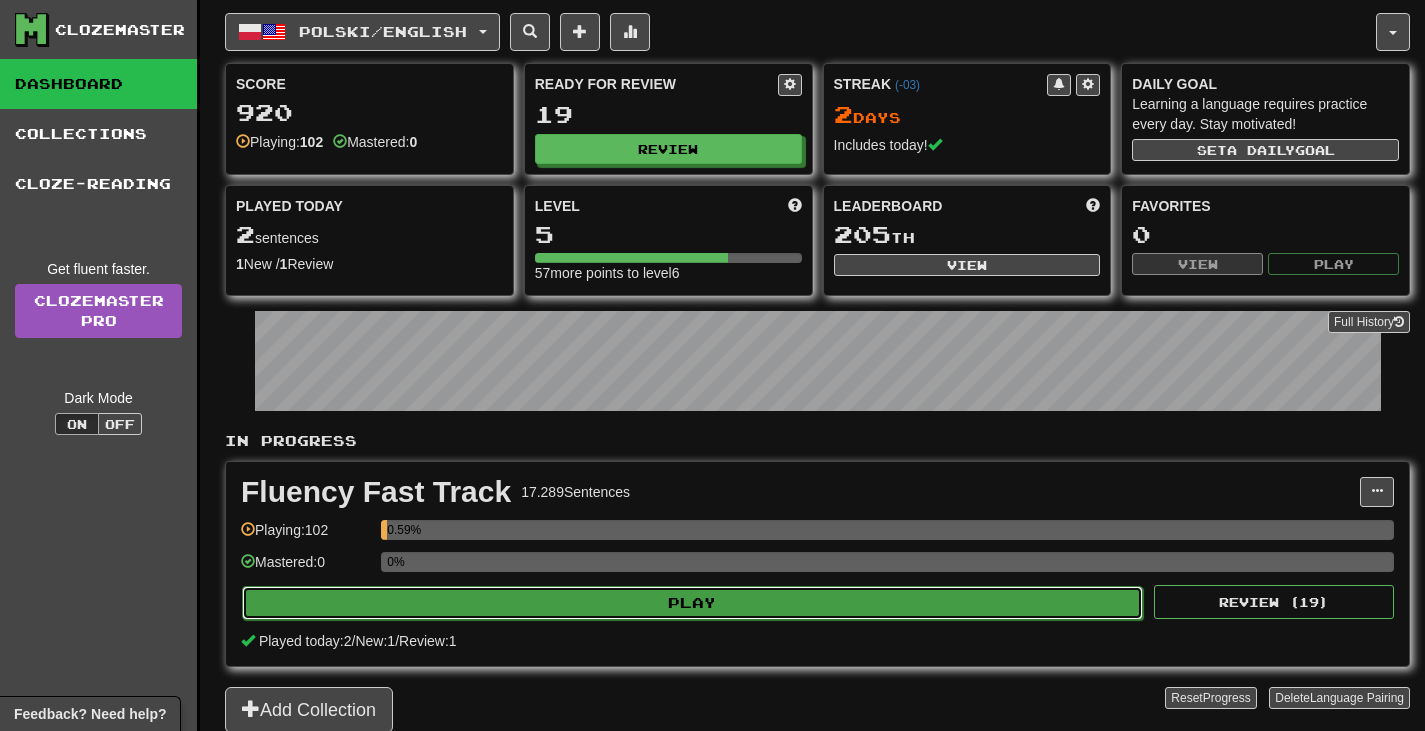 click on "Play" at bounding box center [692, 603] 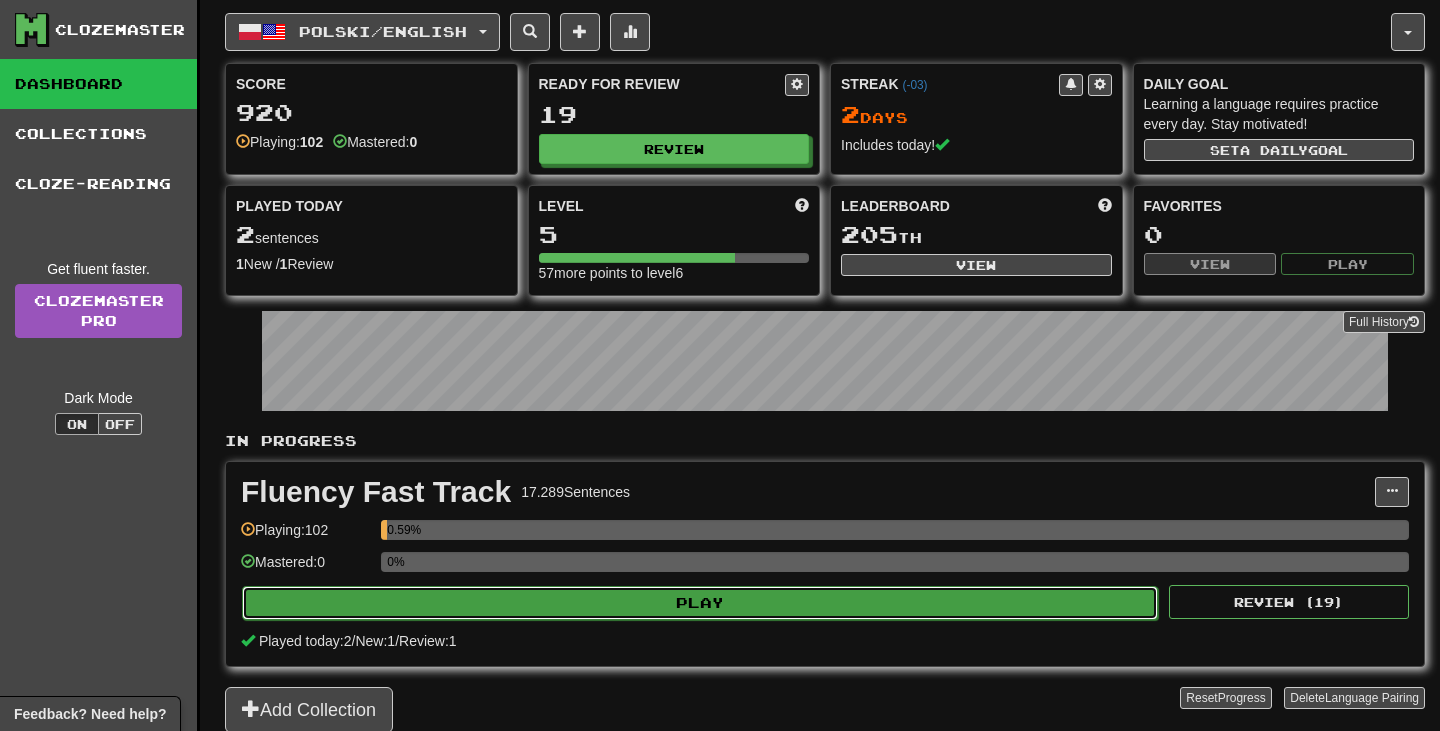 select on "**" 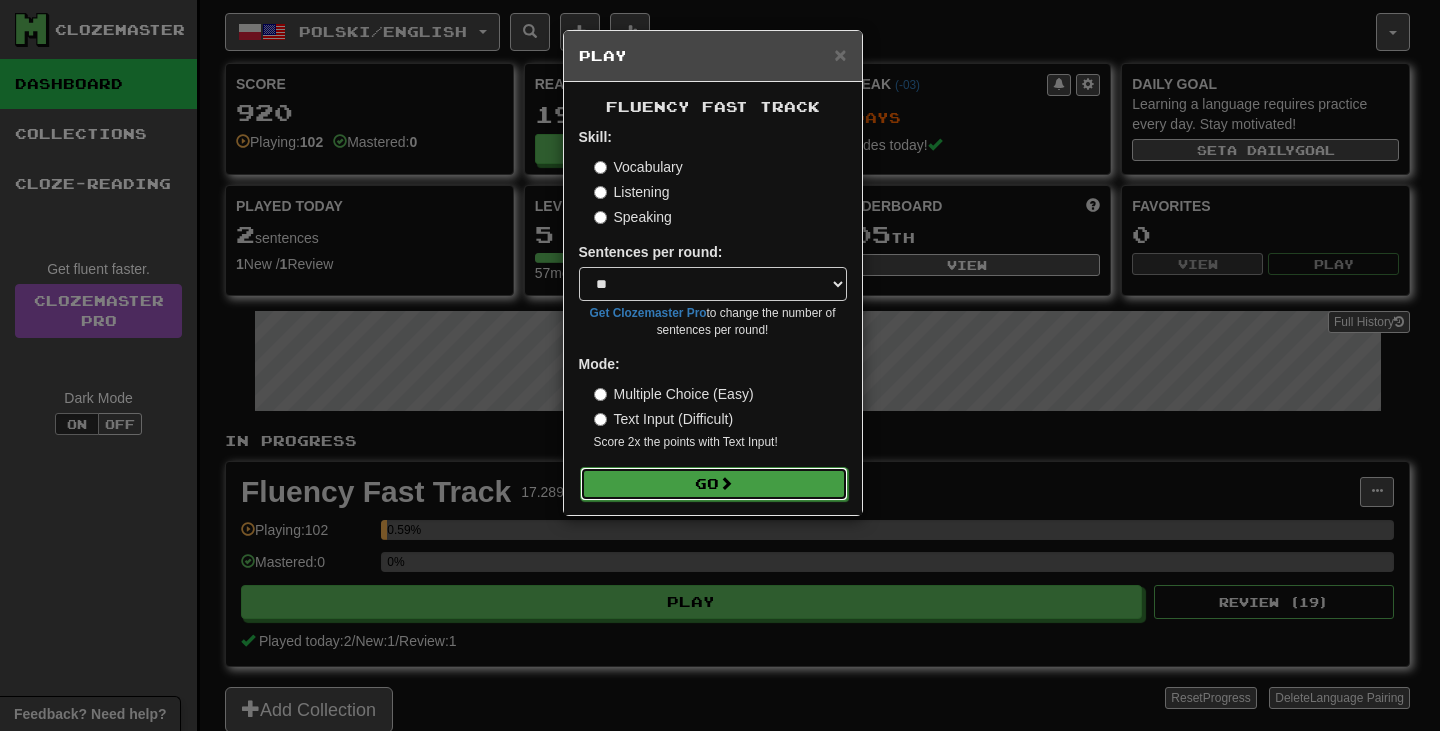 click on "Go" at bounding box center [714, 484] 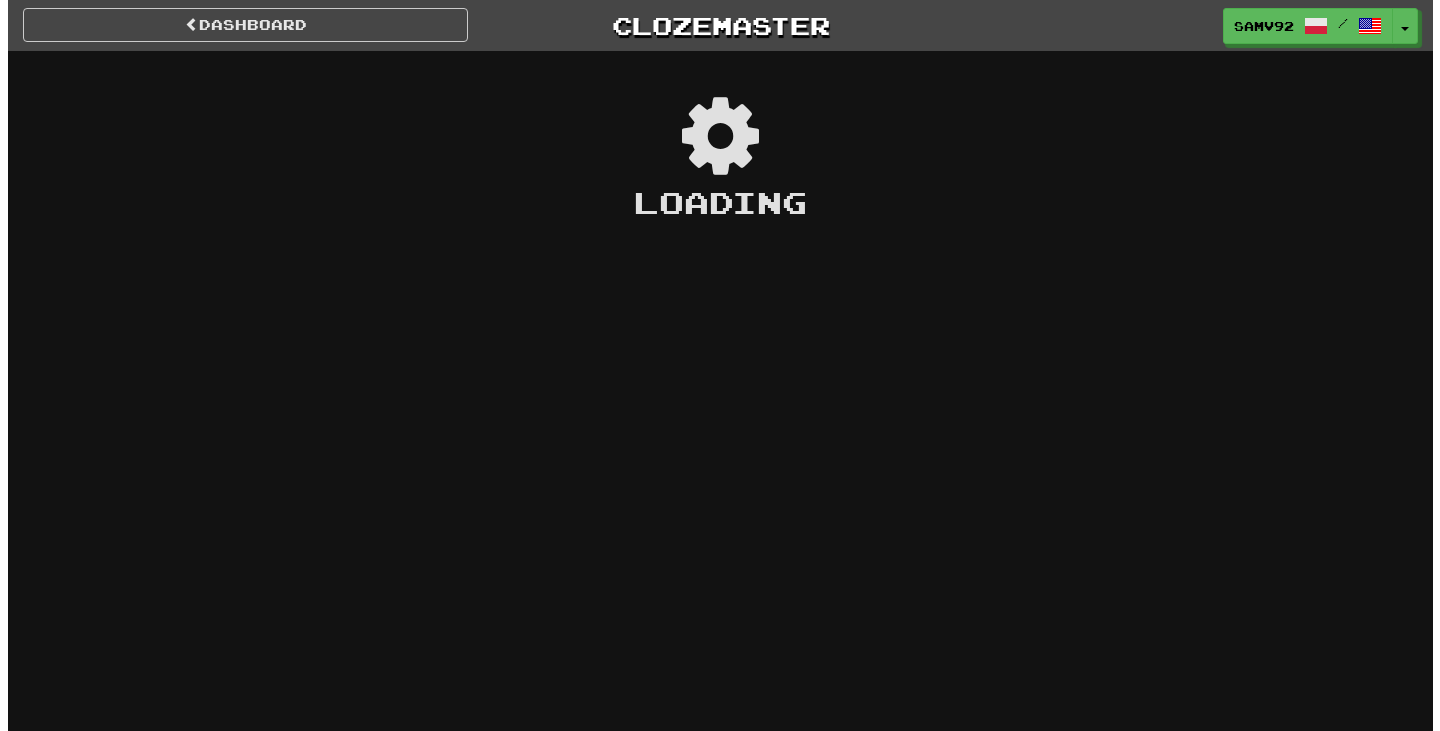 scroll, scrollTop: 0, scrollLeft: 0, axis: both 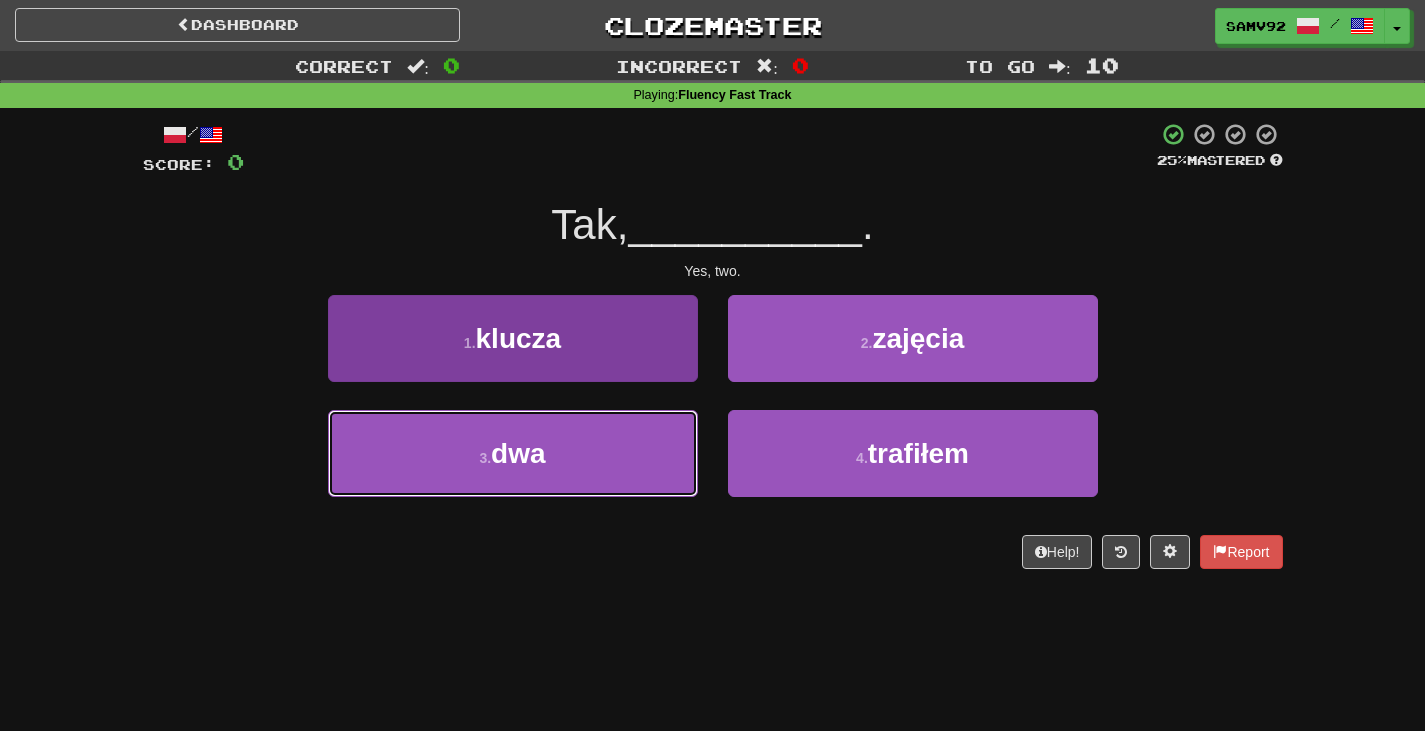 click on "3 .  dwa" at bounding box center [513, 453] 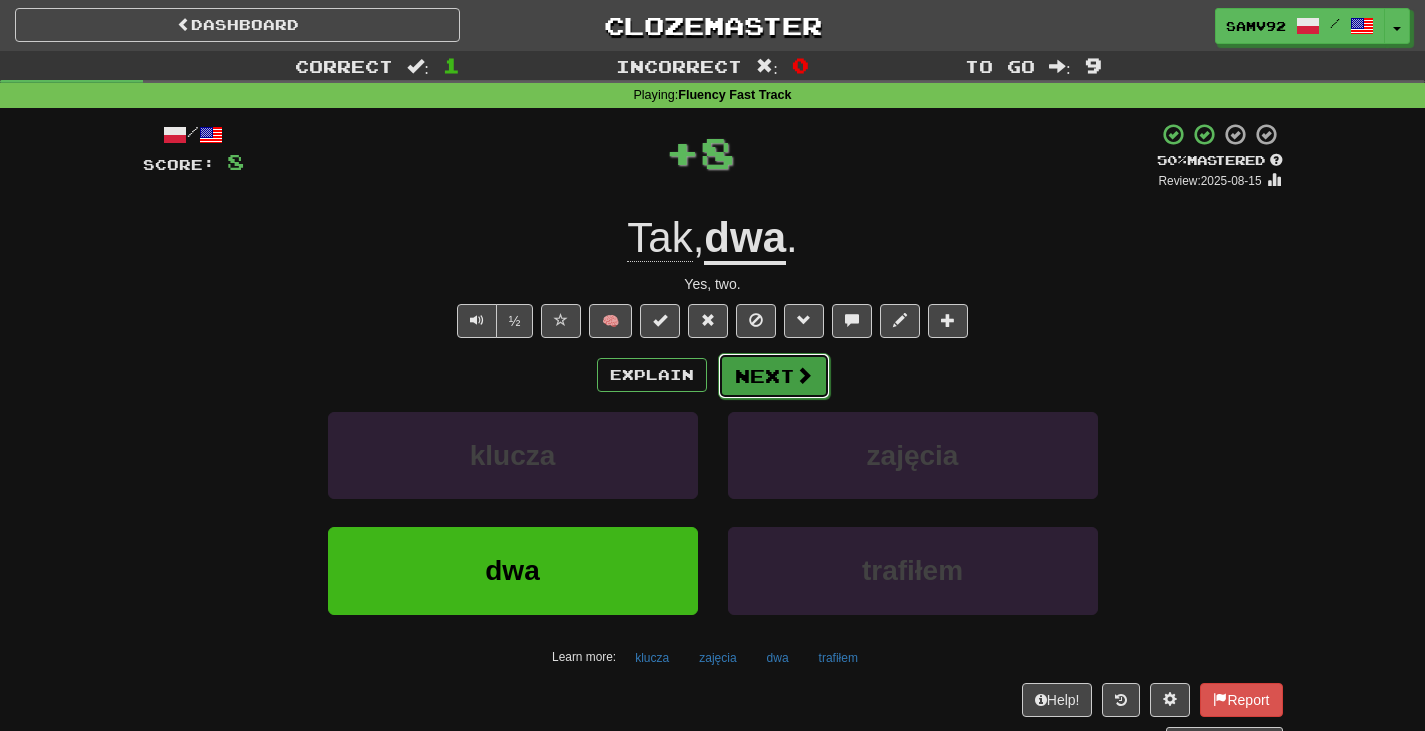 click on "Next" at bounding box center [774, 376] 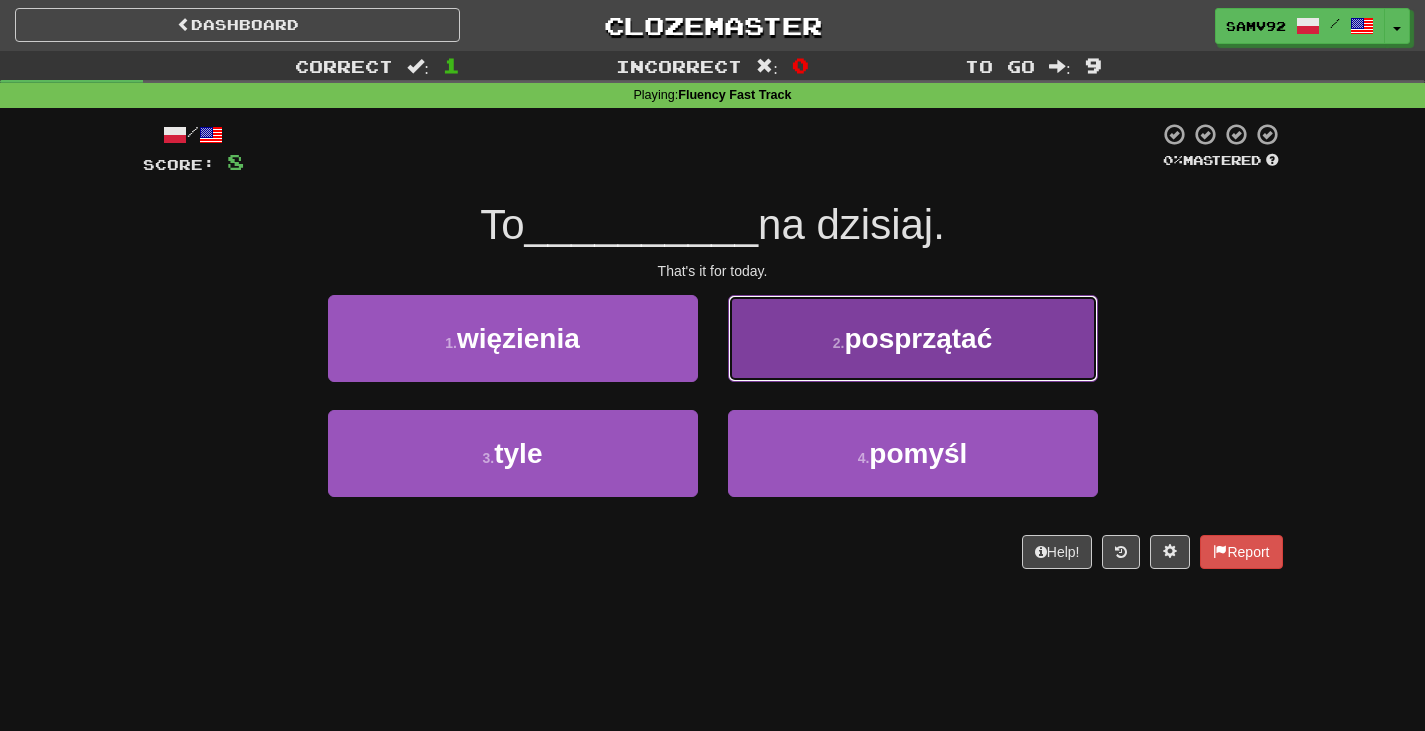 click on "2 .  posprzątać" at bounding box center (913, 338) 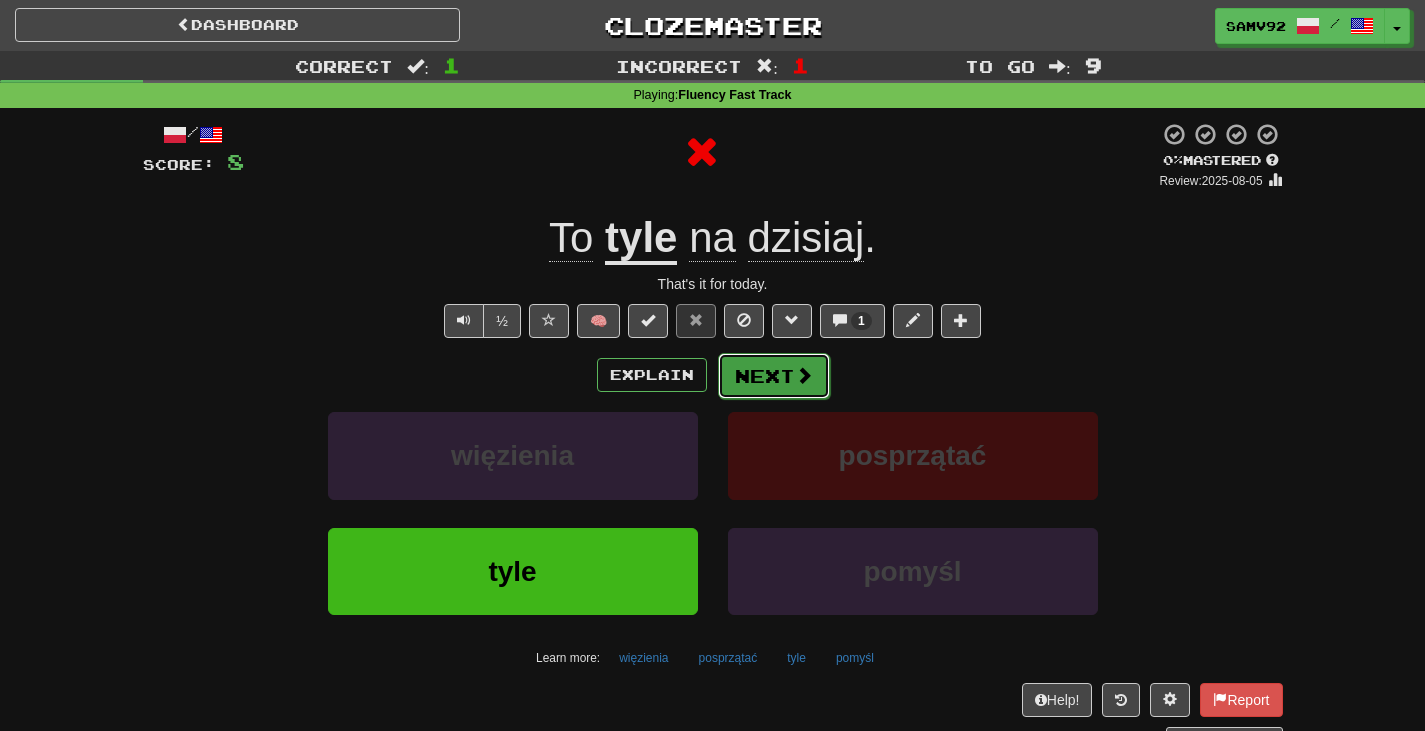 click on "Next" at bounding box center (774, 376) 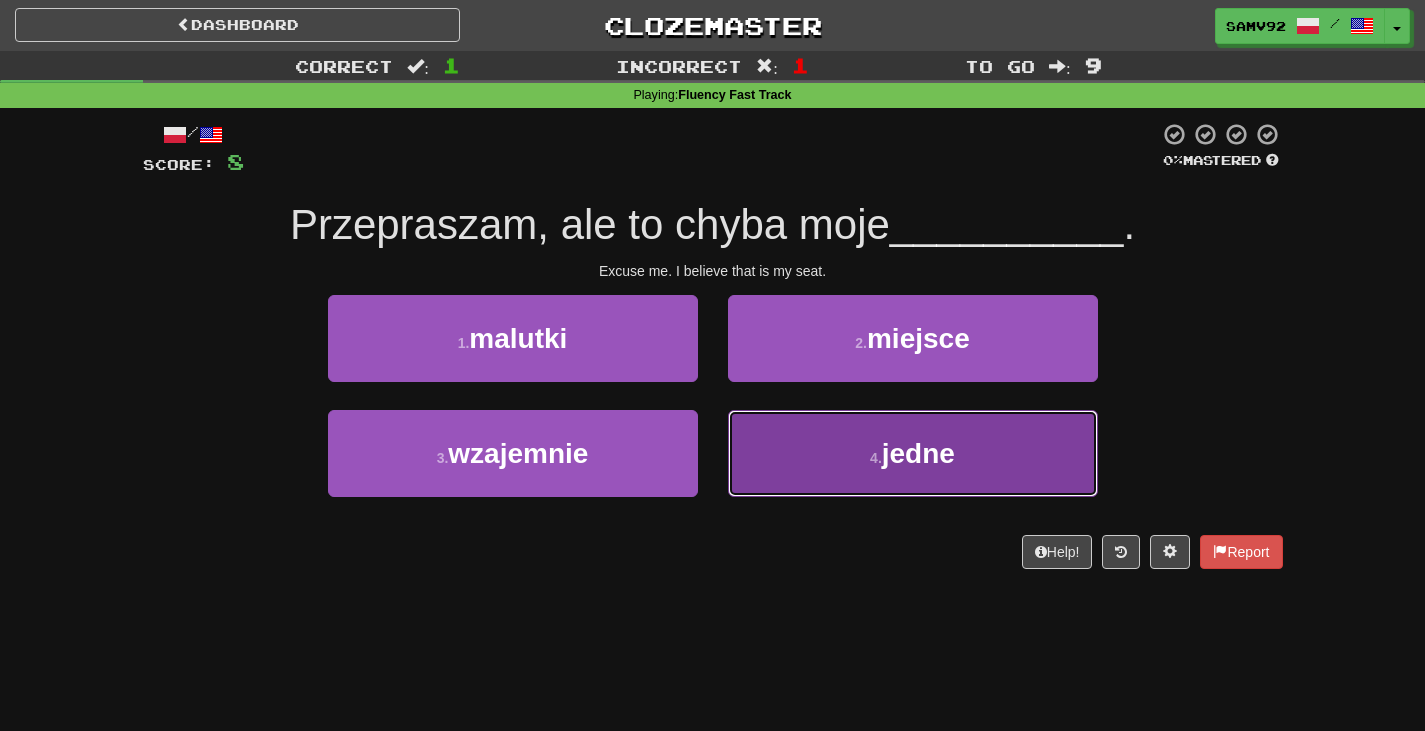 click on "4 .  jedne" at bounding box center [913, 453] 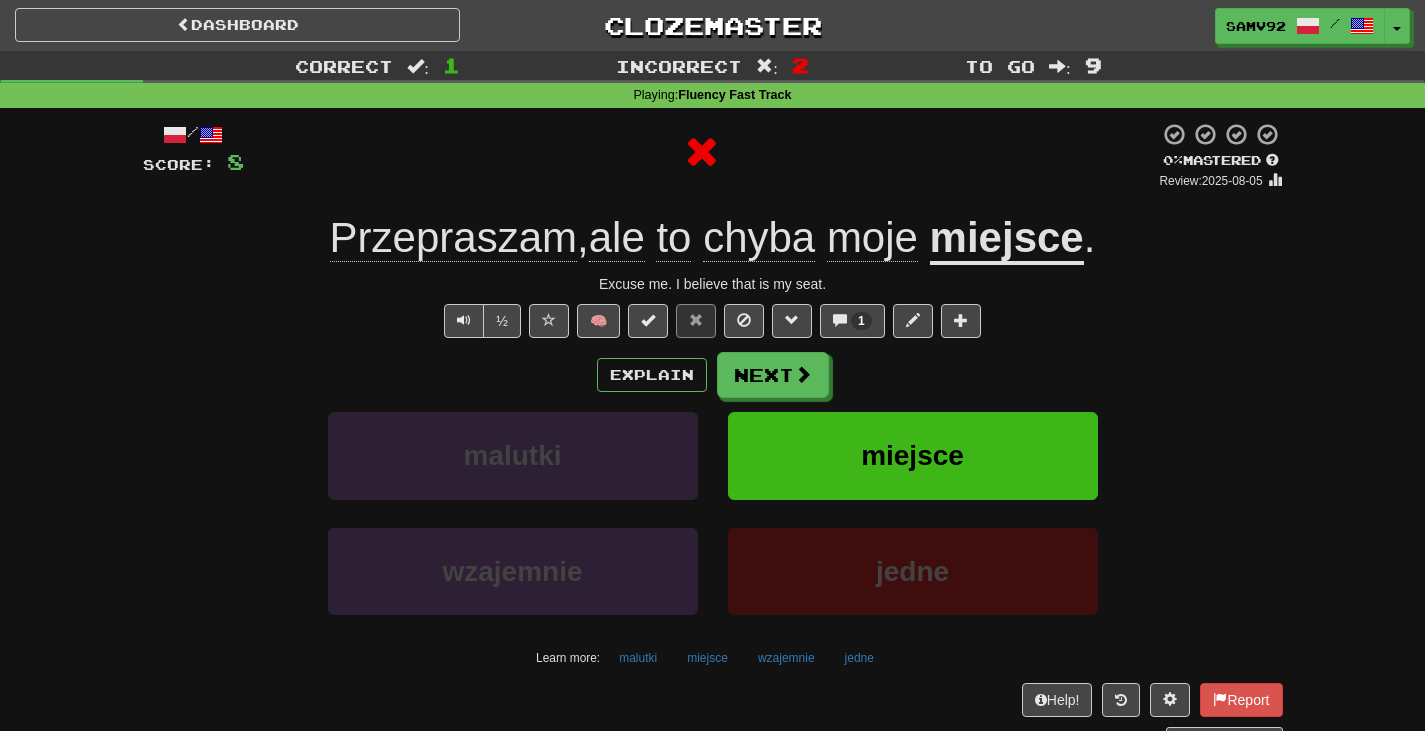 click on "/  Score:   8 0 %  Mastered Review:  2025-08-05 Przepraszam ,  ale   to   chyba   moje   miejsce . Excuse me. I believe that is my seat. ½ 🧠 1 Explain Next malutki miejsce wzajemnie jedne Learn more: malutki miejsce wzajemnie jedne  Help!  Report Sentence Source" at bounding box center (713, 435) 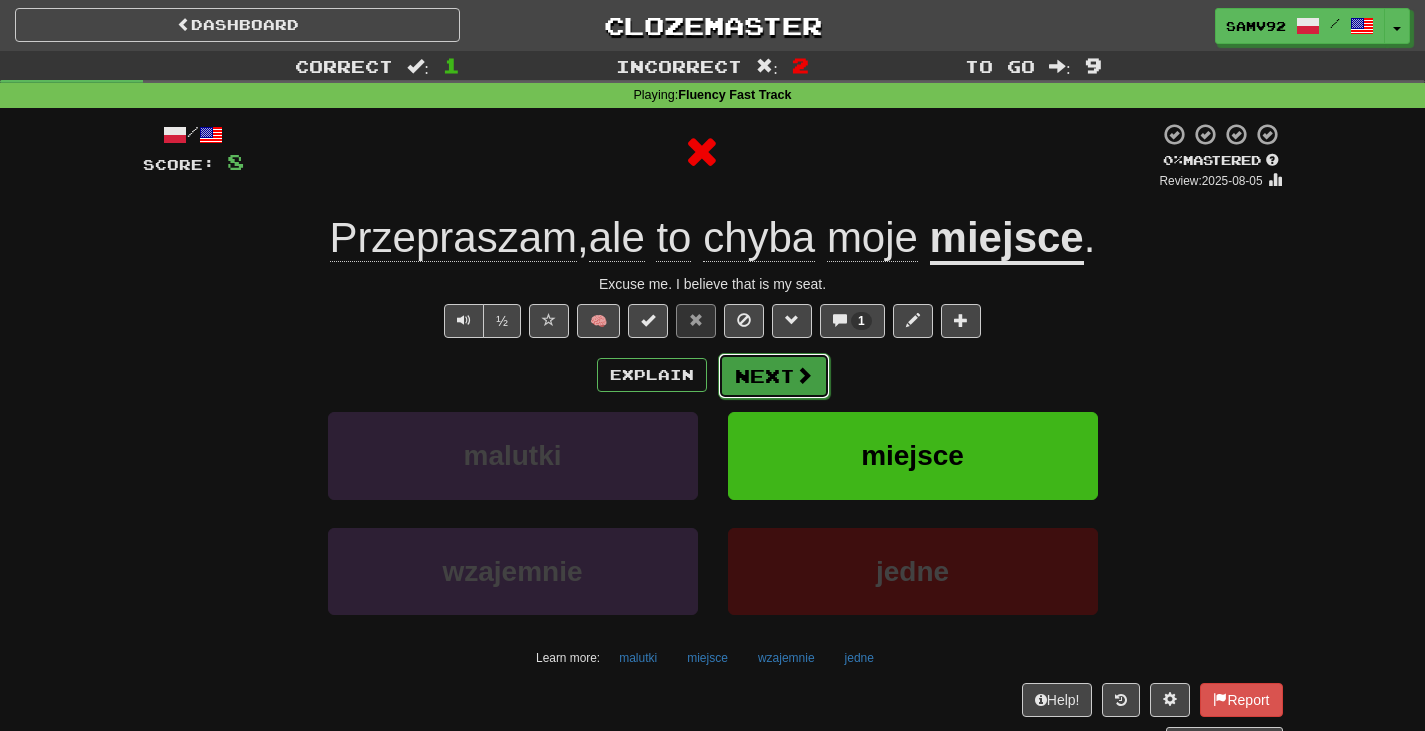 click on "Next" at bounding box center [774, 376] 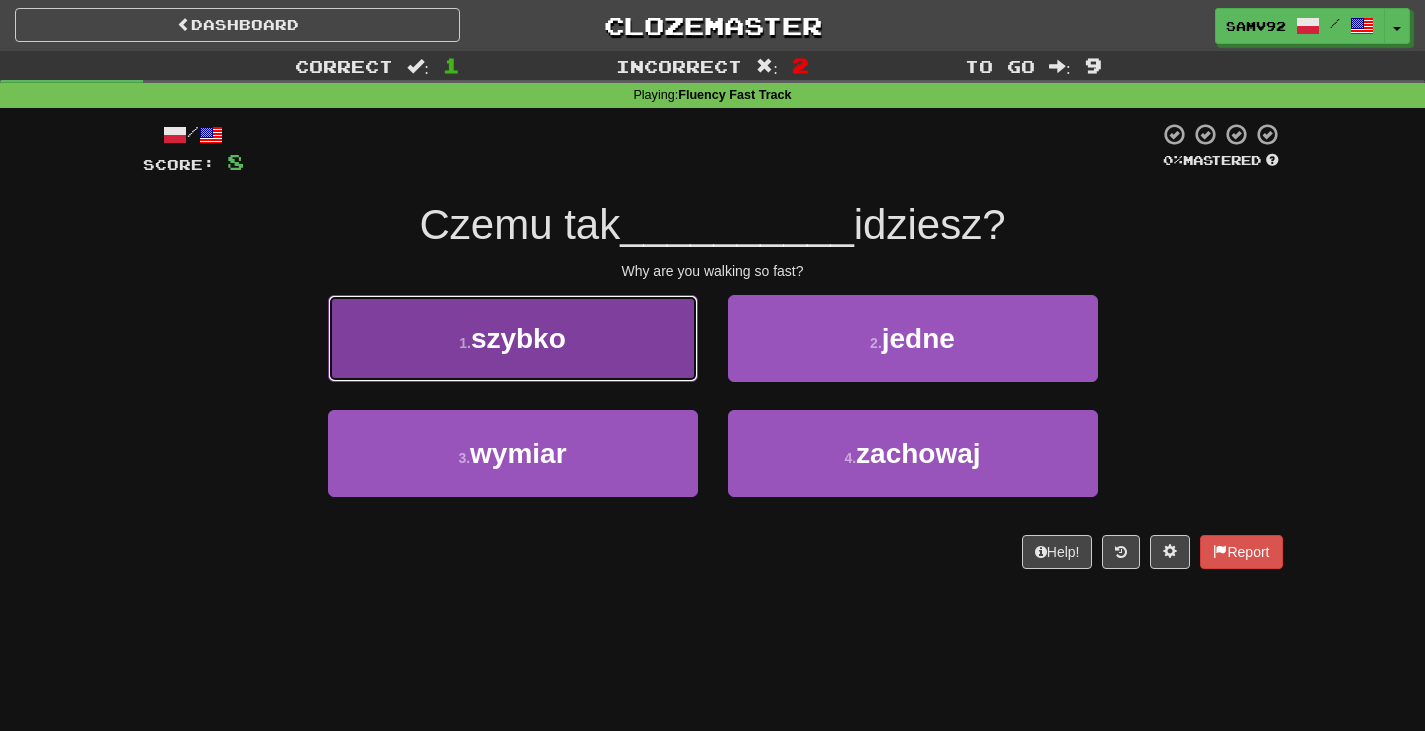 click on "1 .  szybko" at bounding box center (513, 338) 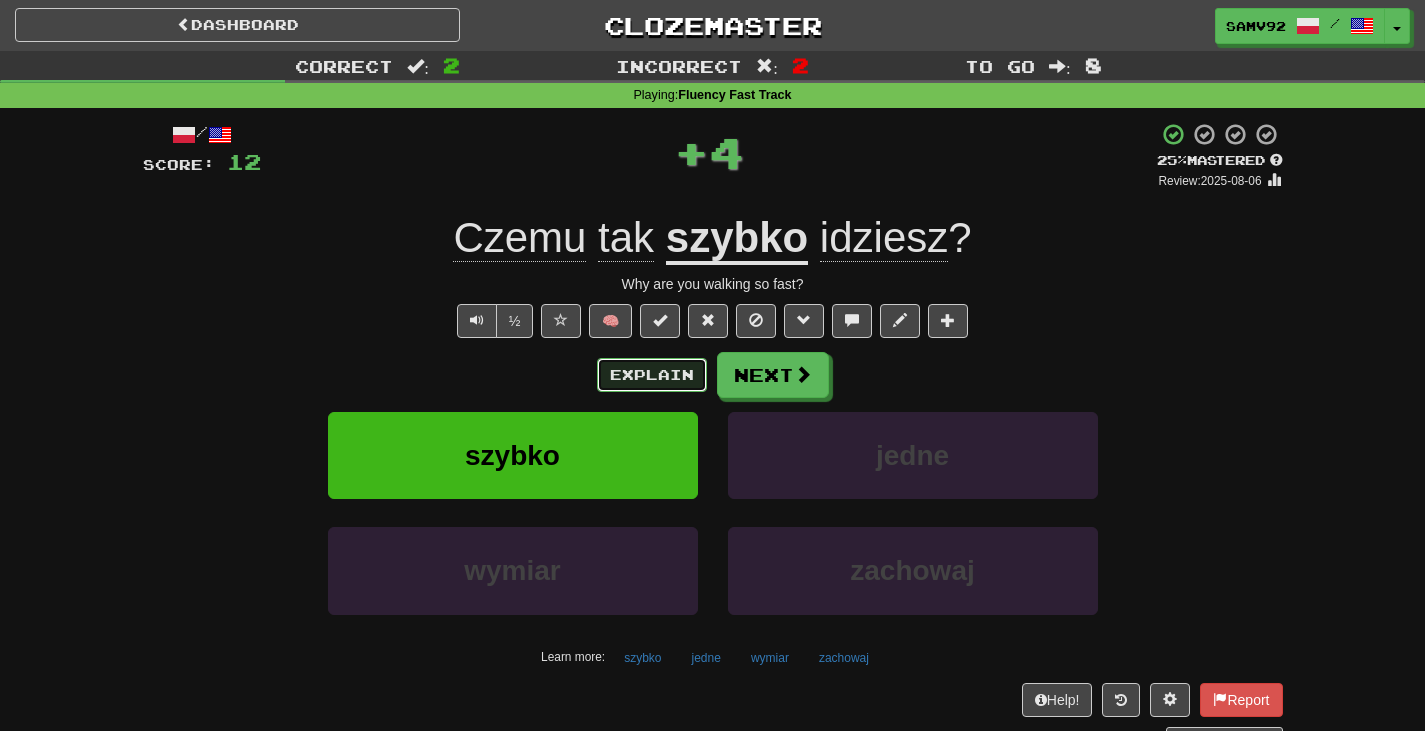click on "Explain" at bounding box center [652, 375] 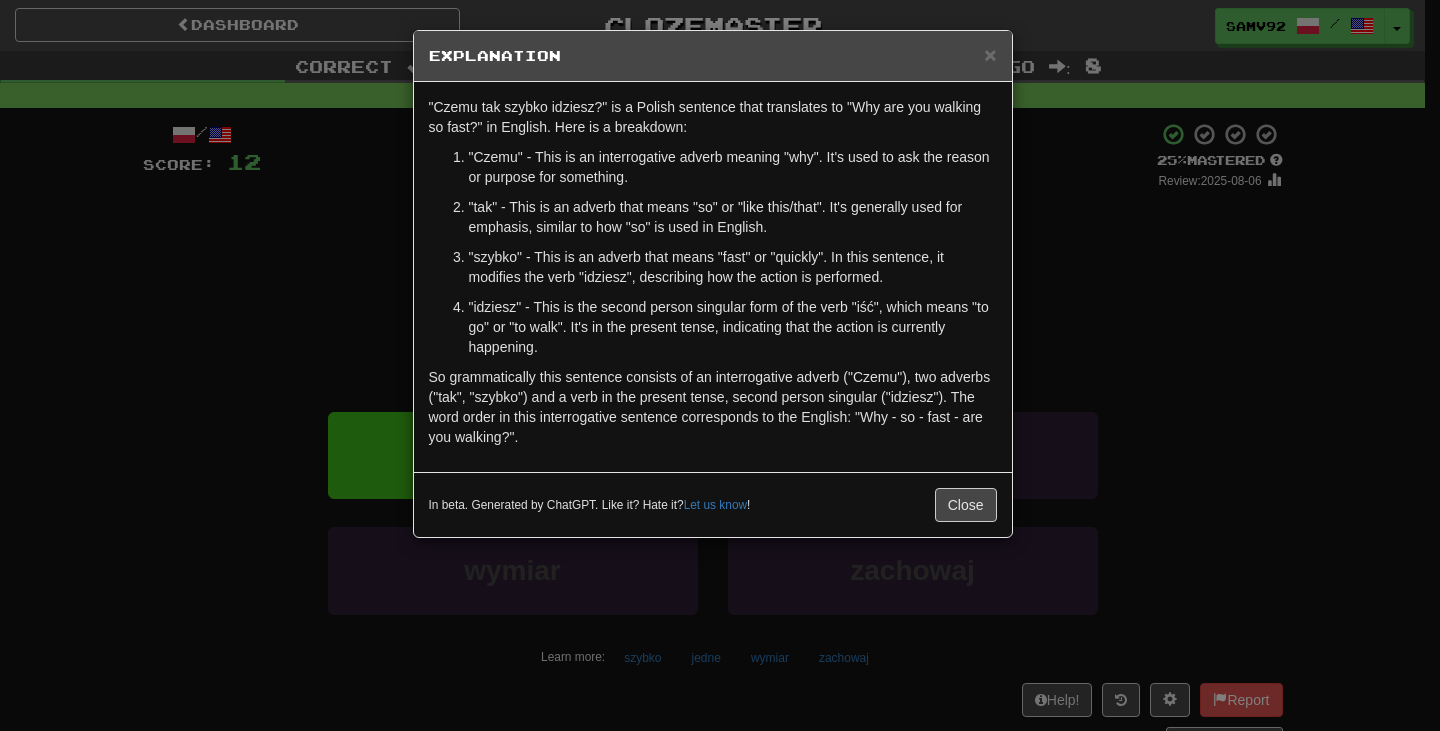 click on "× Explanation "Czemu tak szybko idziesz?" is a Polish sentence that translates to "Why are you walking so fast?" in English. Here is a breakdown:
"Czemu" - This is an interrogative adverb meaning "why". It's used to ask the reason or purpose for something.
"tak" - This is an adverb that means "so" or "like this/that". It's generally used for emphasis, similar to how "so" is used in English.
"szybko" - This is an adverb that means "fast" or "quickly". In this sentence, it modifies the verb "idziesz", describing how the action is performed.
"idziesz" - This is the second person singular form of the verb "iść", which means "to go" or "to walk". It's in the present tense, indicating that the action is currently happening.
In beta. Generated by ChatGPT. Like it? Hate it?  Let us know ! Close" at bounding box center [720, 365] 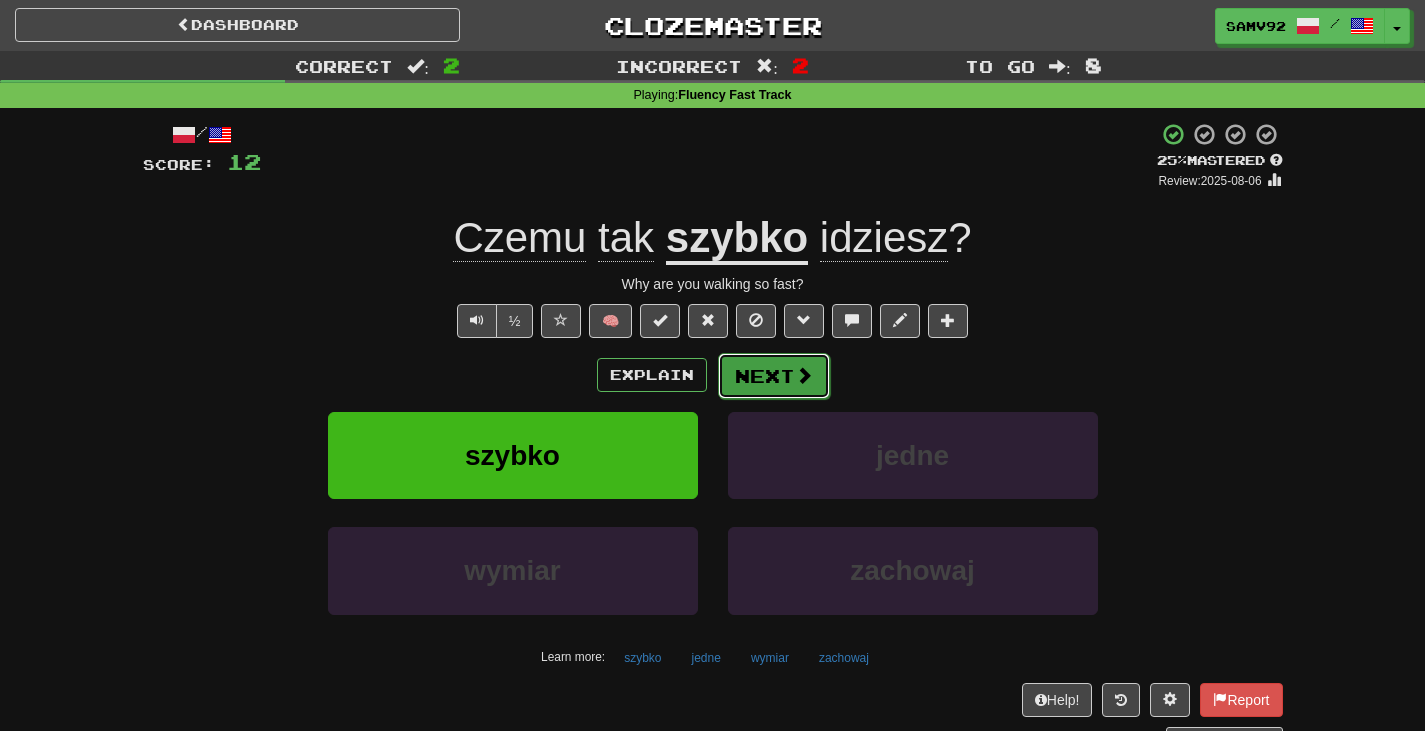 click at bounding box center [804, 375] 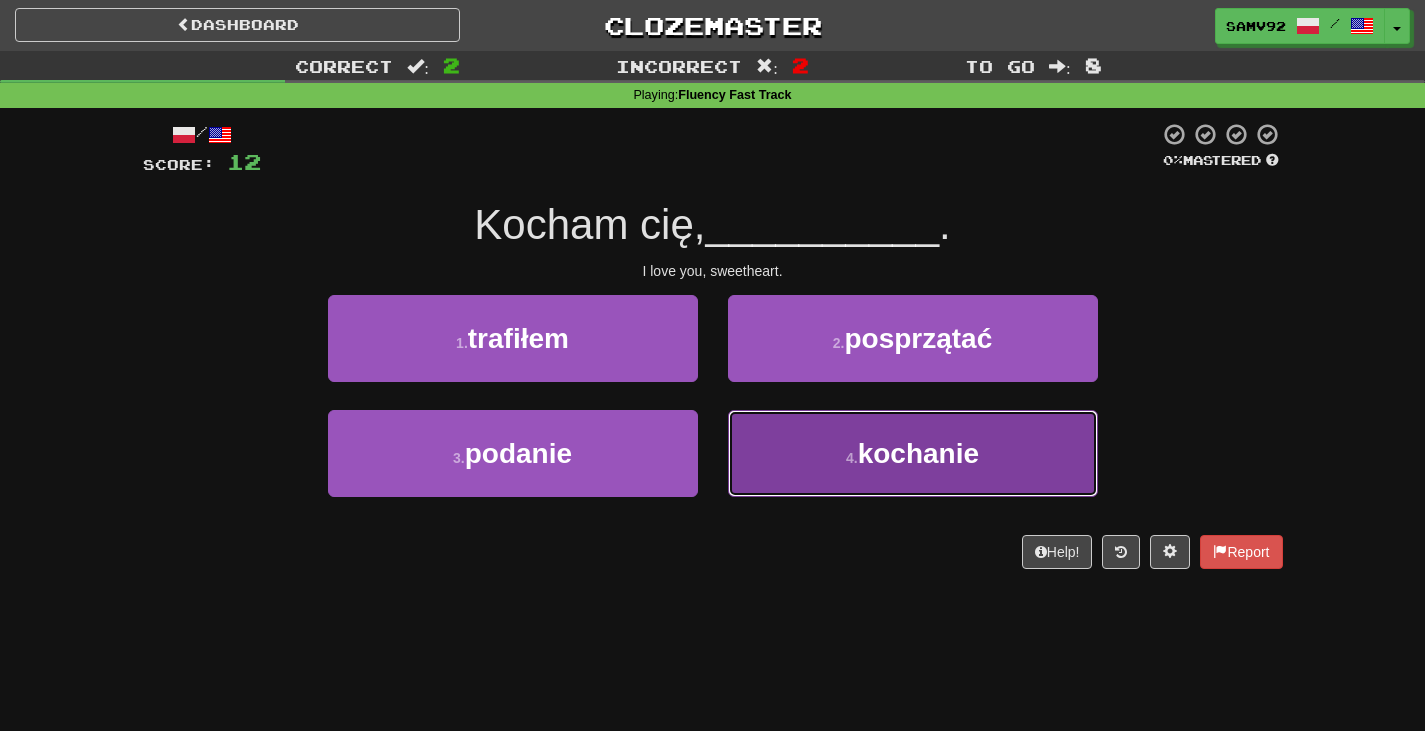 click on "kochanie" at bounding box center [918, 453] 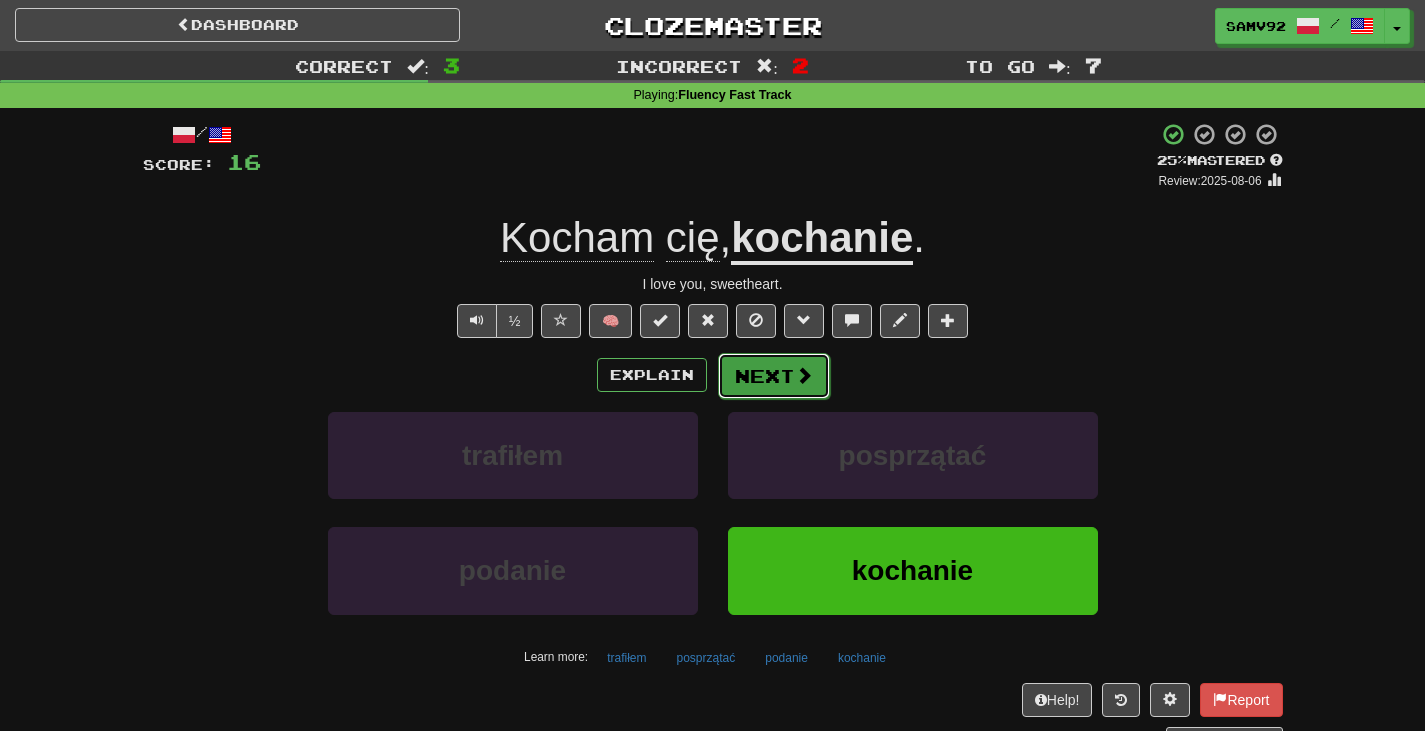 click at bounding box center (804, 375) 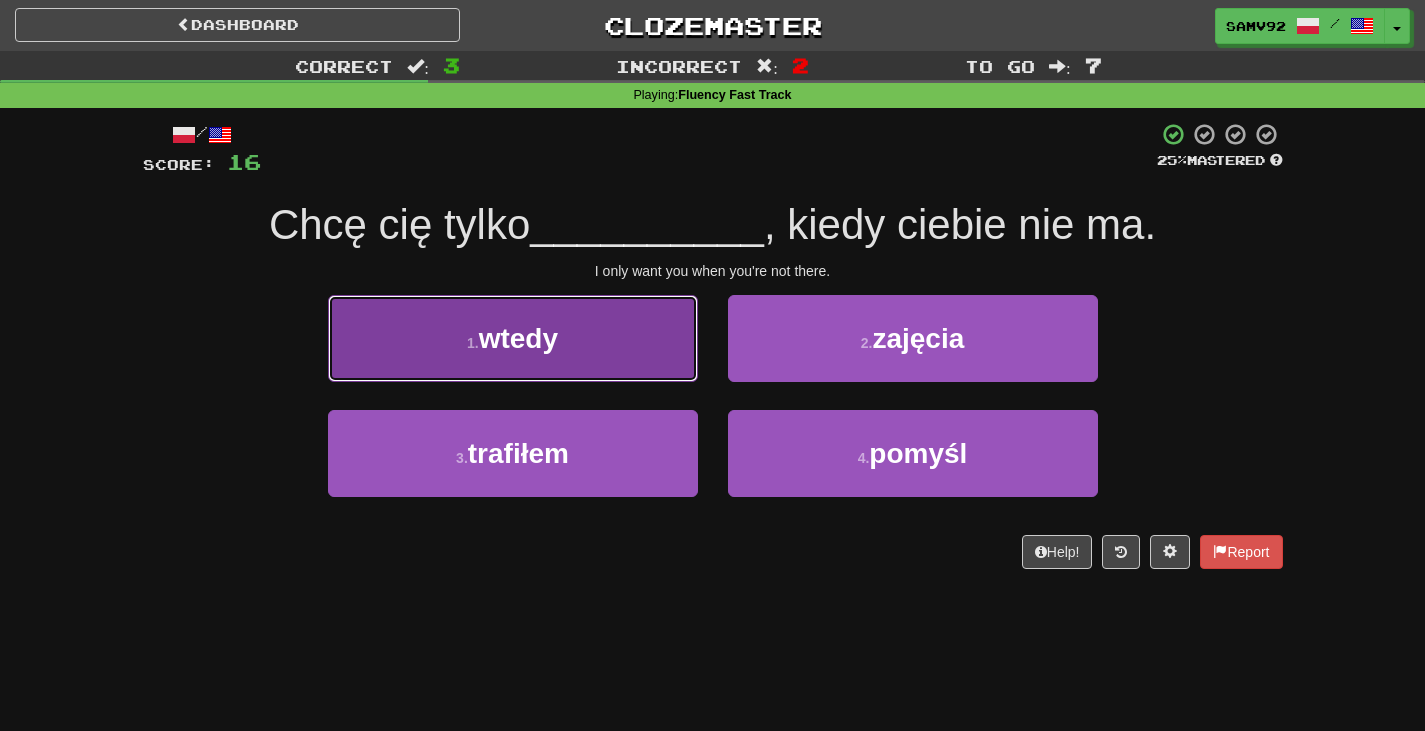 click on "1 .  wtedy" at bounding box center [513, 338] 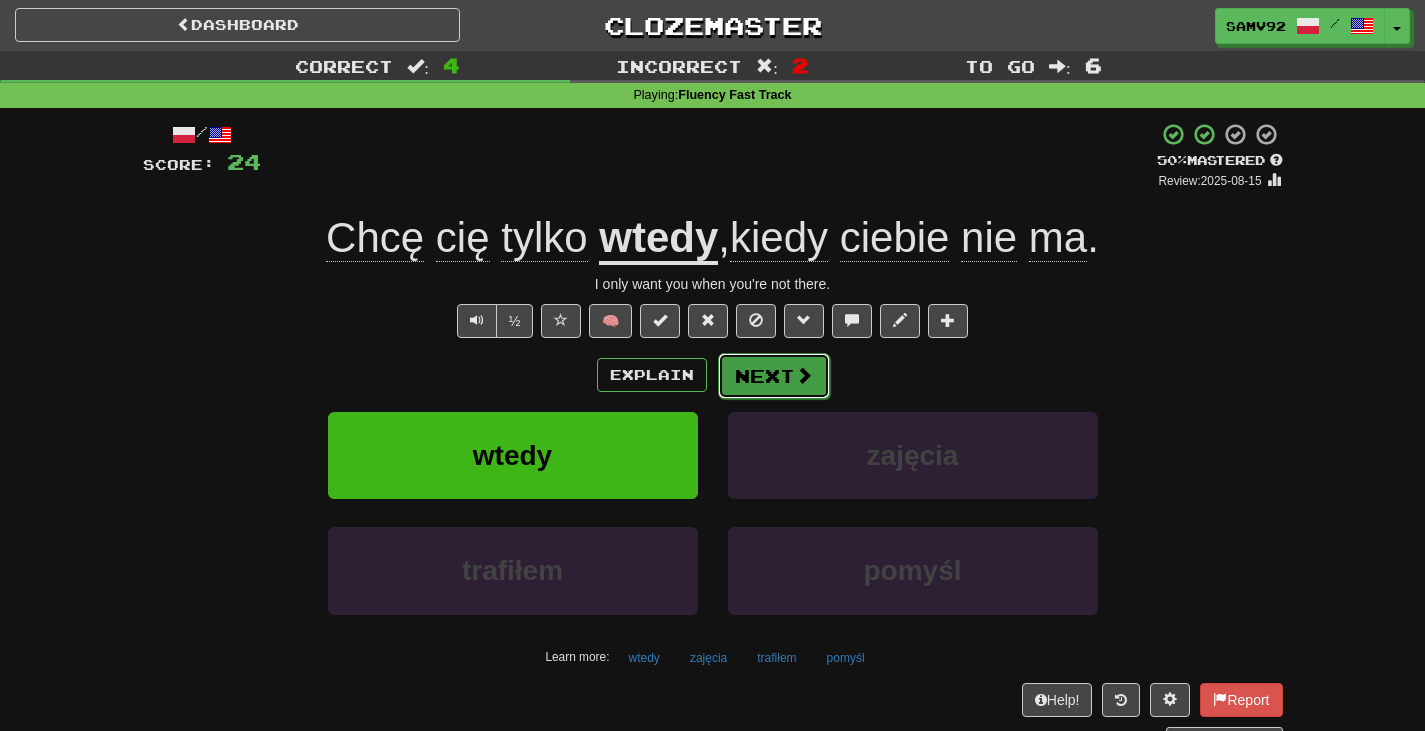 click on "Next" at bounding box center (774, 376) 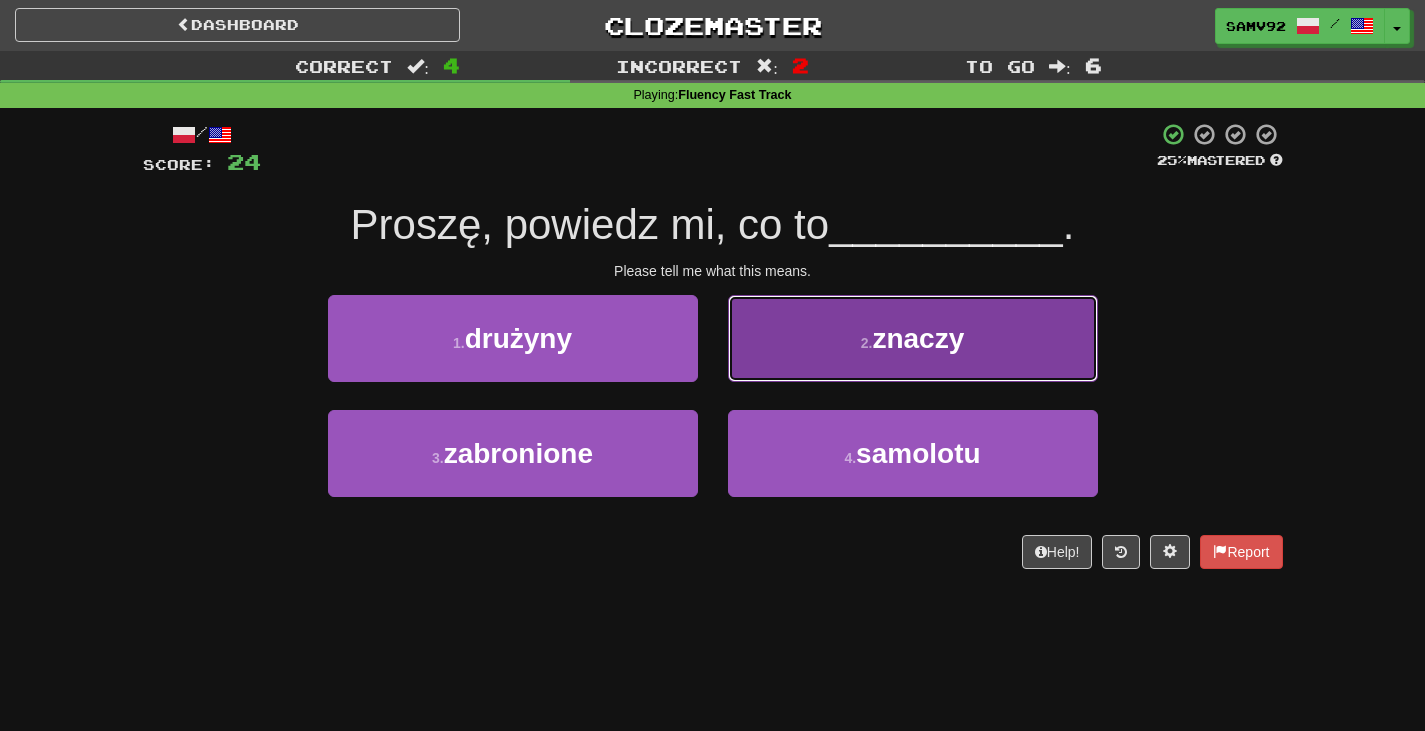 click on "2 .  znaczy" at bounding box center (913, 338) 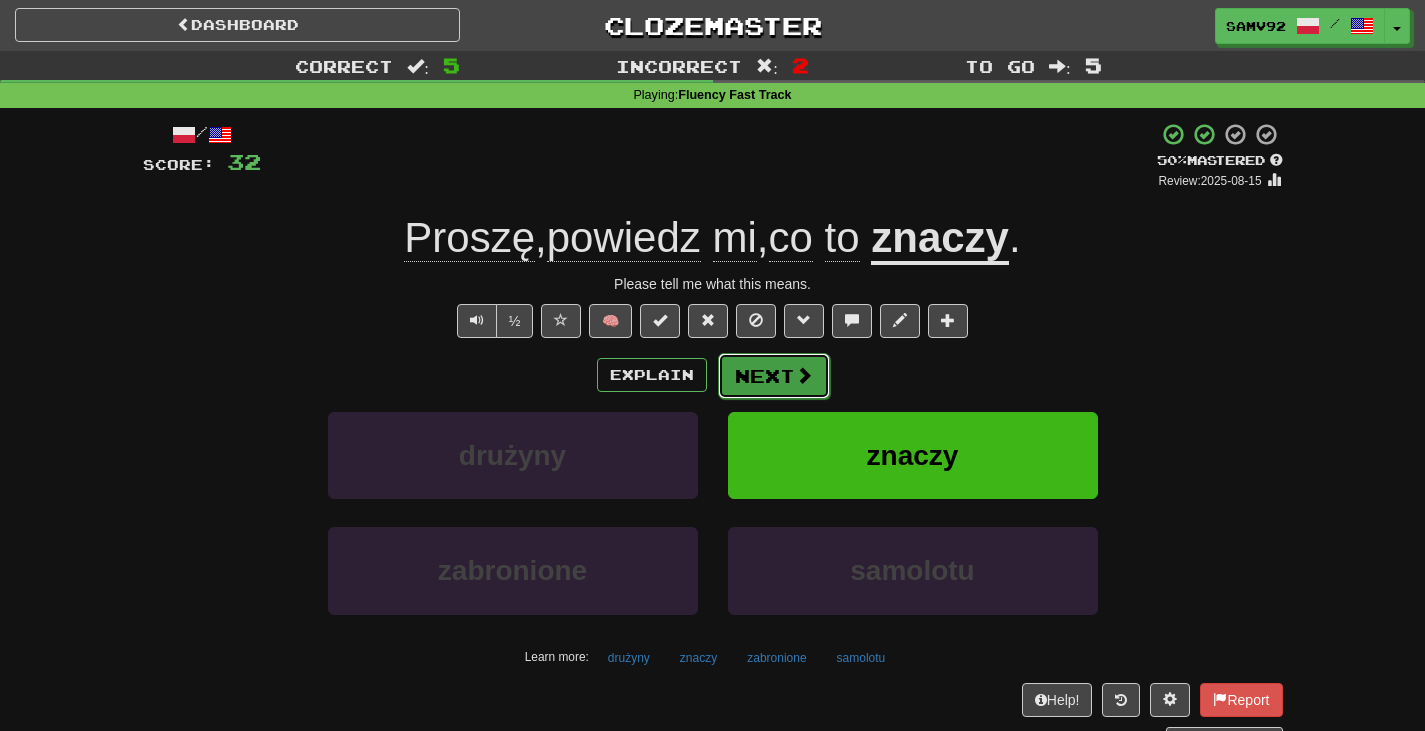click on "Next" at bounding box center (774, 376) 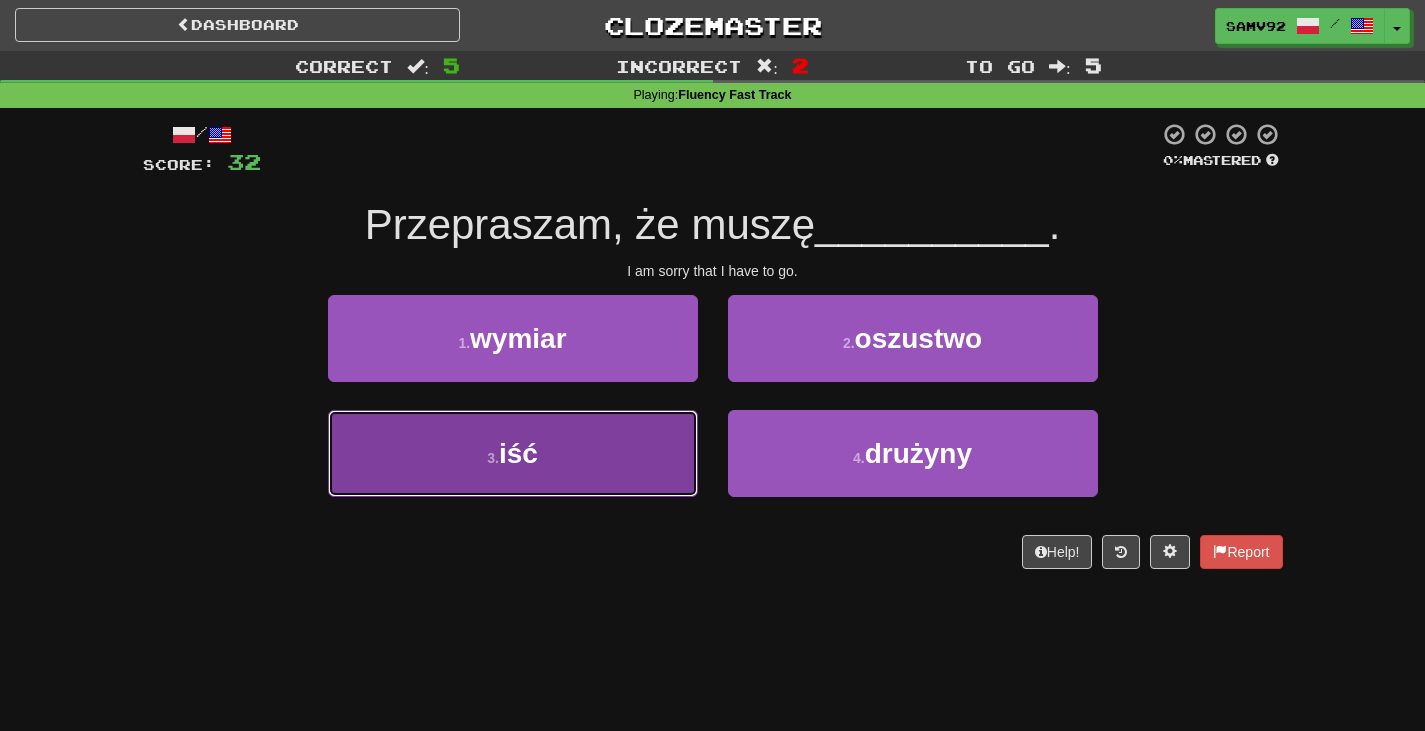 click on "3 .  iść" at bounding box center [513, 453] 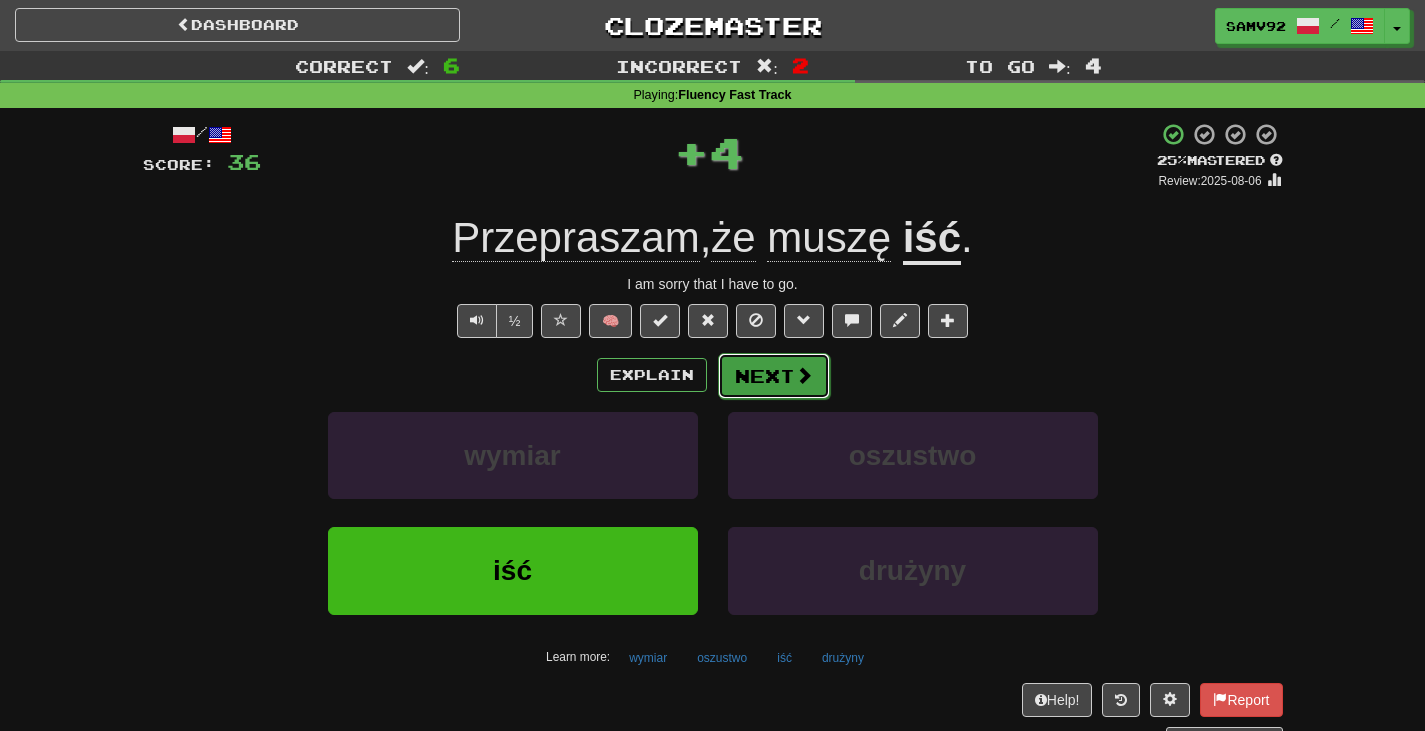 click on "Next" at bounding box center [774, 376] 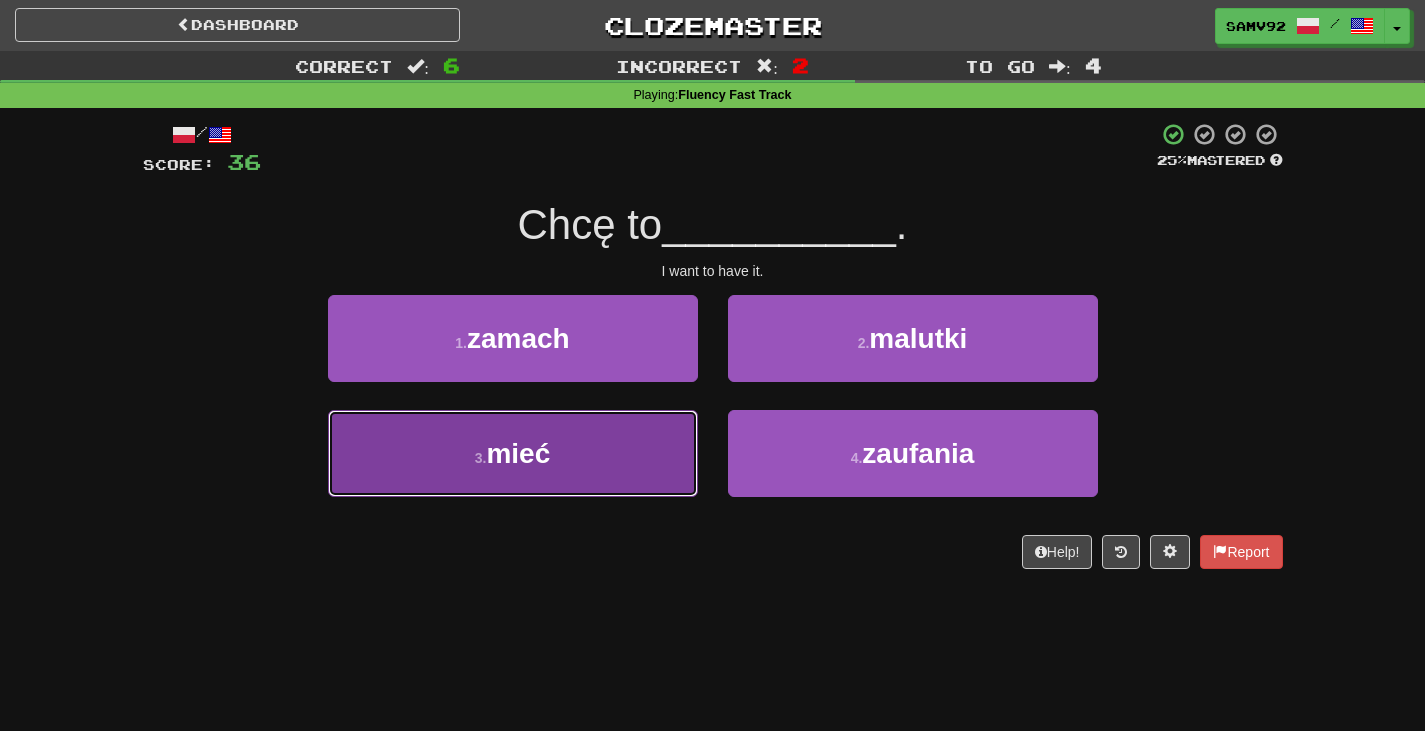 click on "3 .  mieć" at bounding box center (513, 453) 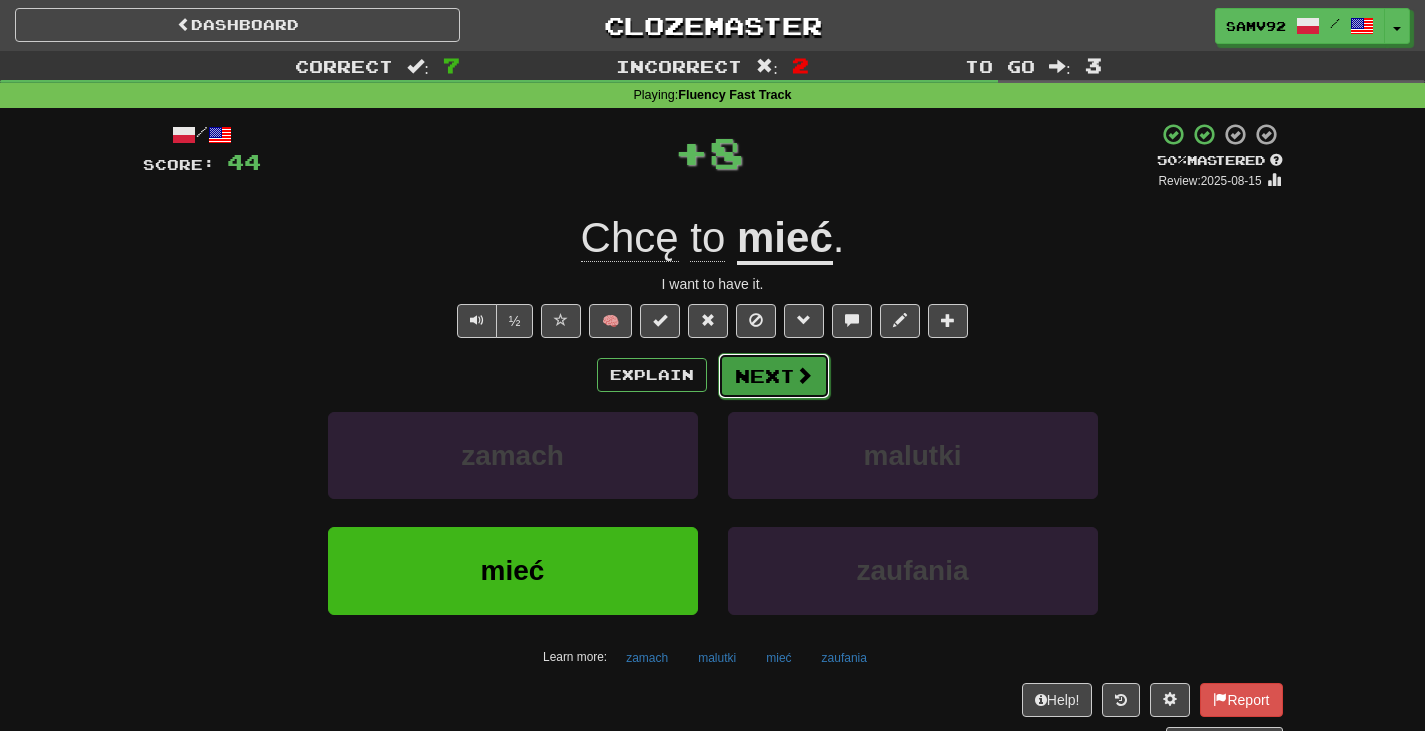 click on "Next" at bounding box center [774, 376] 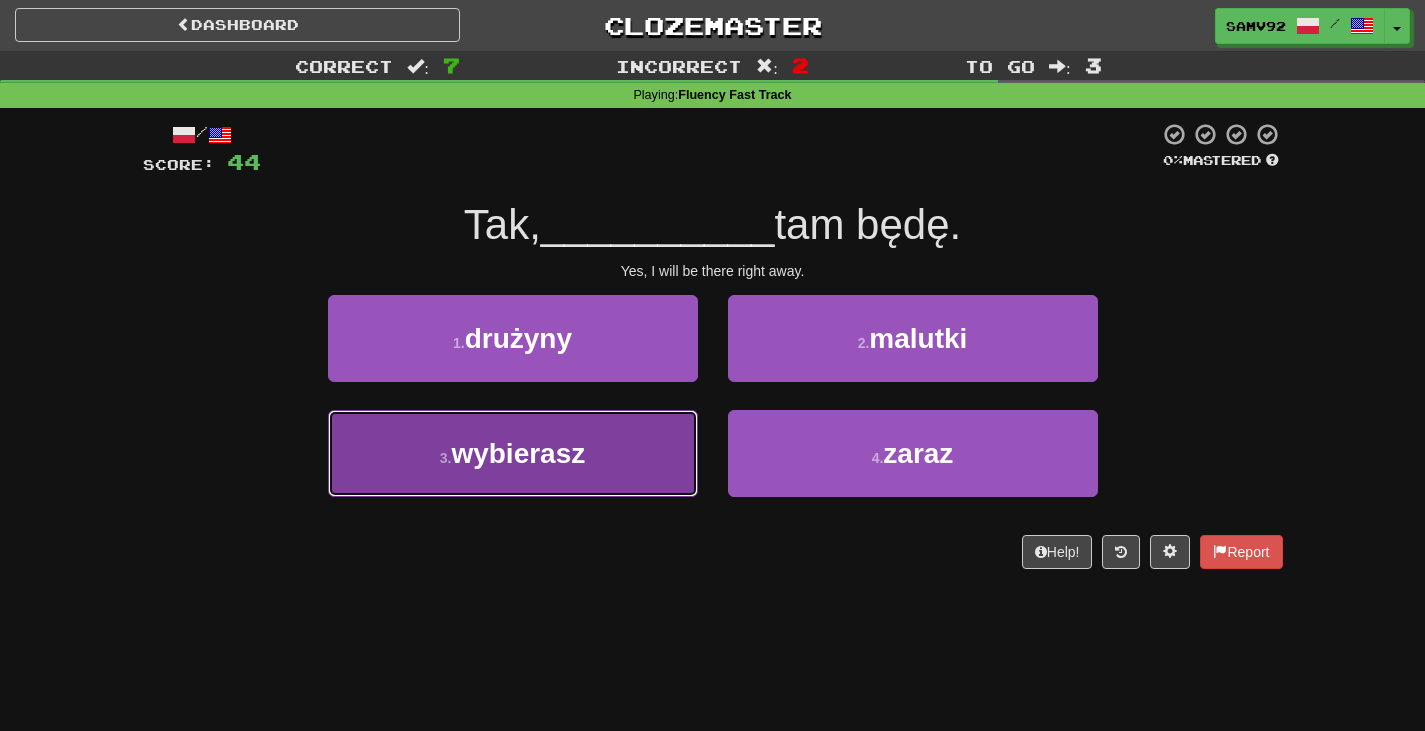 click on "3 .  wybierasz" at bounding box center [513, 453] 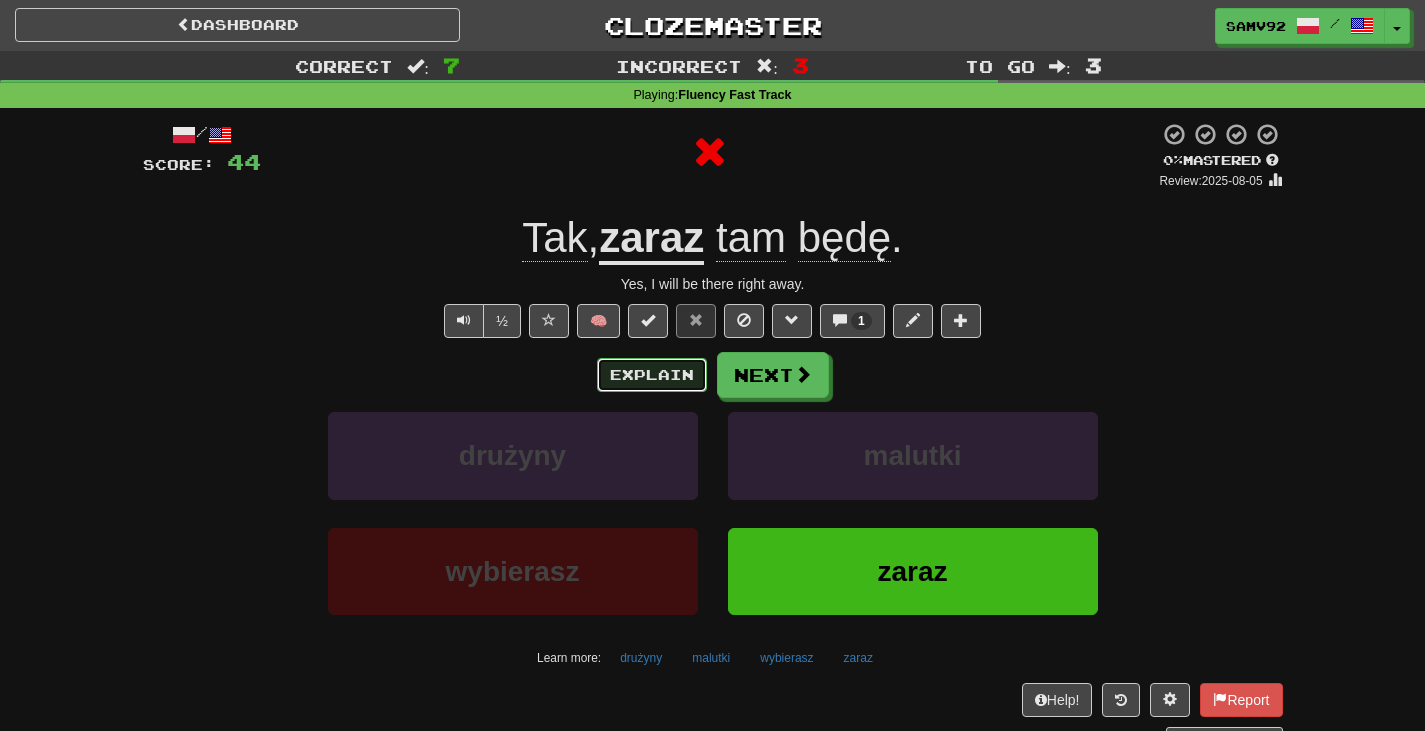click on "Explain" at bounding box center [652, 375] 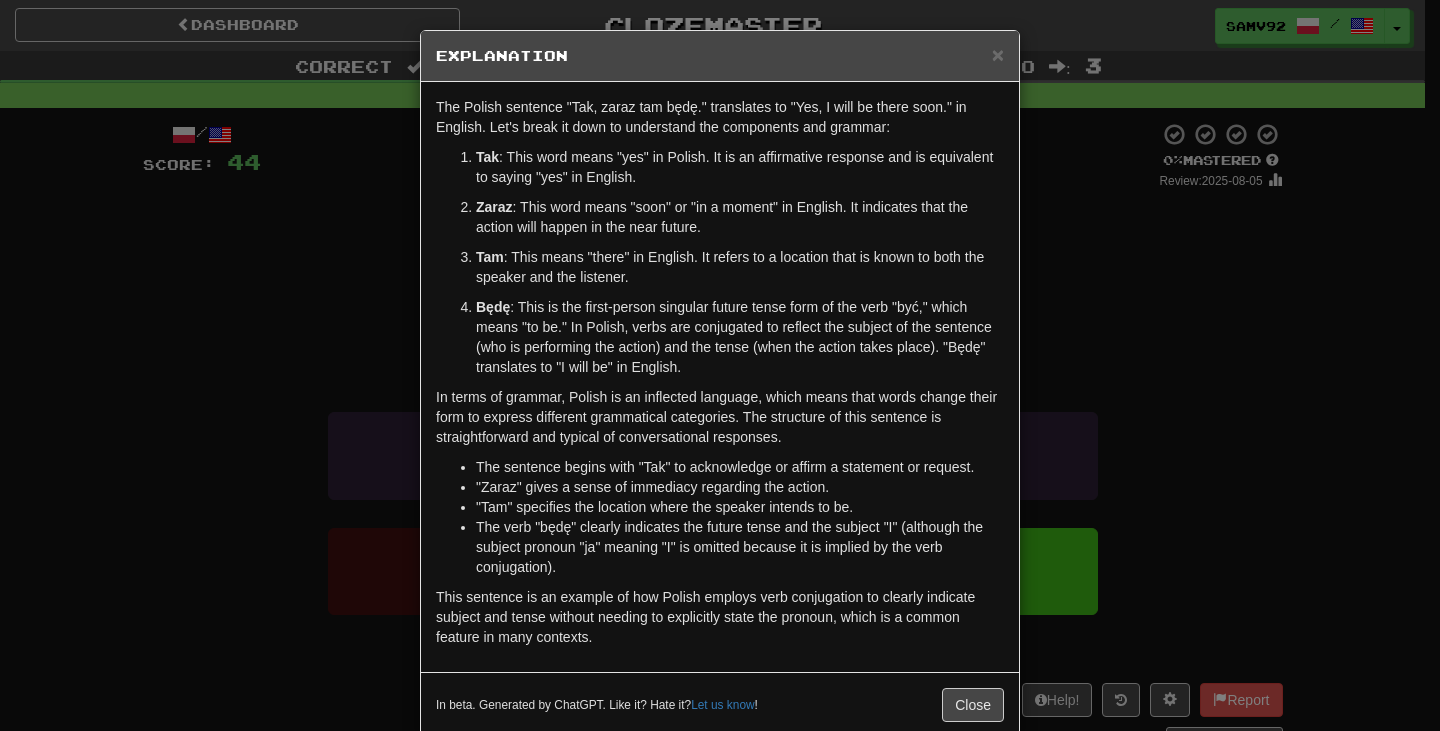 click on "× Explanation The Polish sentence "Tak, zaraz tam będę." translates to "Yes, I will be there soon." in English. Let's break it down to understand the components and grammar:
Tak : This word means "yes" in Polish. It is an affirmative response and is equivalent to saying "yes" in English.
Zaraz : This word means "soon" or "in a moment" in English. It indicates that the action will happen in the near future.
Tam : This means "there" in English. It refers to a location that is known to both the speaker and the listener.
Będę : This is the first-person singular future tense form of the verb "być," which means "to be." In Polish, verbs are conjugated to reflect the subject of the sentence (who is performing the action) and the tense (when the action takes place). "Będę" translates to "I will be" in English.
The sentence begins with "Tak" to acknowledge or affirm a statement or request.
"Zaraz" gives a sense of immediacy regarding the action.
Let us know ! Close" at bounding box center [720, 365] 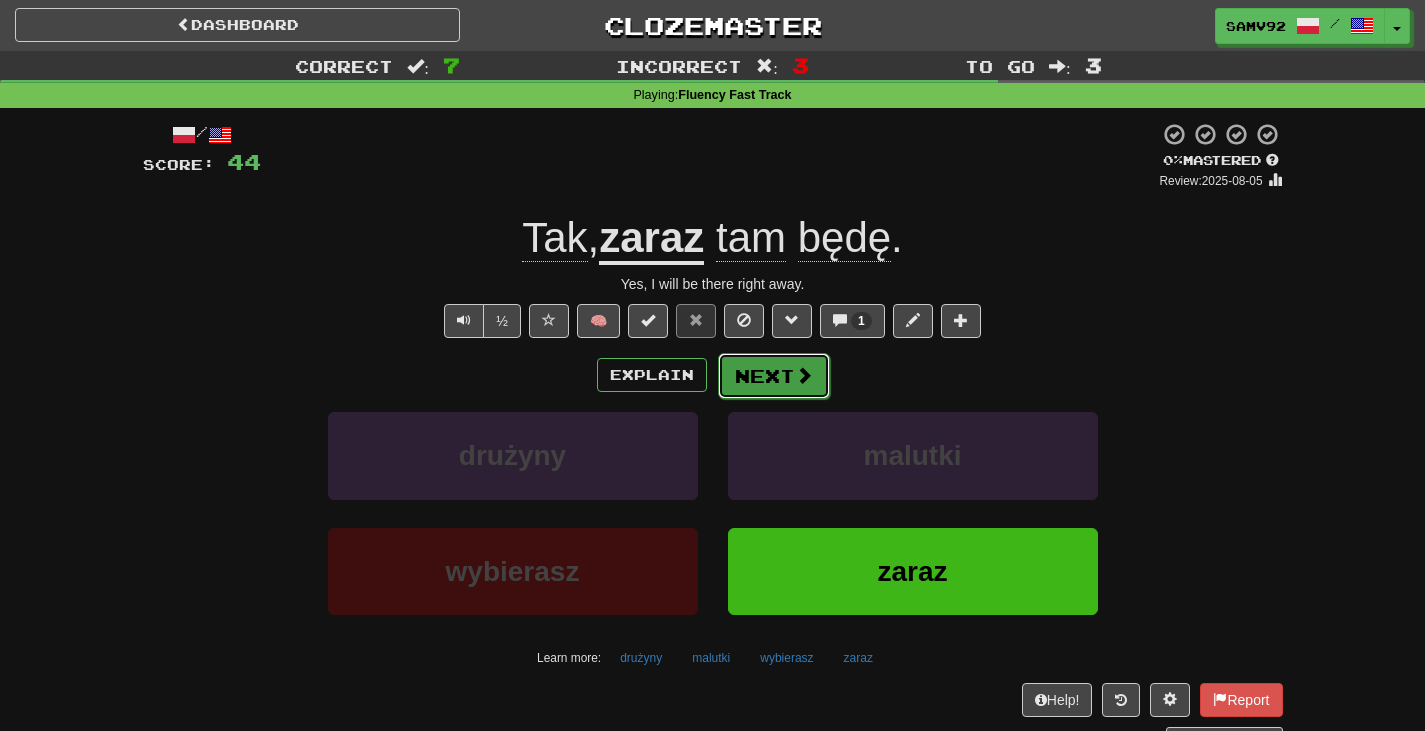 click at bounding box center [804, 375] 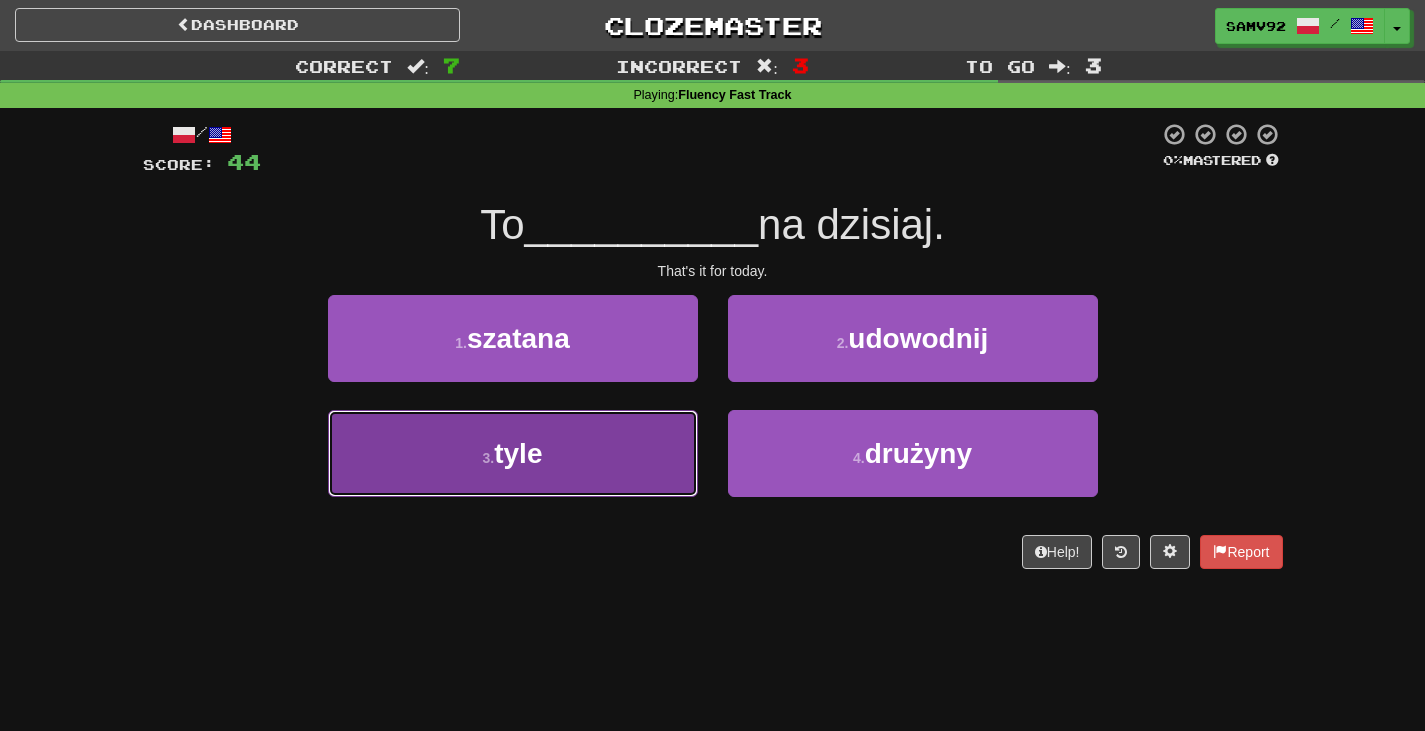 click on "3 .  tyle" at bounding box center (513, 453) 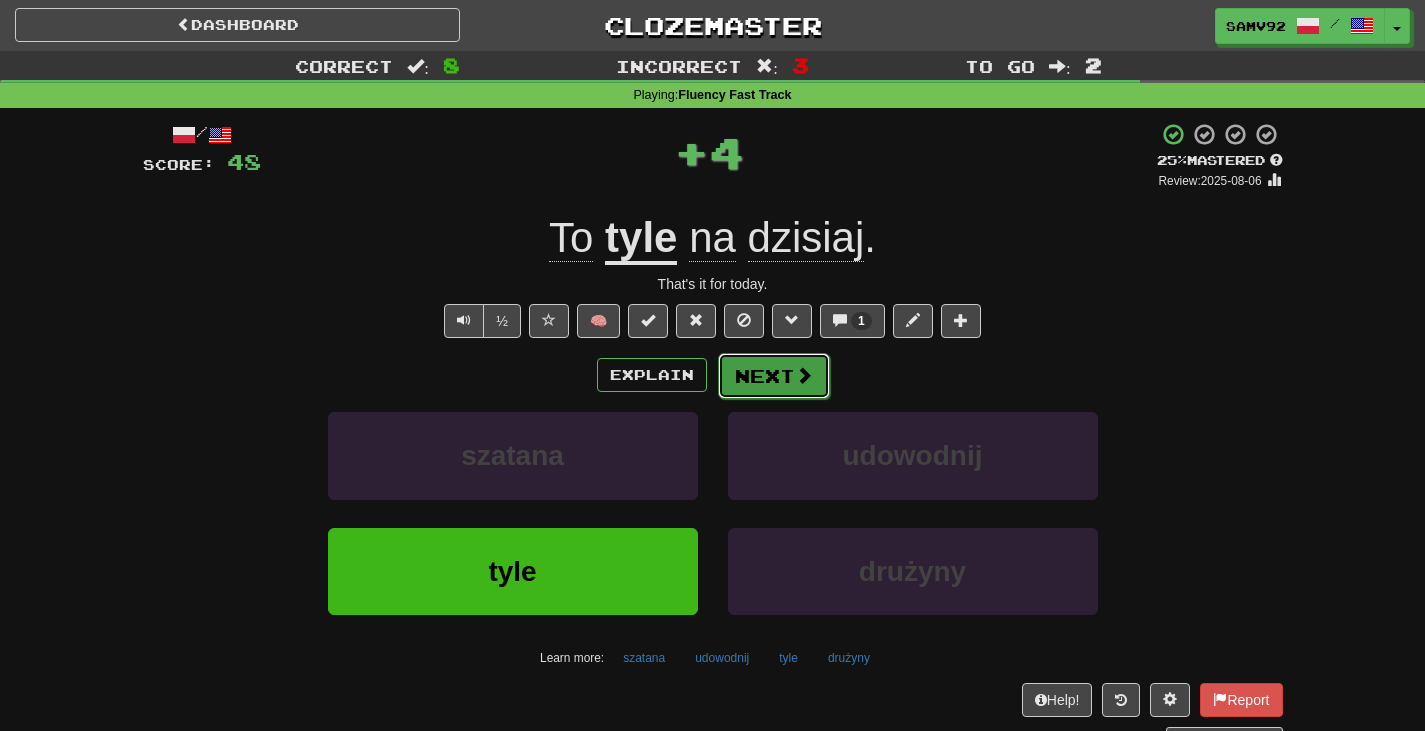 click on "Next" at bounding box center [774, 376] 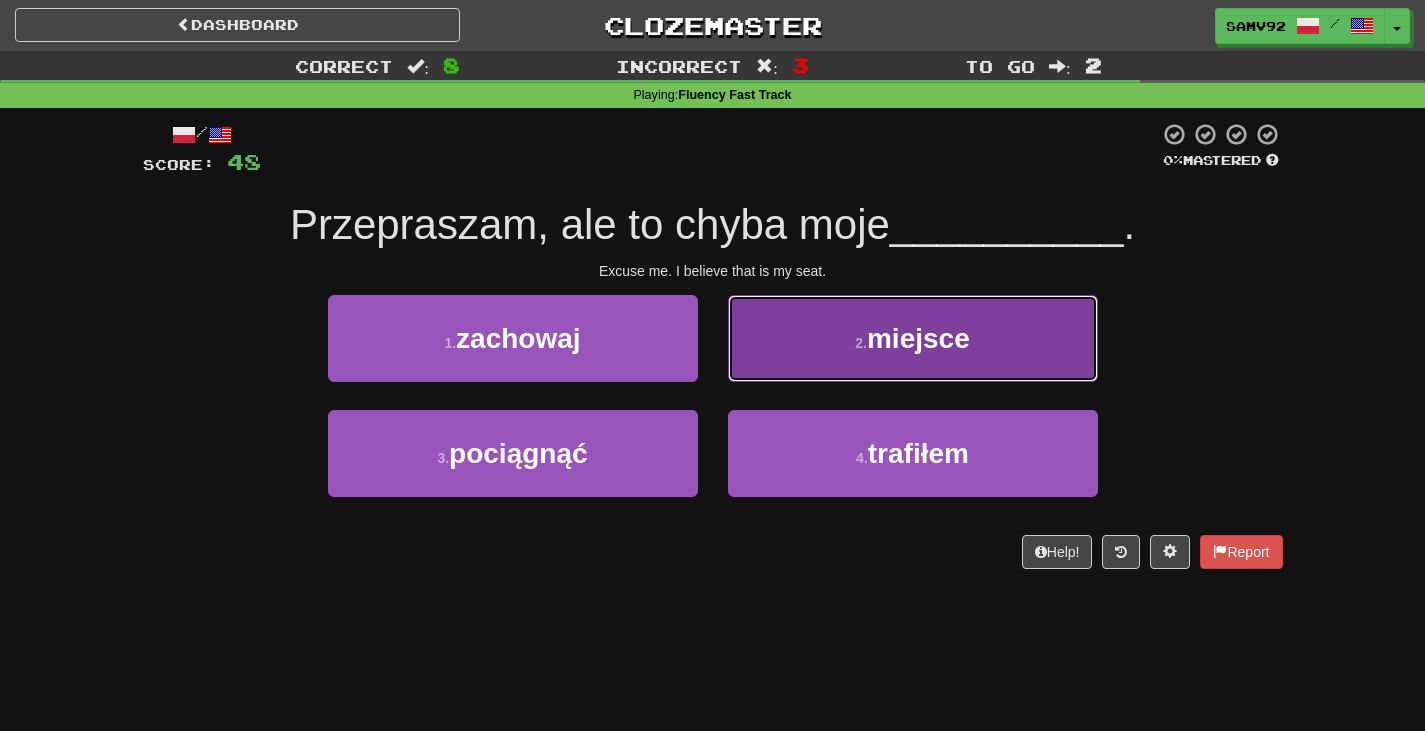 click on "2 .  miejsce" at bounding box center (913, 338) 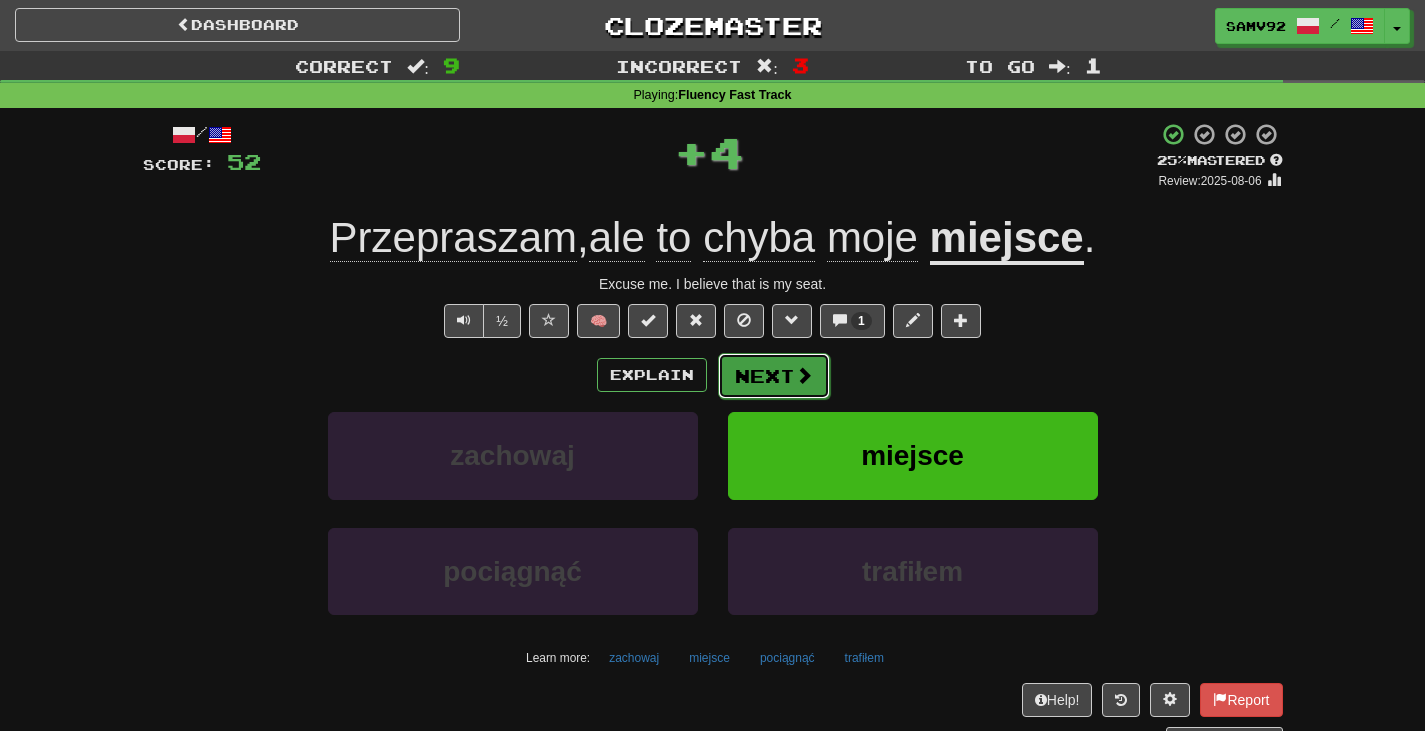 click on "Next" at bounding box center [774, 376] 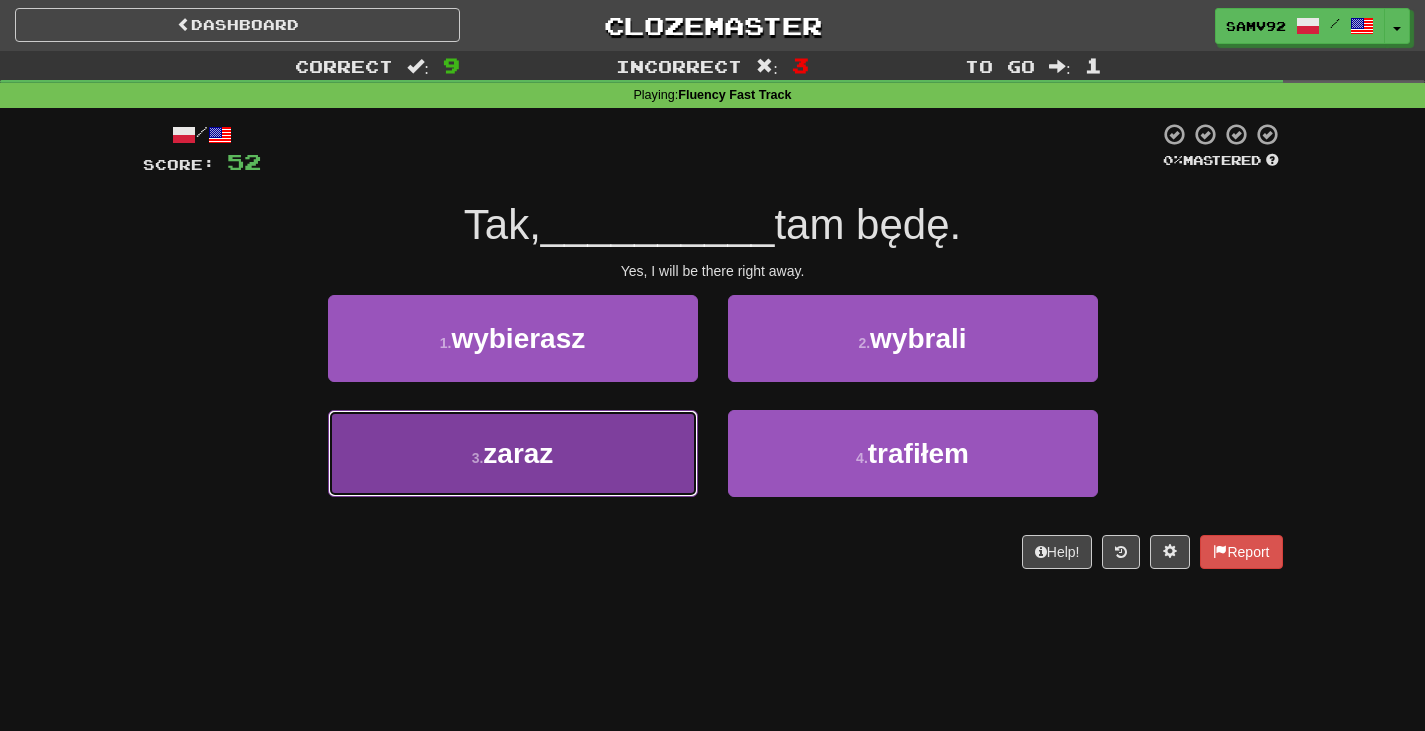 click on "3 .  zaraz" at bounding box center (513, 453) 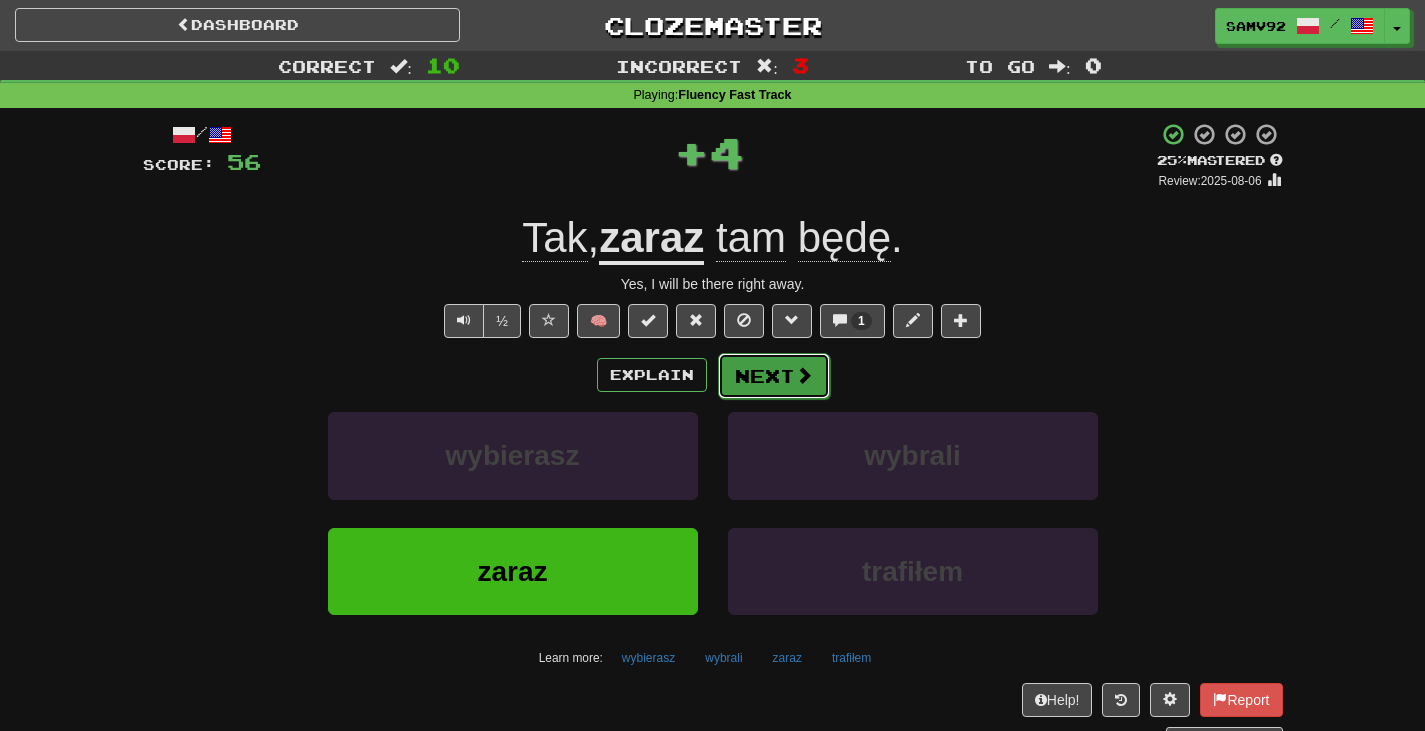click on "Next" at bounding box center [774, 376] 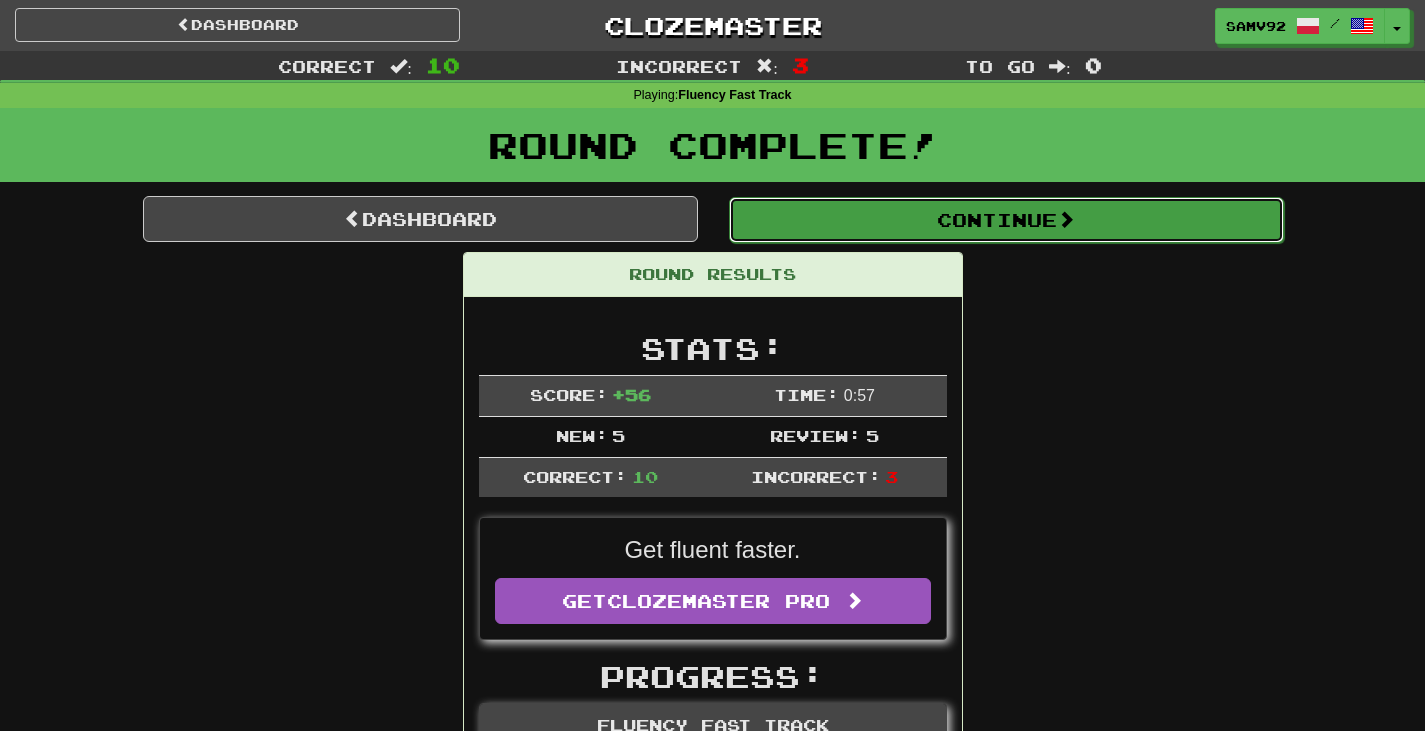 click on "Continue" at bounding box center (1006, 220) 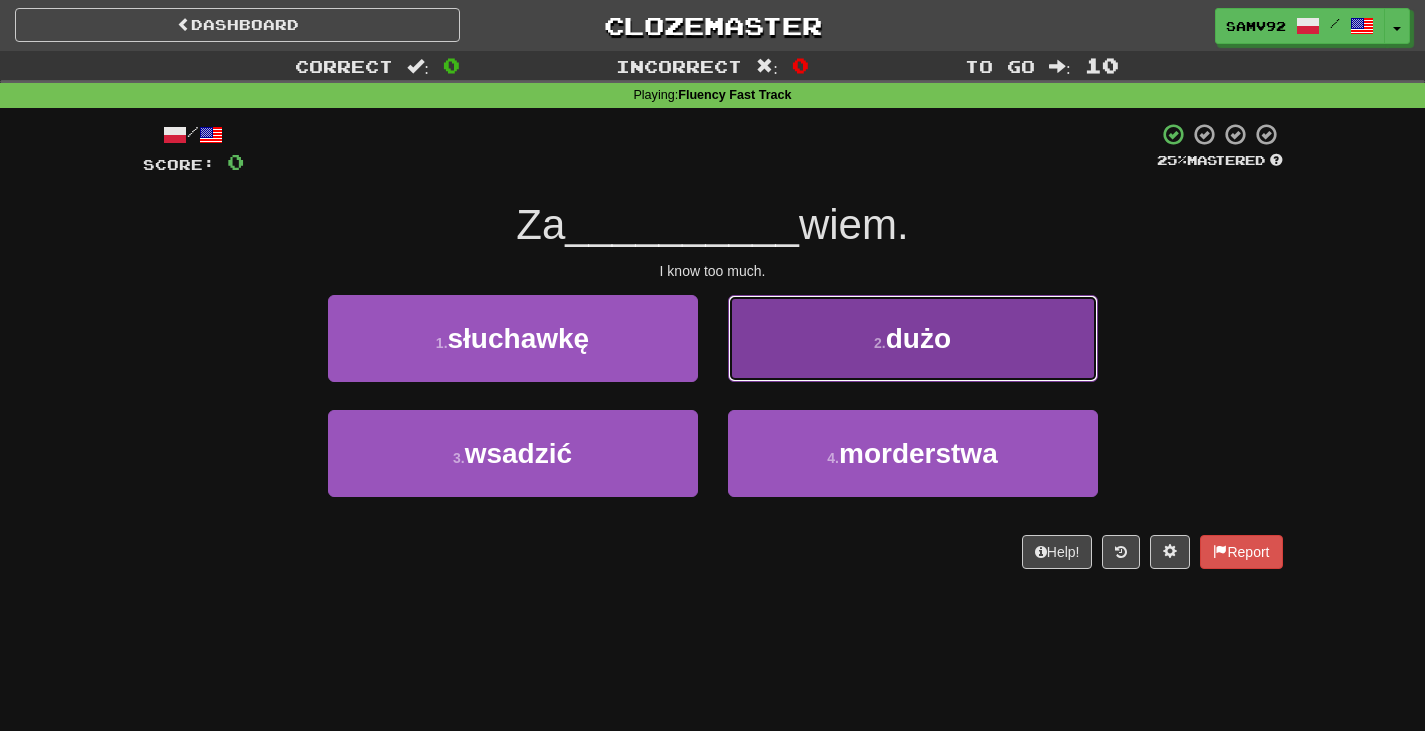 click on "2 .  dużo" at bounding box center (913, 338) 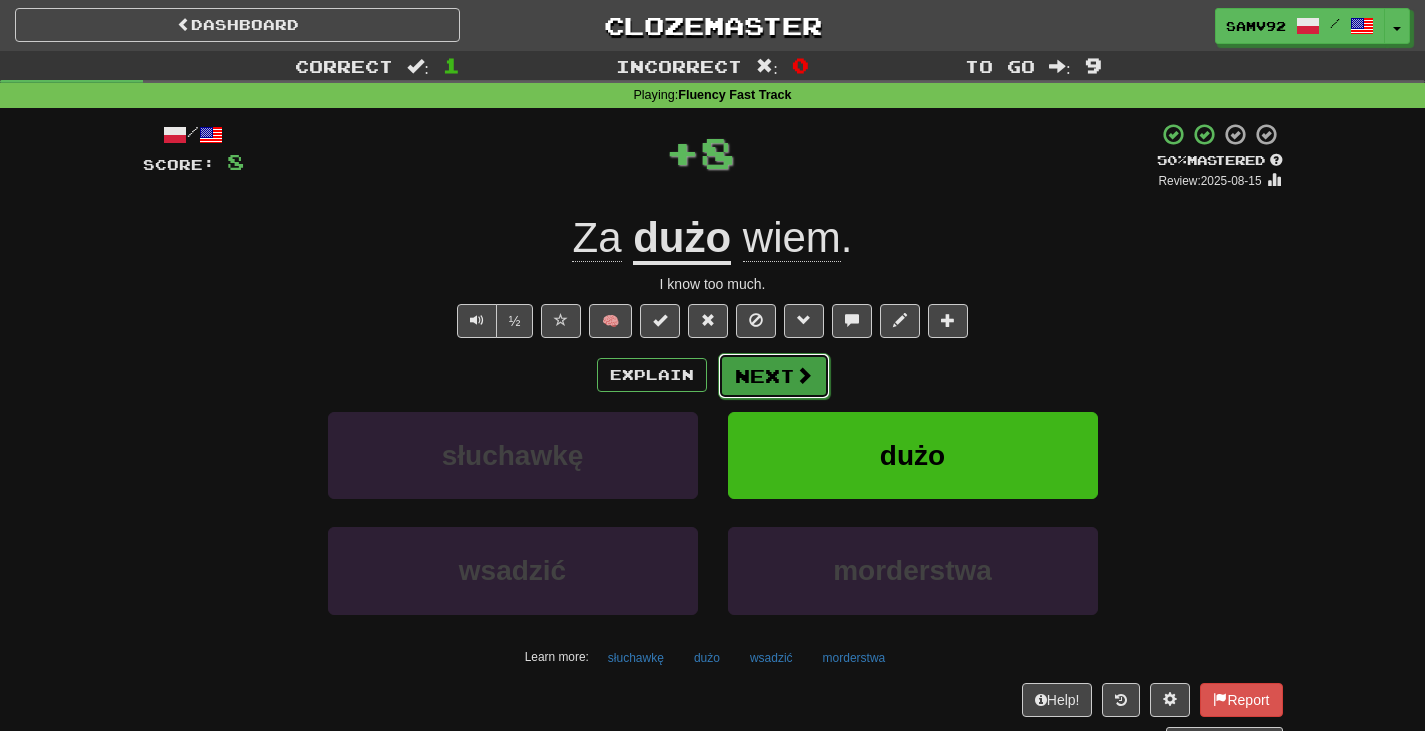 click on "Dashboard
Clozemaster
samv92
/
Toggle Dropdown
Dashboard
Leaderboard
Activity Feed
Notifications
Profile
Discussions
한국어
/
English
Streak:
0
Review:
20
Points Today: 0
Deutsch
/
English
Streak:
2
Review:
2,032
Points Today: 144
Français
/
English
Streak:
1
Review:
2,383
Points Today: 0
Nederlands
/
English
Streak:
1
Review:
20
Points Today: 0
Polski
/
English
Streak:
2
Review:
19
Points Today: 12
فارسی
/
English
Streak:
0
Review:
20
Points Today: 0
Ελληνικά
/
English
Streak:
1
Review:
3,467
Points Today: 0
/" at bounding box center [712, 743] 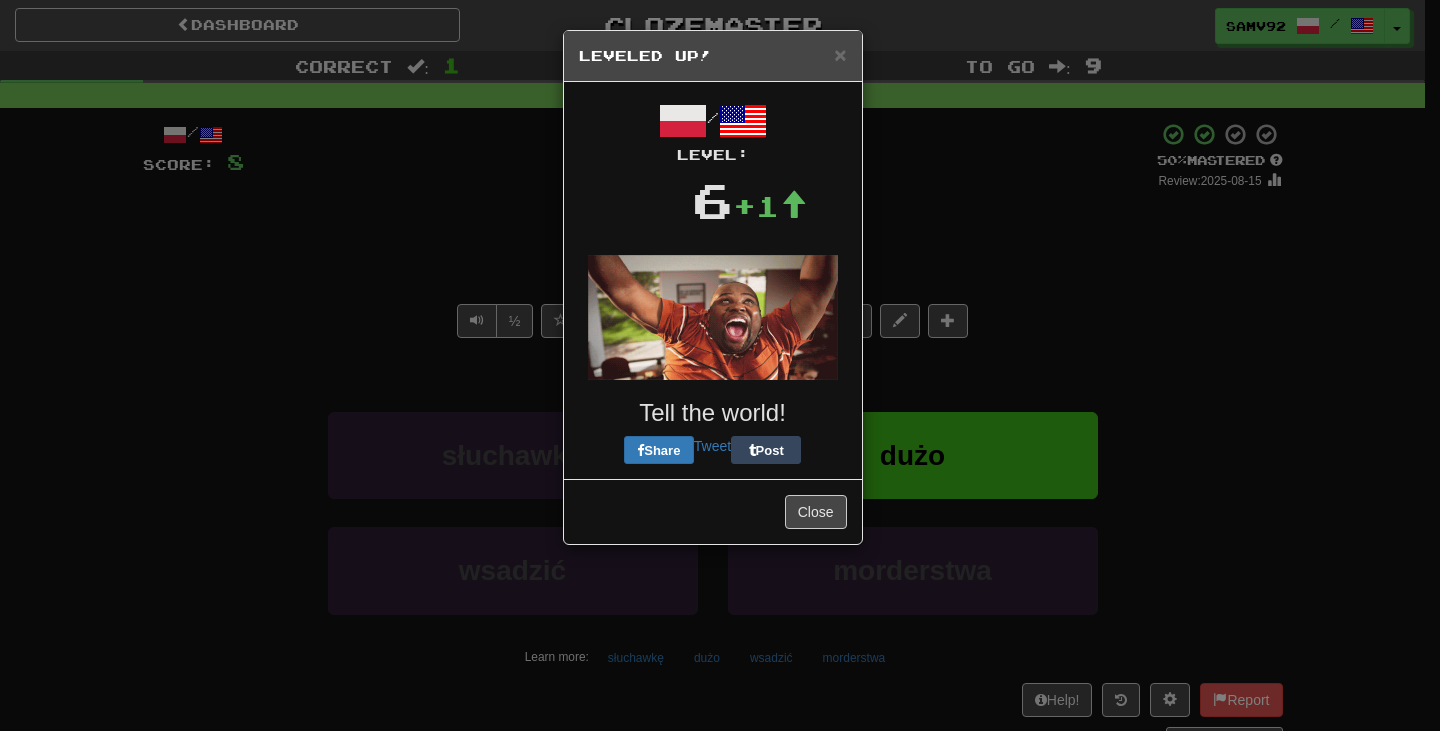 drag, startPoint x: 799, startPoint y: 541, endPoint x: 799, endPoint y: 530, distance: 11 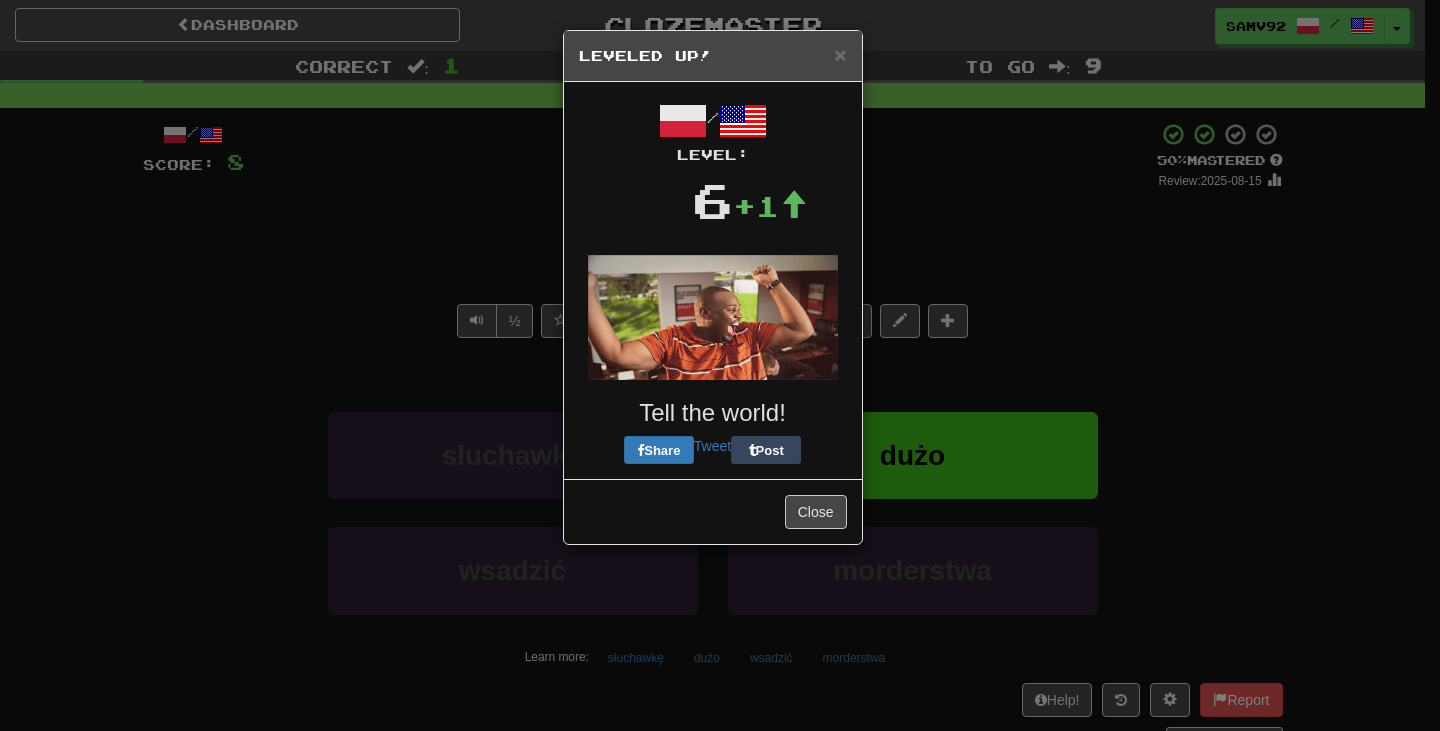 click on "Close" at bounding box center [713, 511] 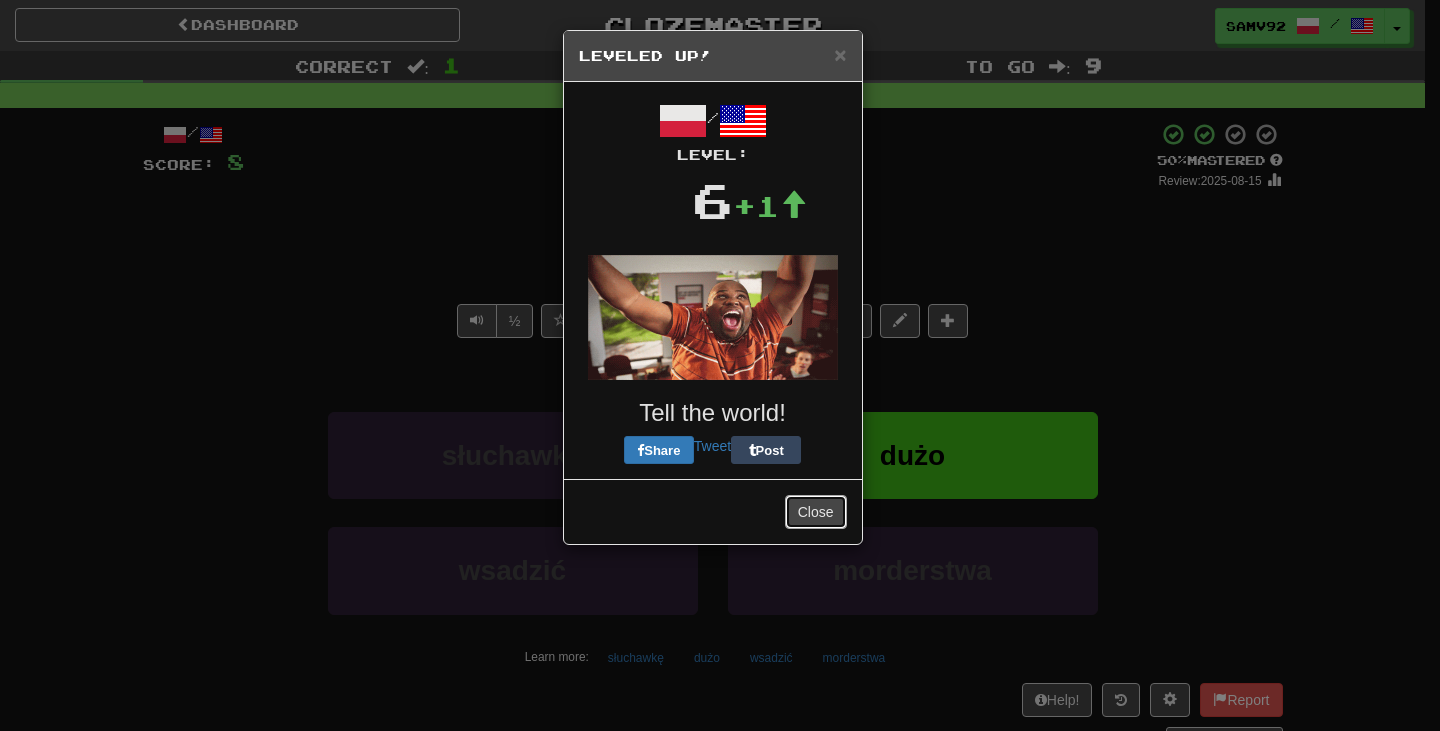 click on "Close" at bounding box center (816, 512) 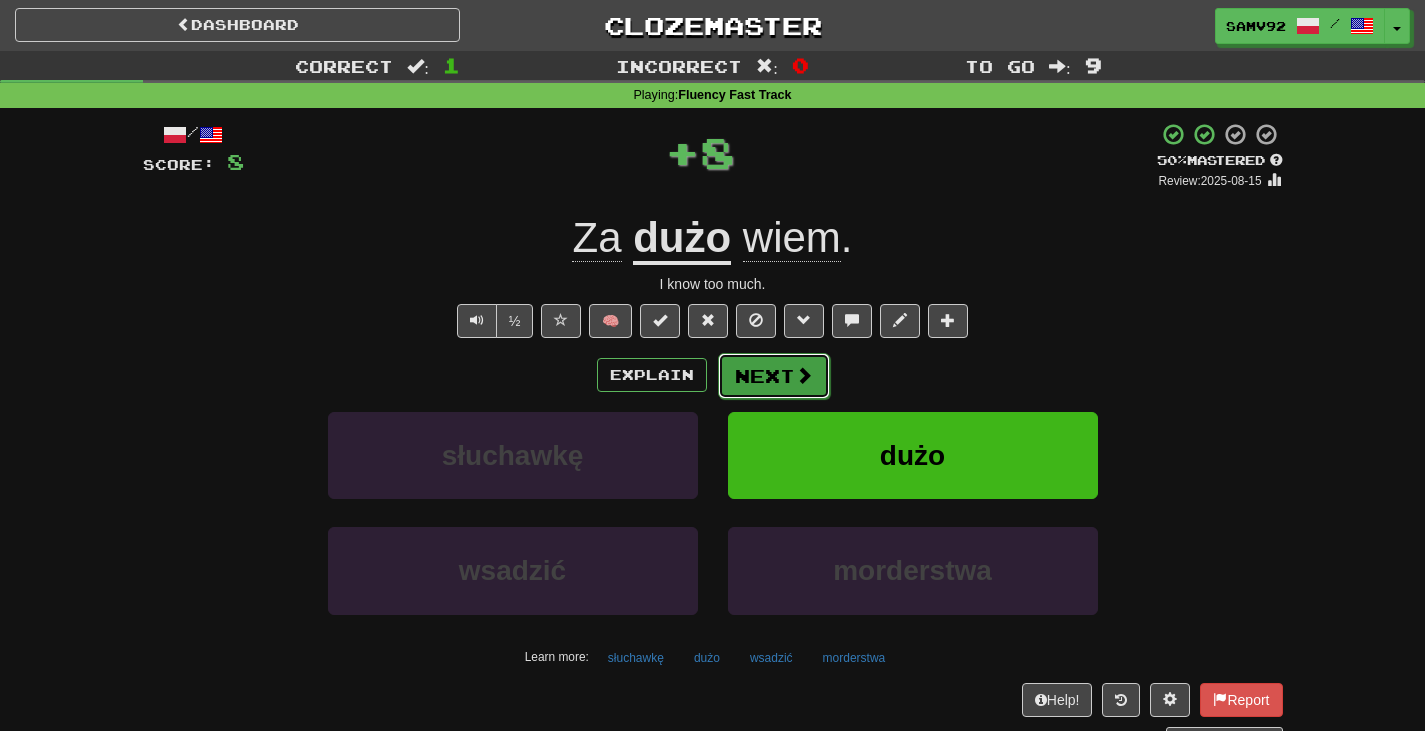 click on "Next" at bounding box center [774, 376] 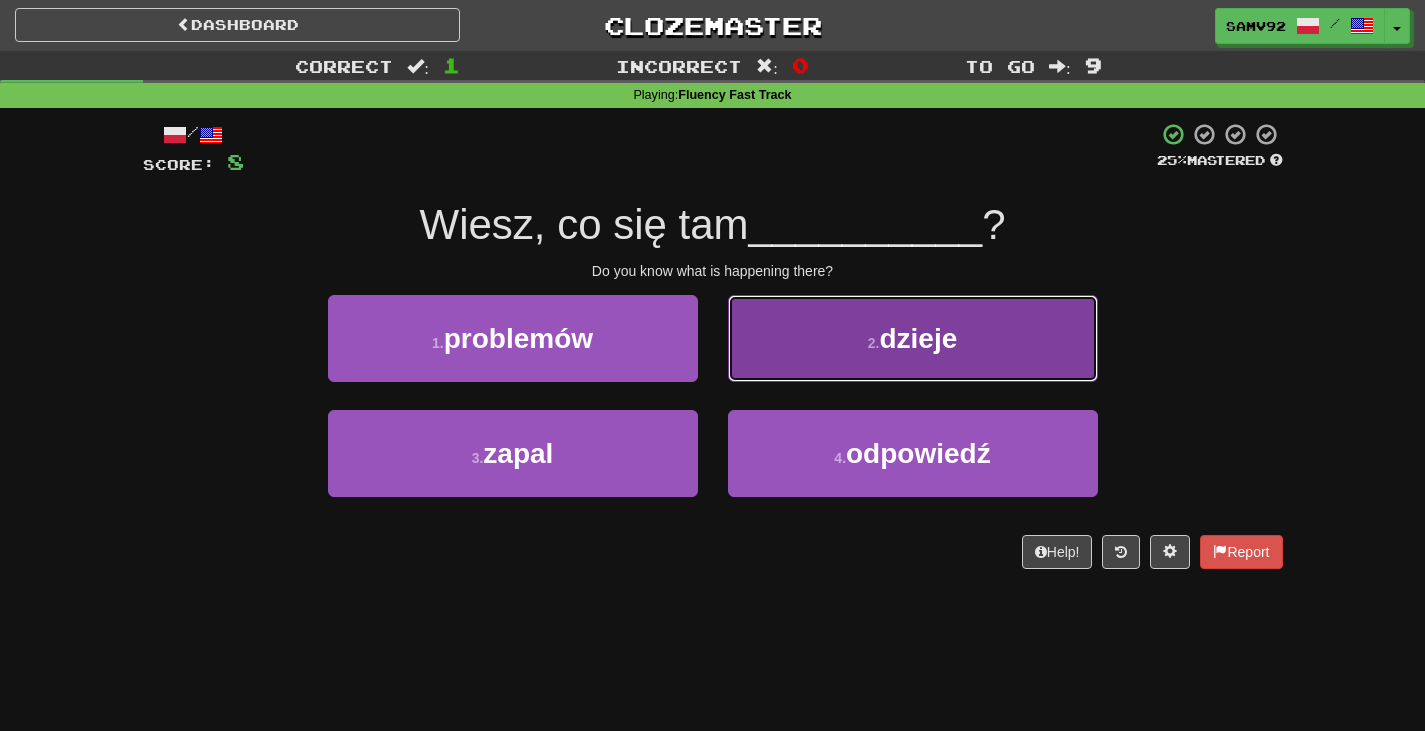 click on "2 .  dzieje" at bounding box center [913, 338] 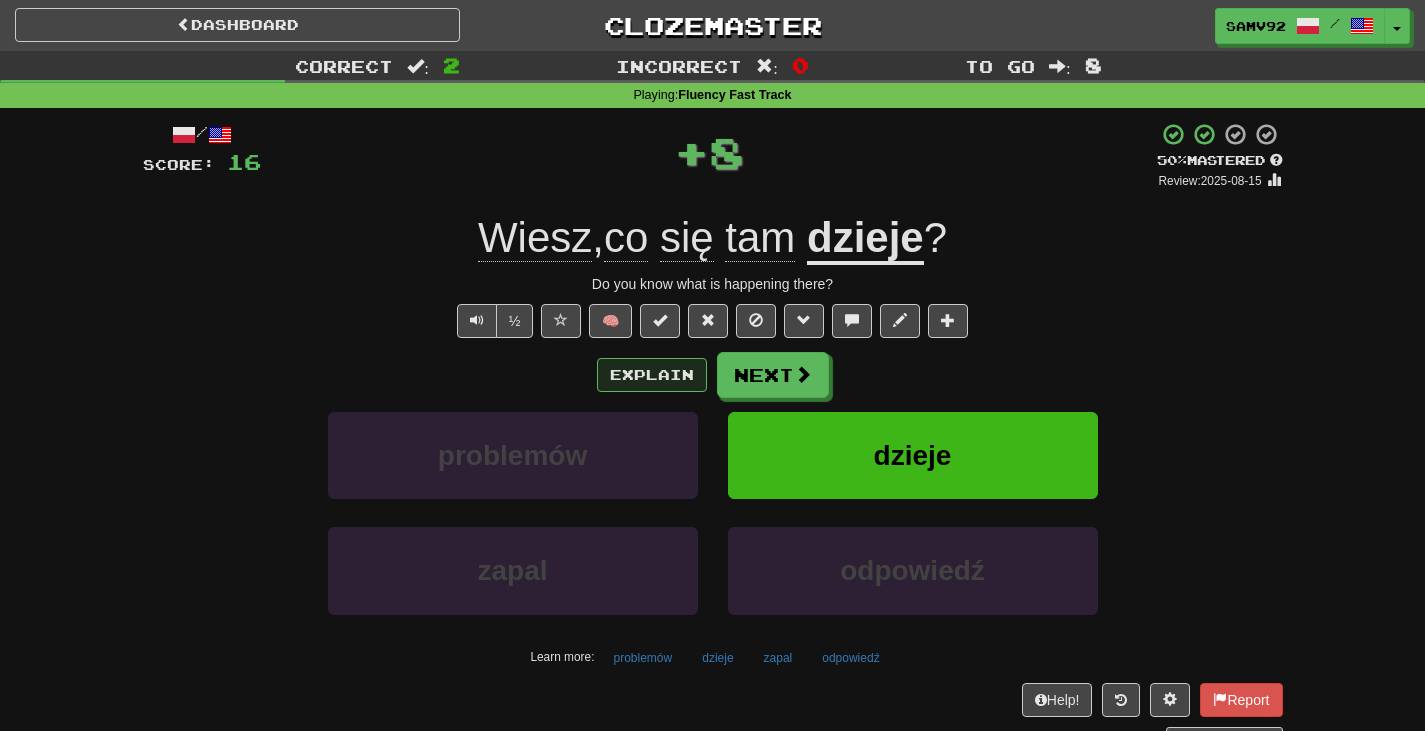 drag, startPoint x: 677, startPoint y: 408, endPoint x: 671, endPoint y: 384, distance: 24.738634 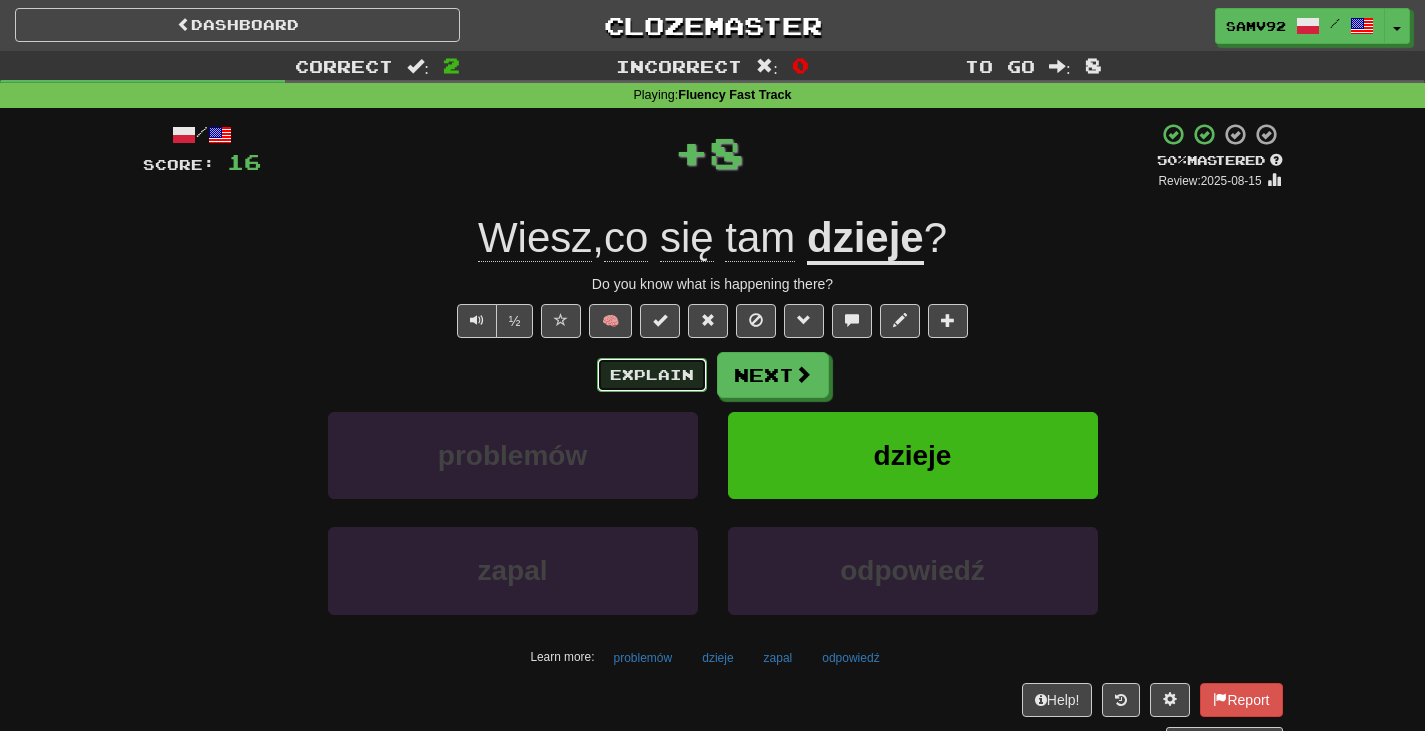 click on "Explain" at bounding box center (652, 375) 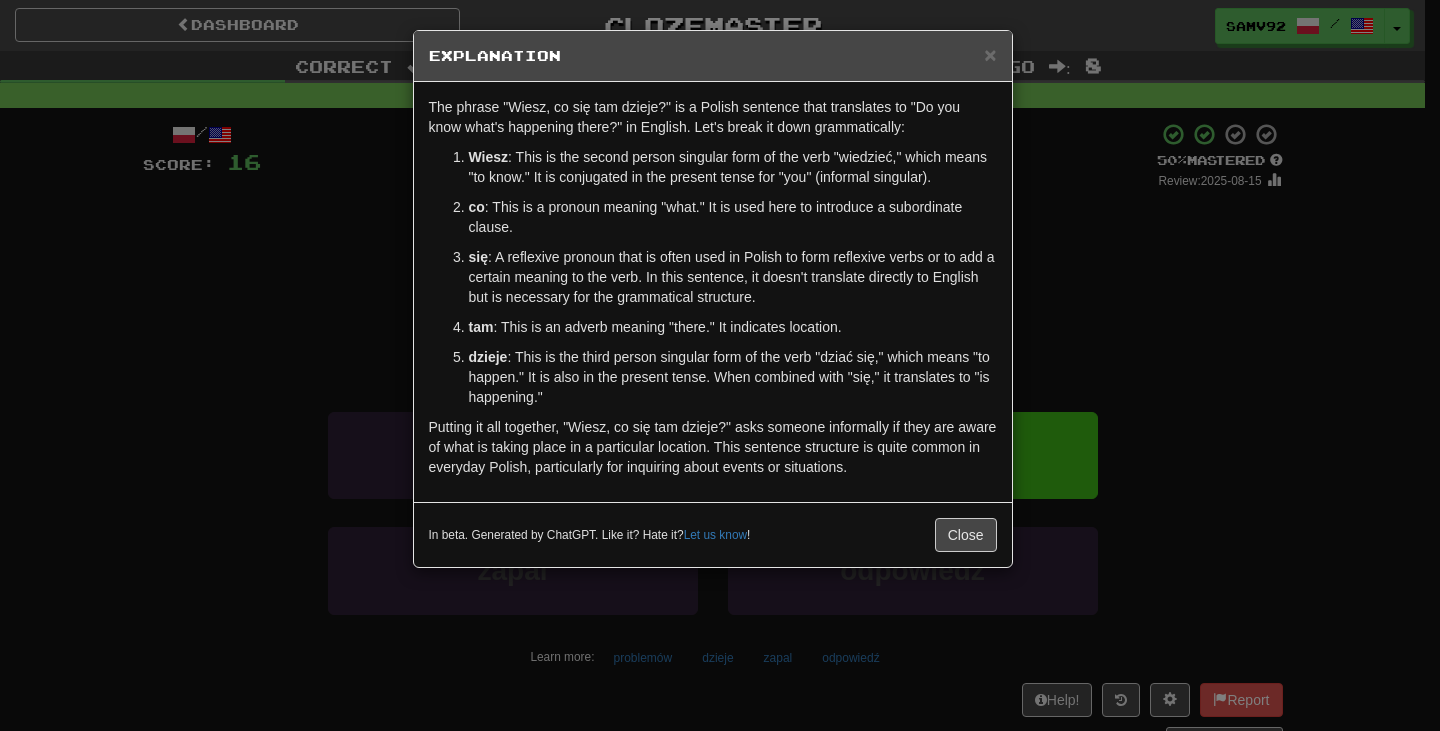 click on "× Explanation The phrase "Wiesz, co się tam dzieje?" is a Polish sentence that translates to "Do you know what's happening there?" in English. Let's break it down grammatically:
Wiesz : This is the second person singular form of the verb "wiedzieć," which means "to know." It is conjugated in the present tense for "you" (informal singular).
co : This is a pronoun meaning "what." It is used here to introduce a subordinate clause.
się : A reflexive pronoun that is often used in Polish to form reflexive verbs or to add a certain meaning to the verb. In this sentence, it doesn't translate directly to English but is necessary for the grammatical structure.
tam : This is an adverb meaning "there." It indicates location.
dzieje : This is the third person singular form of the verb "dziać się," which means "to happen." It is also in the present tense. When combined with "się," it translates to "is happening."
In beta. Generated by ChatGPT. Like it? Hate it?  Let us know !" at bounding box center (720, 365) 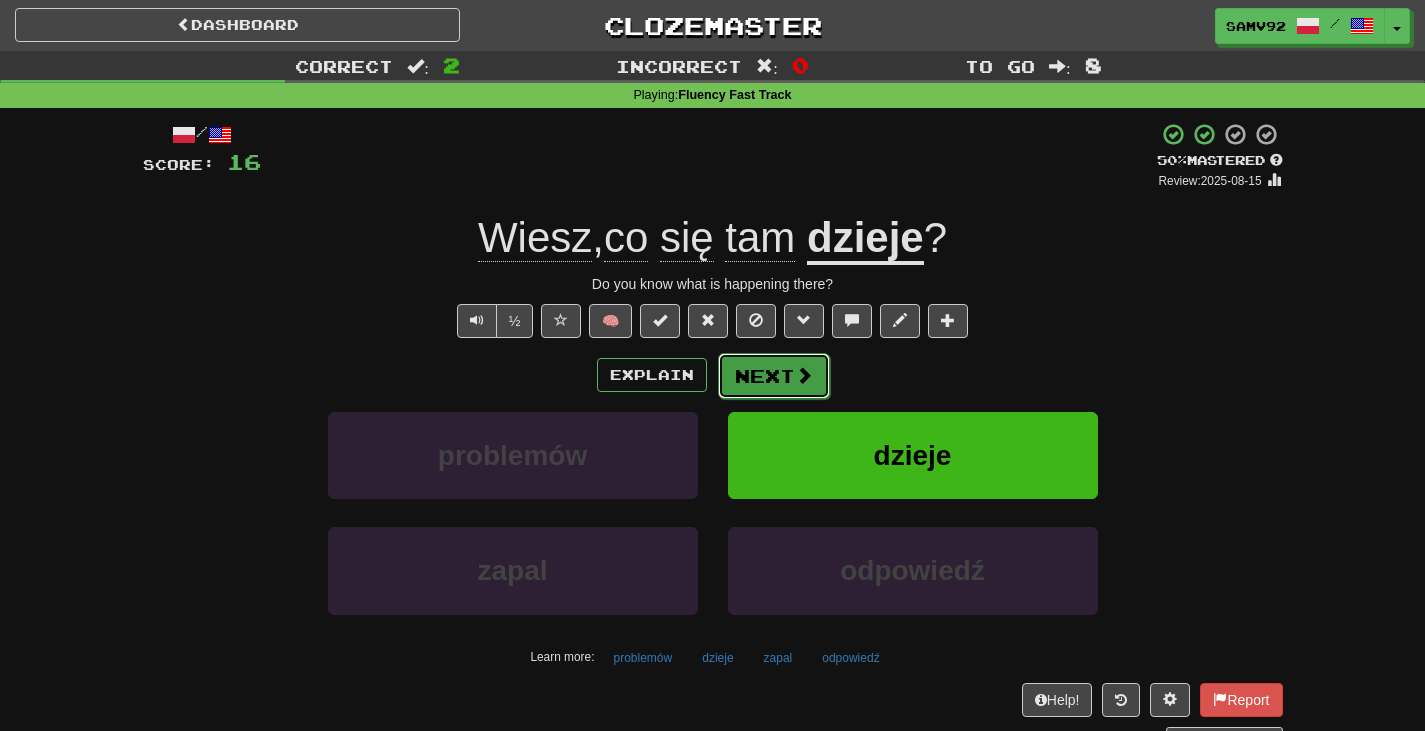 click on "Next" at bounding box center [774, 376] 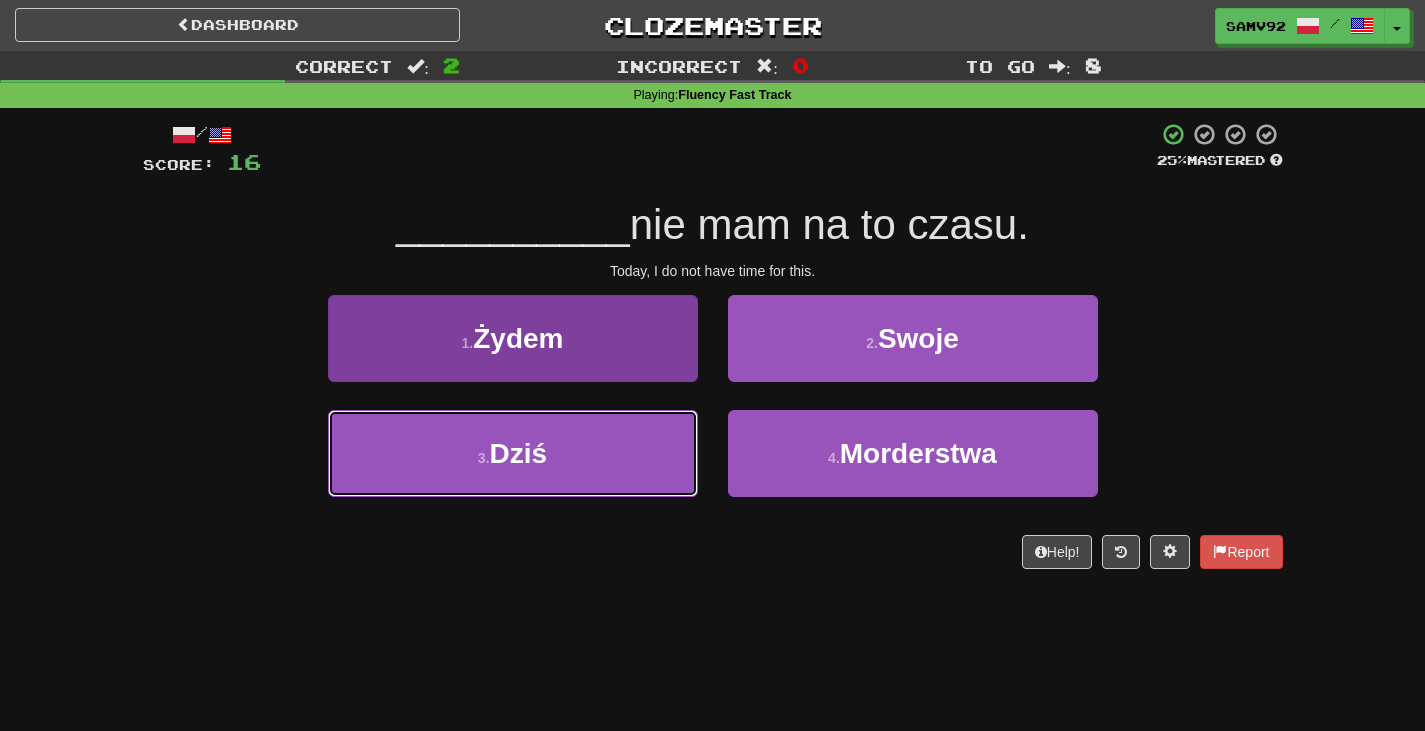 drag, startPoint x: 663, startPoint y: 458, endPoint x: 671, endPoint y: 444, distance: 16.124516 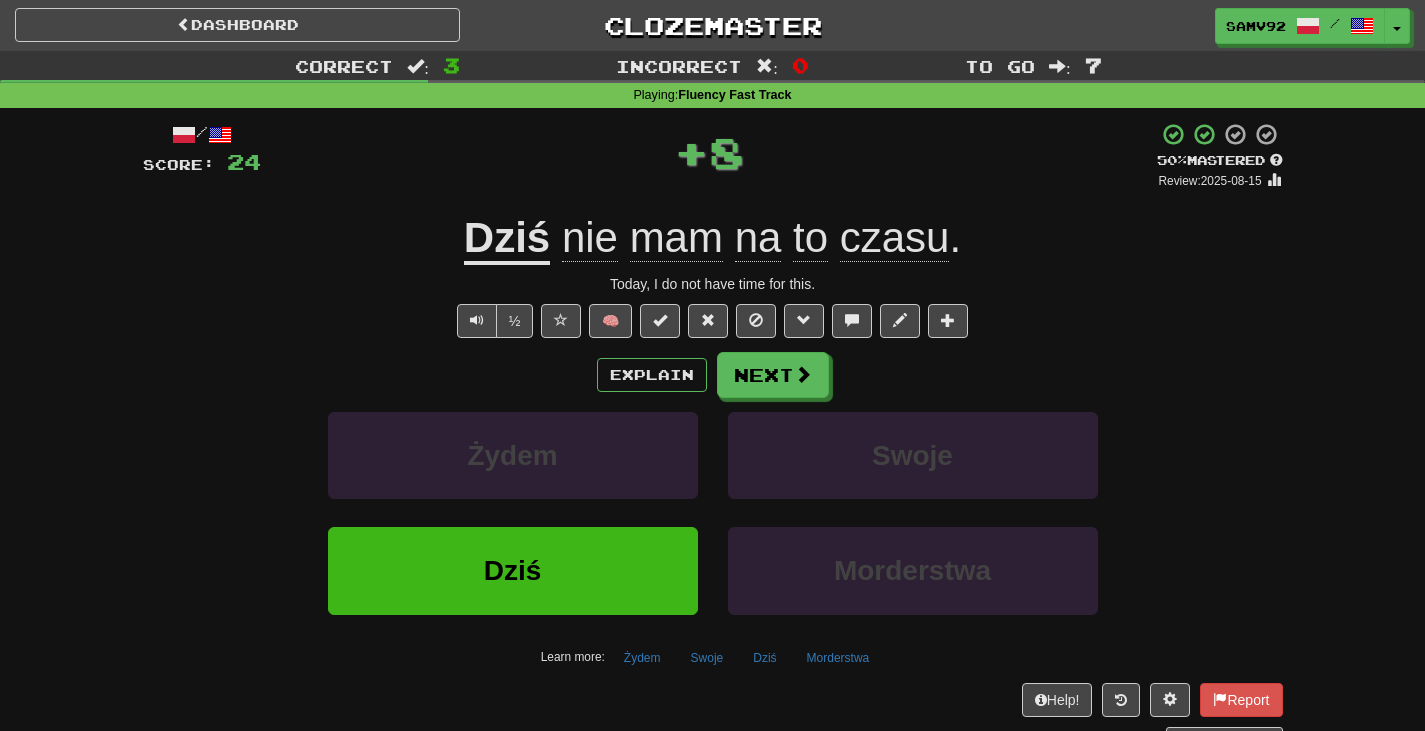 click on "Explain Next" at bounding box center (713, 375) 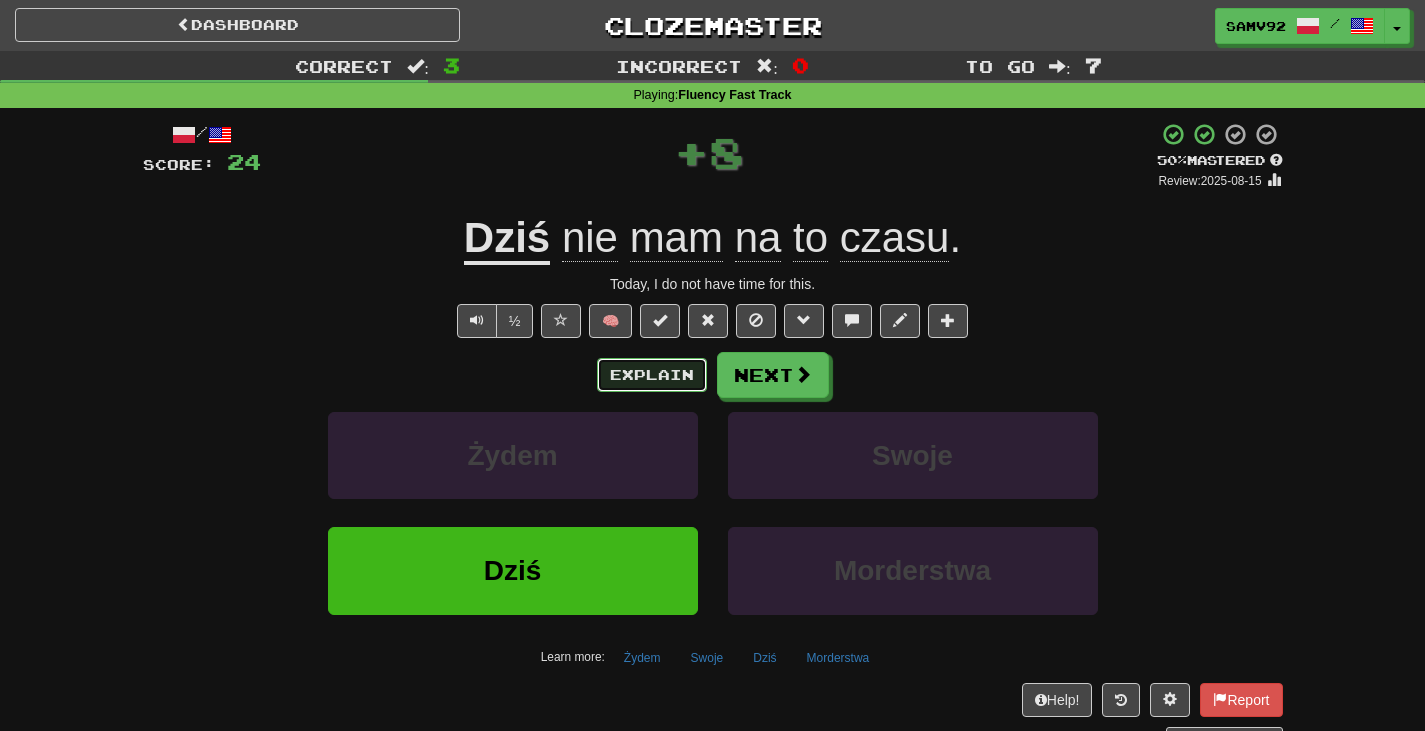 click on "Explain" at bounding box center [652, 375] 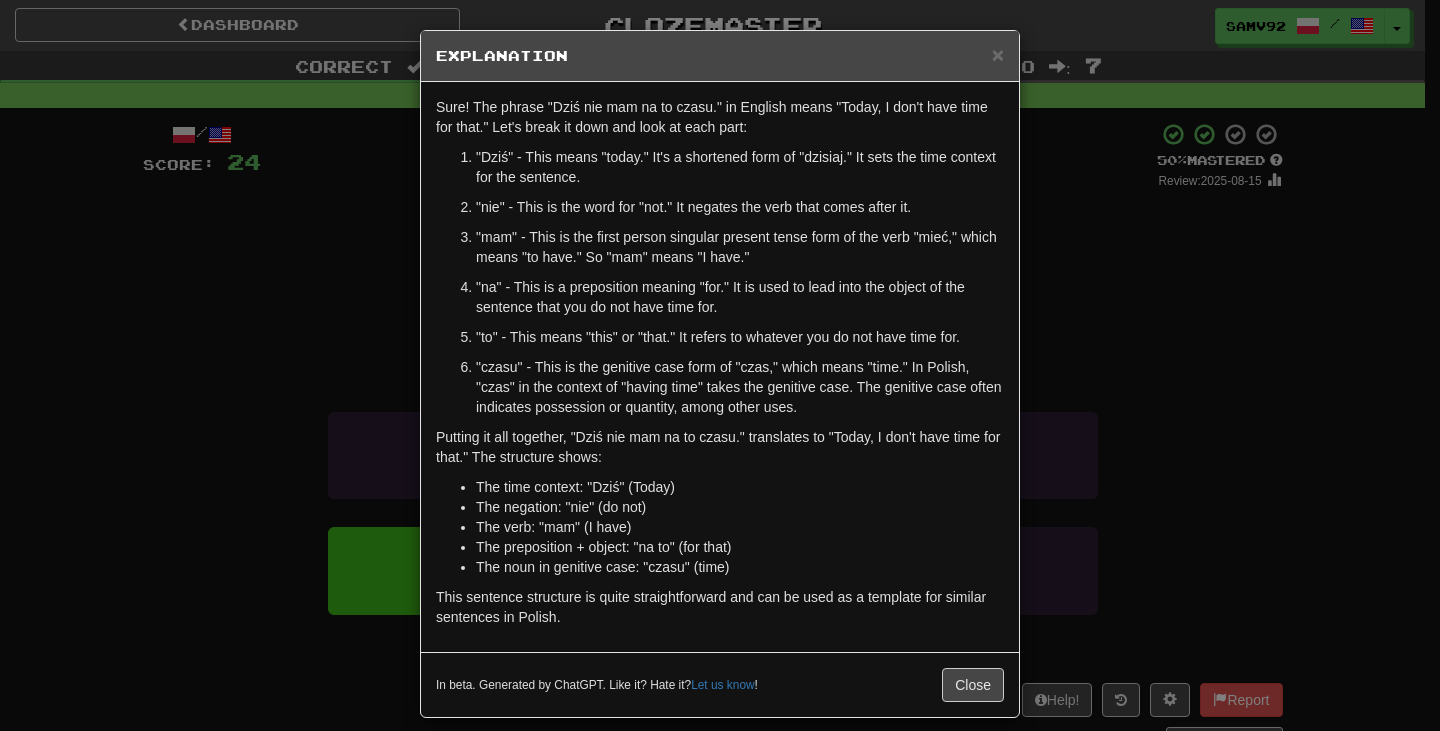 drag, startPoint x: 1036, startPoint y: 276, endPoint x: 1018, endPoint y: 278, distance: 18.110771 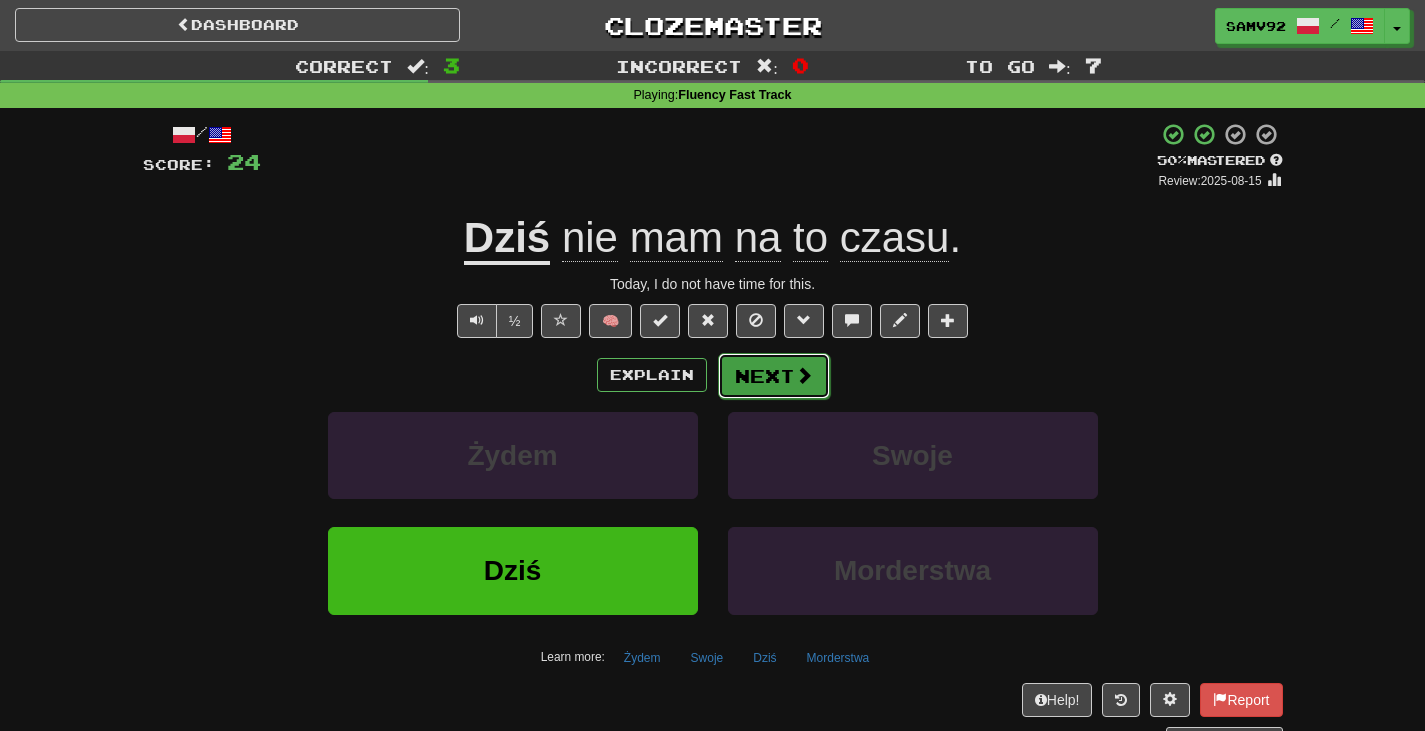 click on "Next" at bounding box center [774, 376] 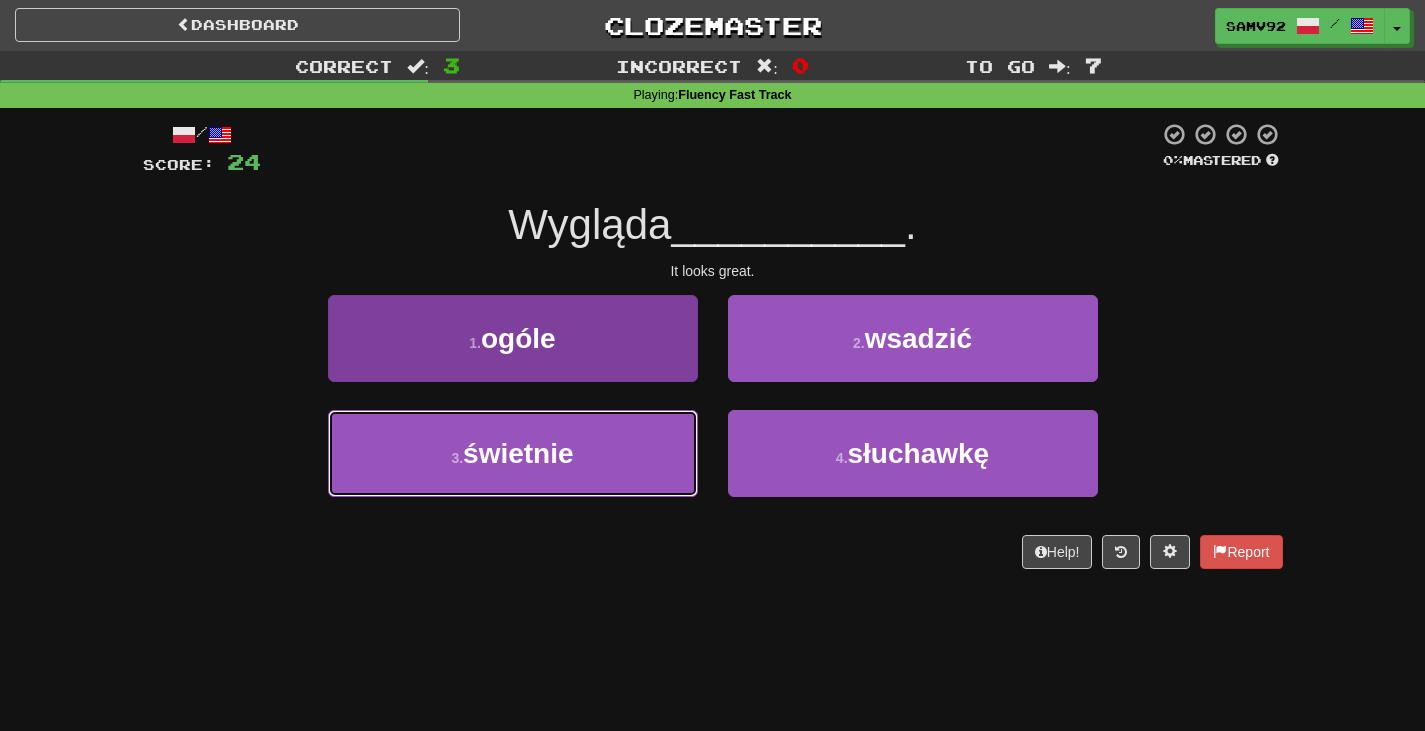 click on "3 .  świetnie" at bounding box center (513, 453) 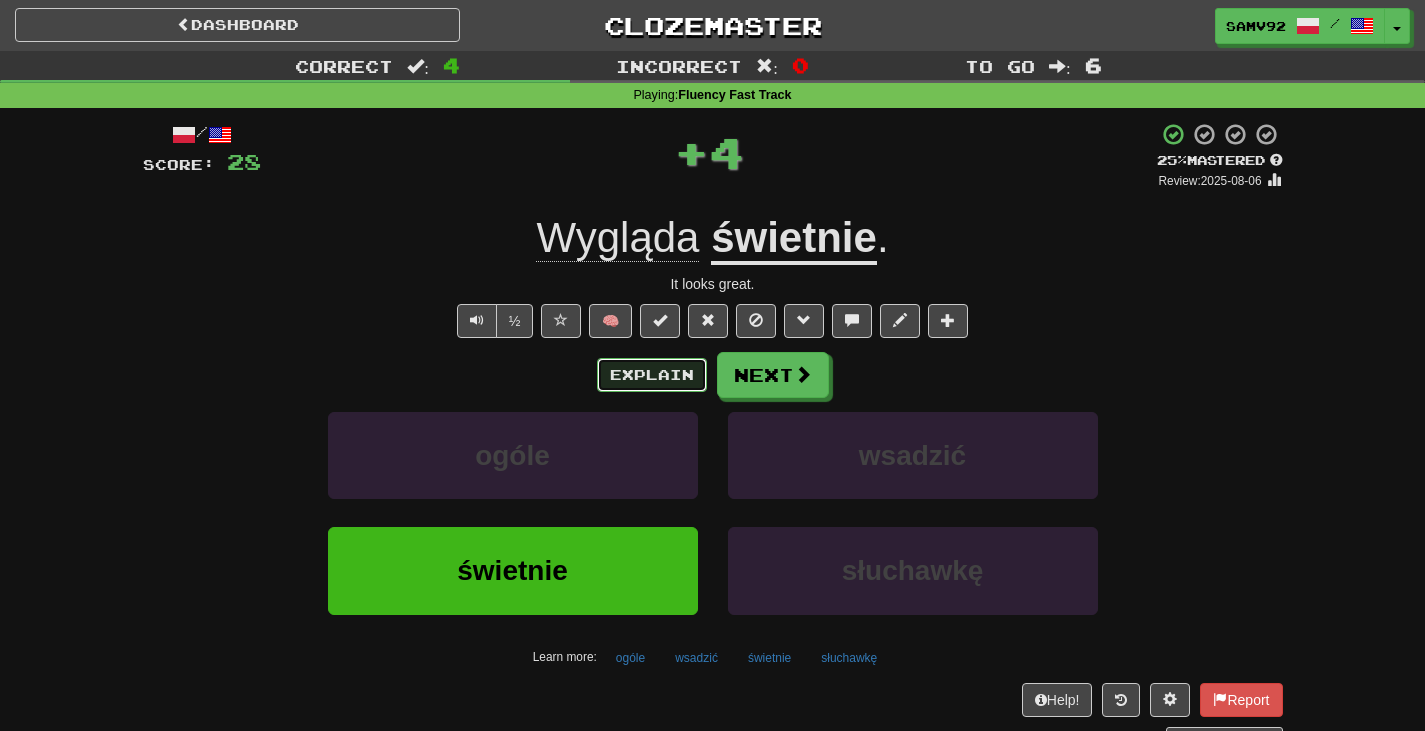 click on "Explain" at bounding box center [652, 375] 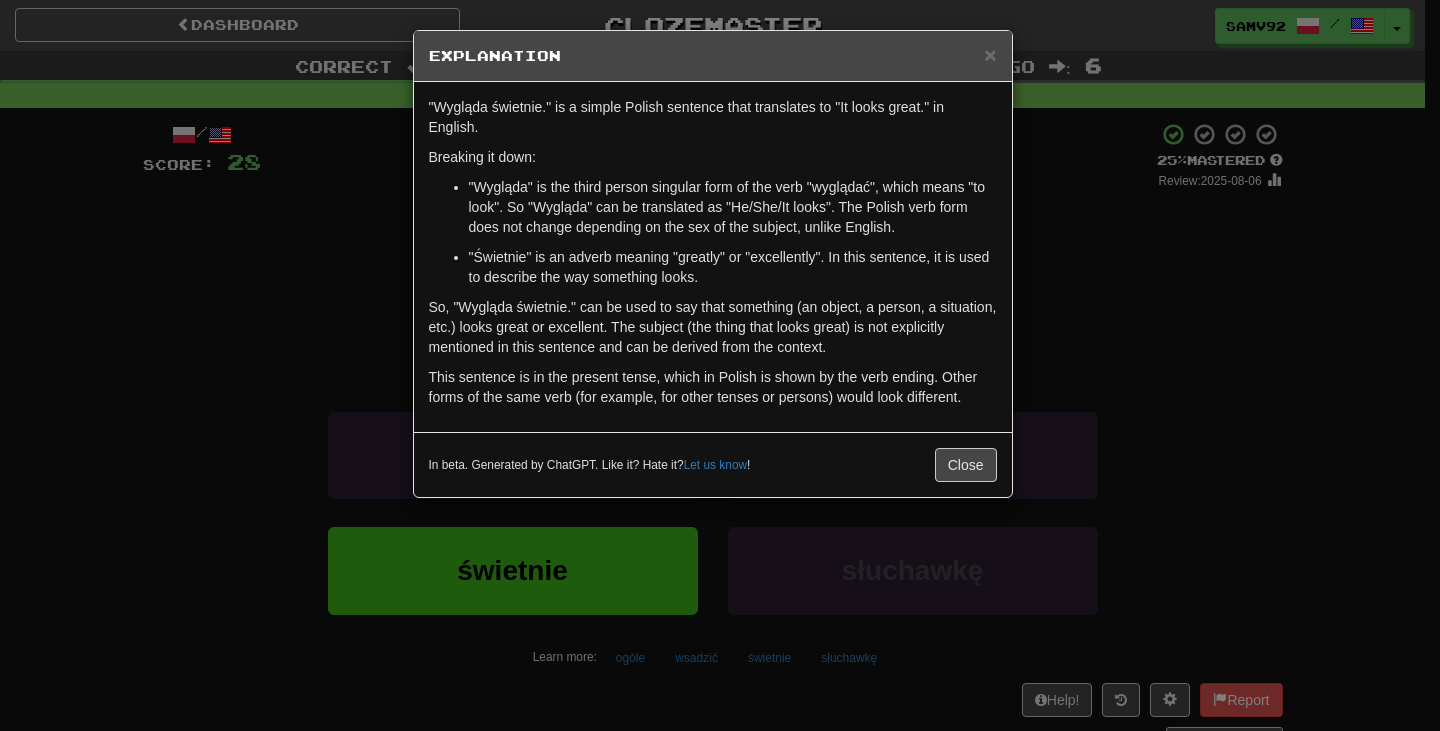 drag, startPoint x: 1058, startPoint y: 323, endPoint x: 1041, endPoint y: 323, distance: 17 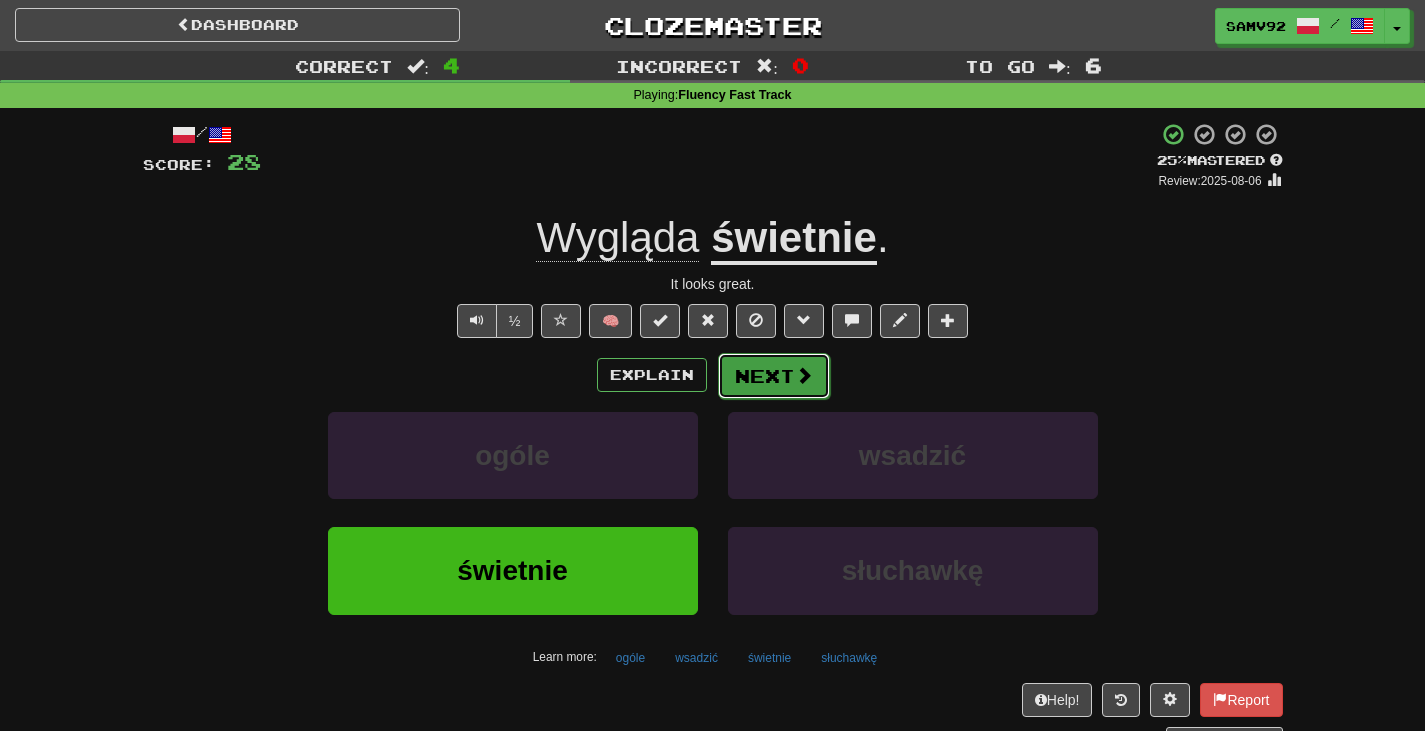 click on "Next" at bounding box center (774, 376) 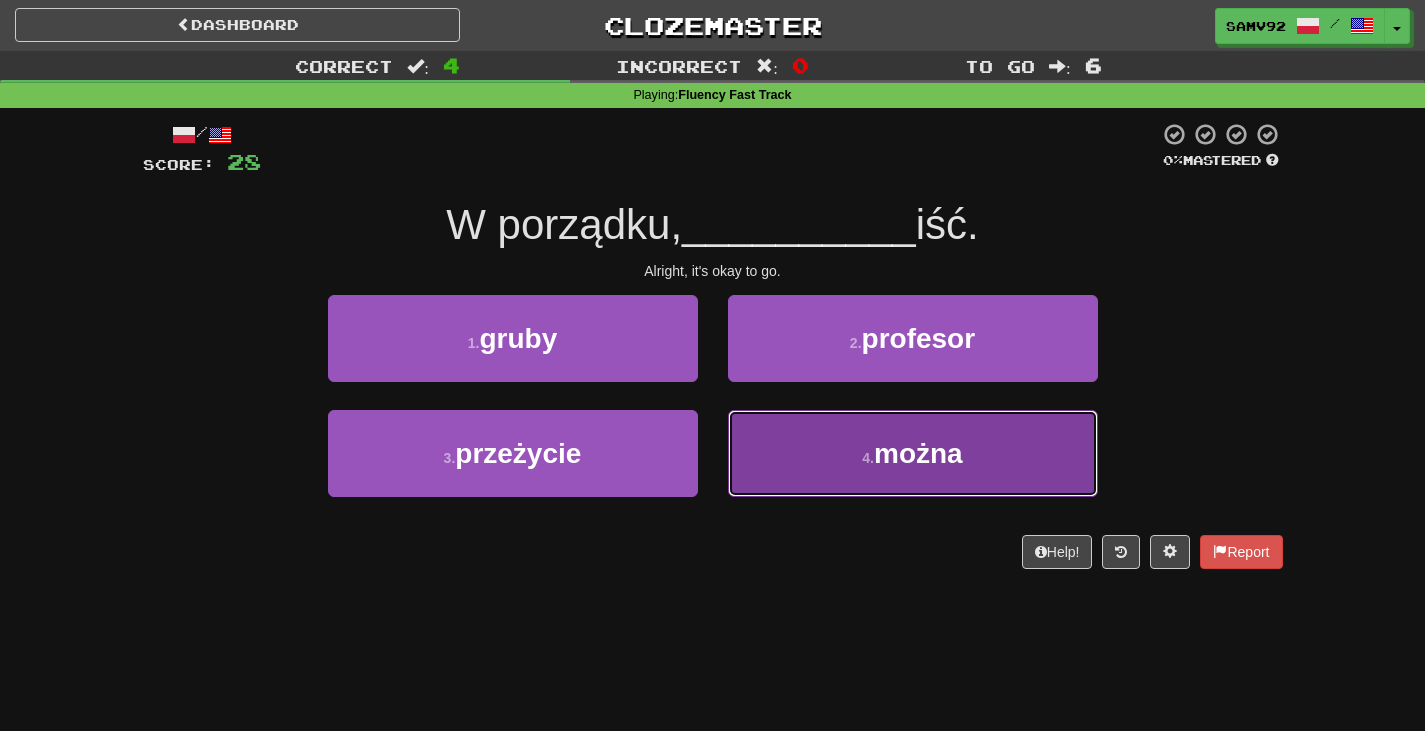 click on "4 .  można" at bounding box center [913, 453] 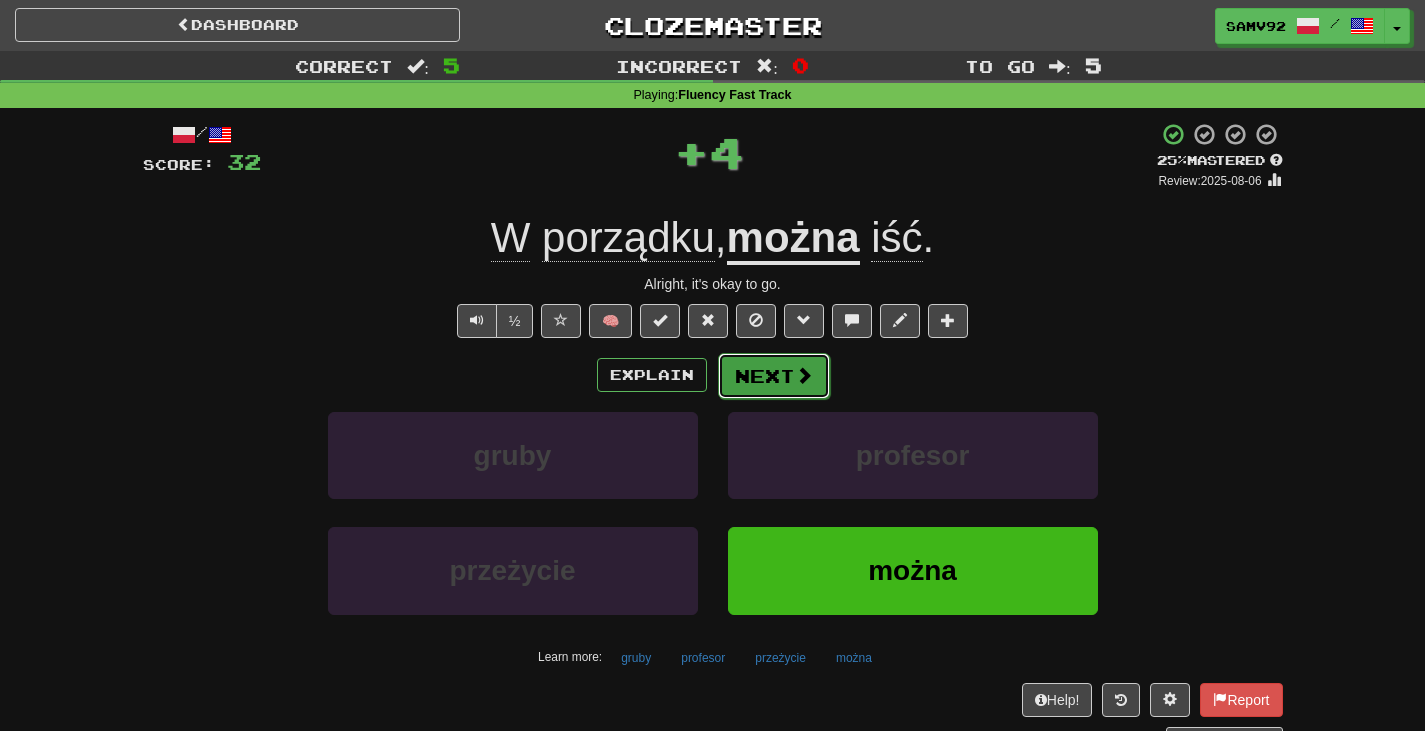 click on "Next" at bounding box center [774, 376] 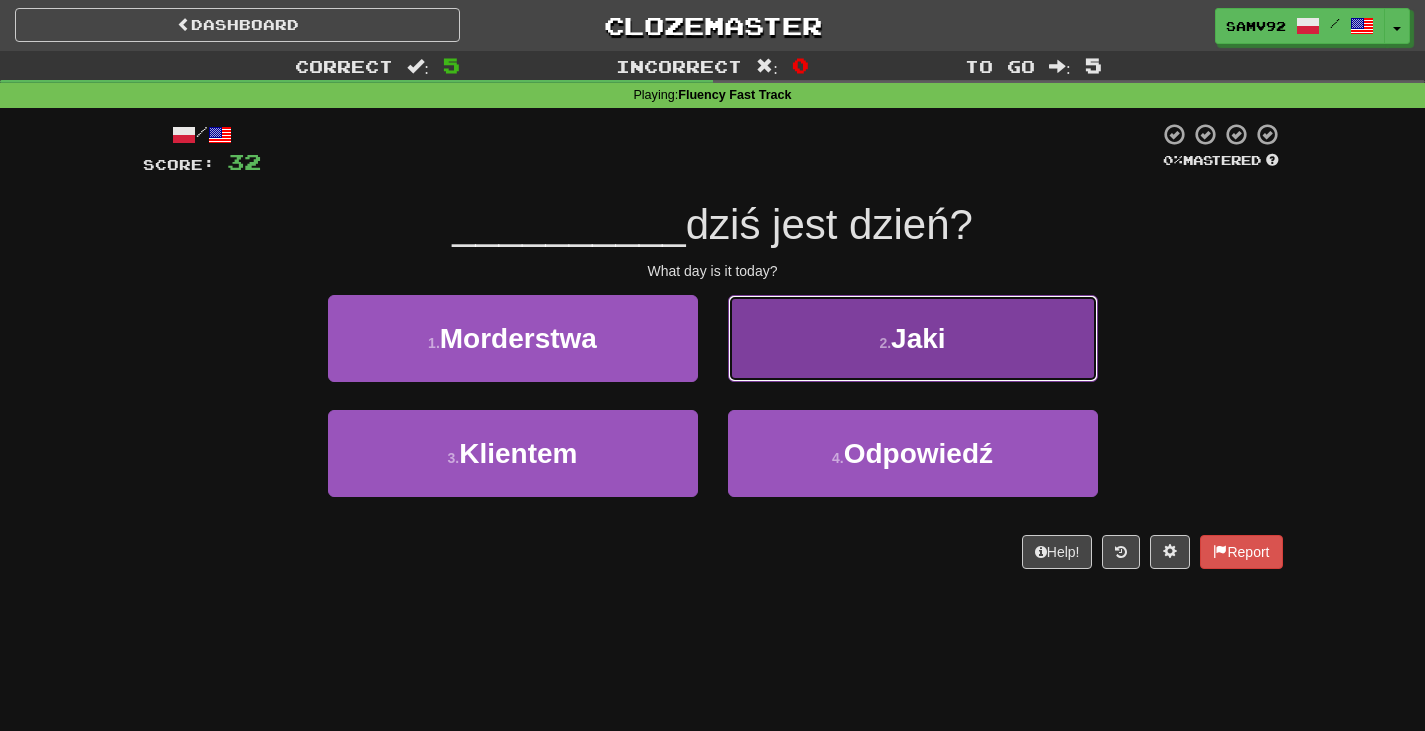 click on "2 .  Jaki" at bounding box center (913, 338) 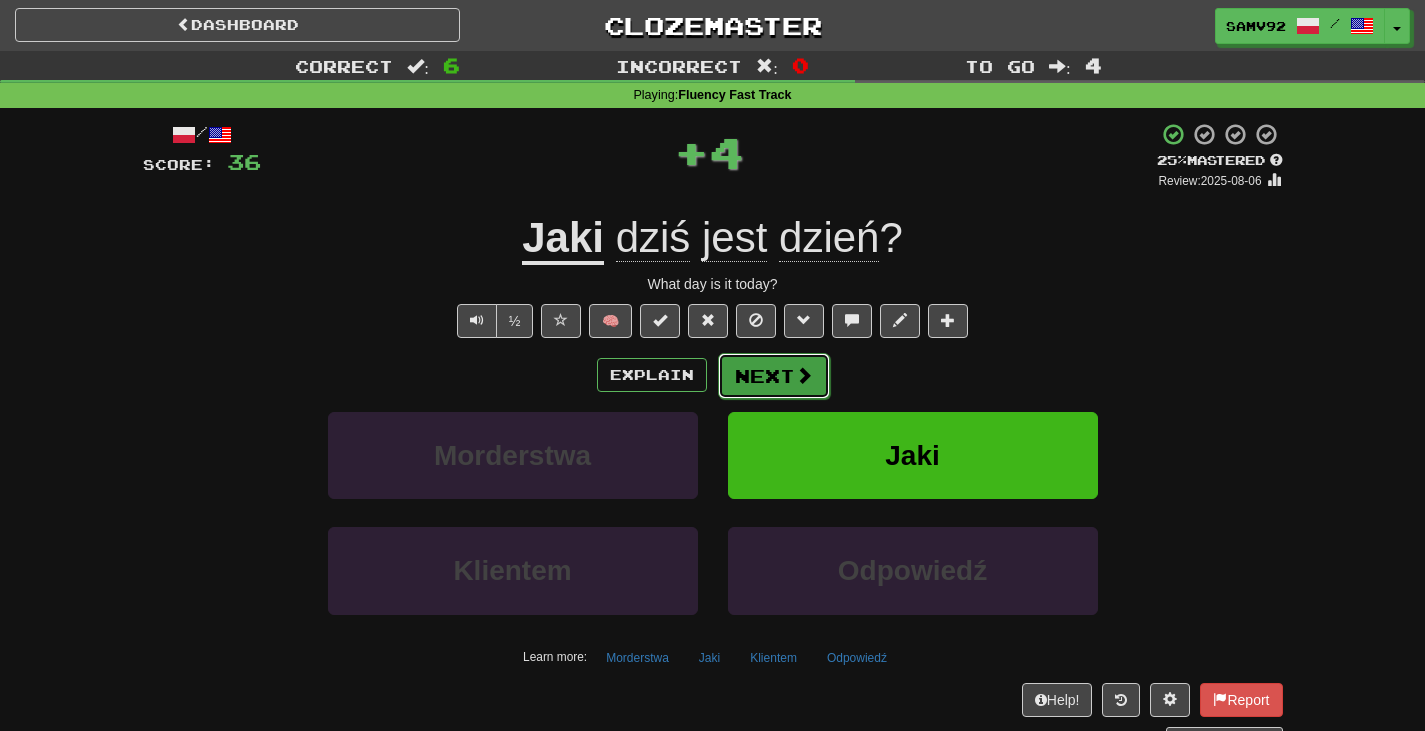 click at bounding box center [804, 375] 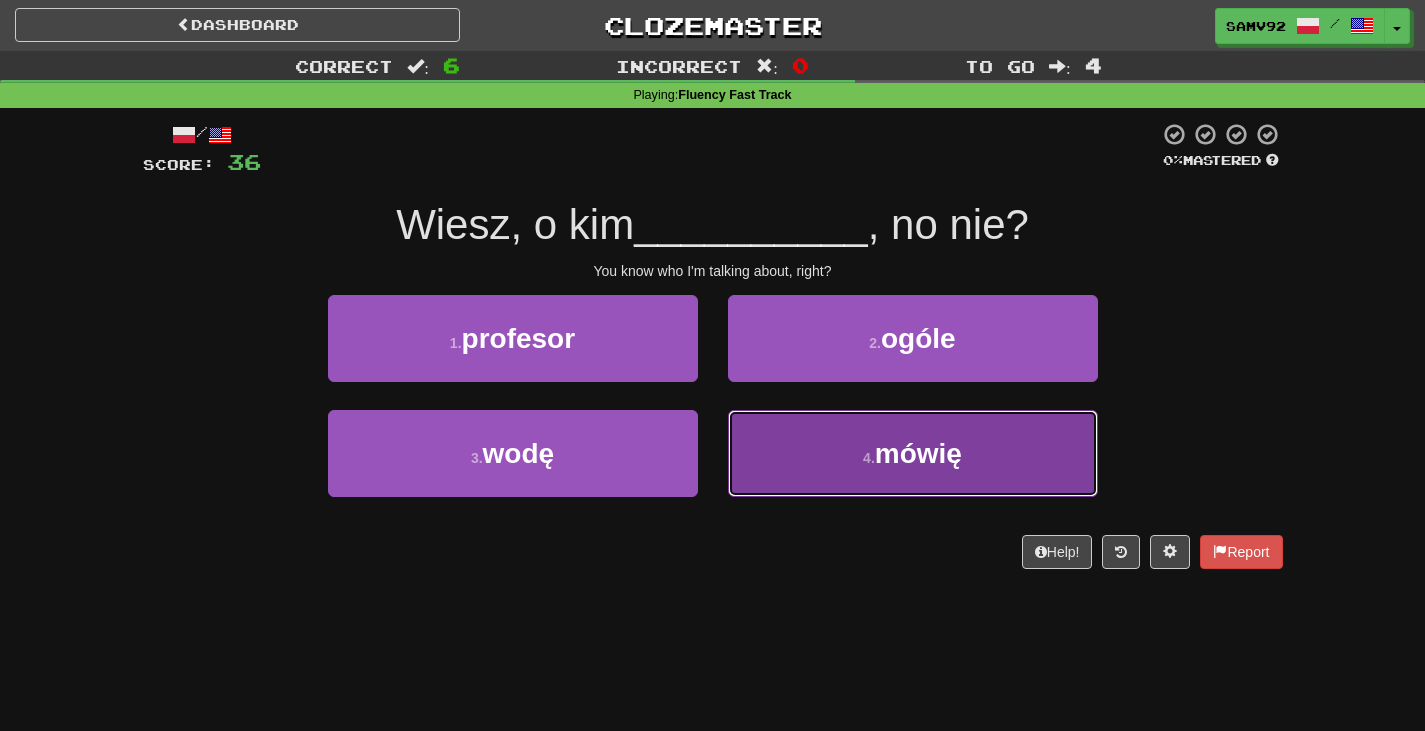 click on "4 .  mówię" at bounding box center (913, 453) 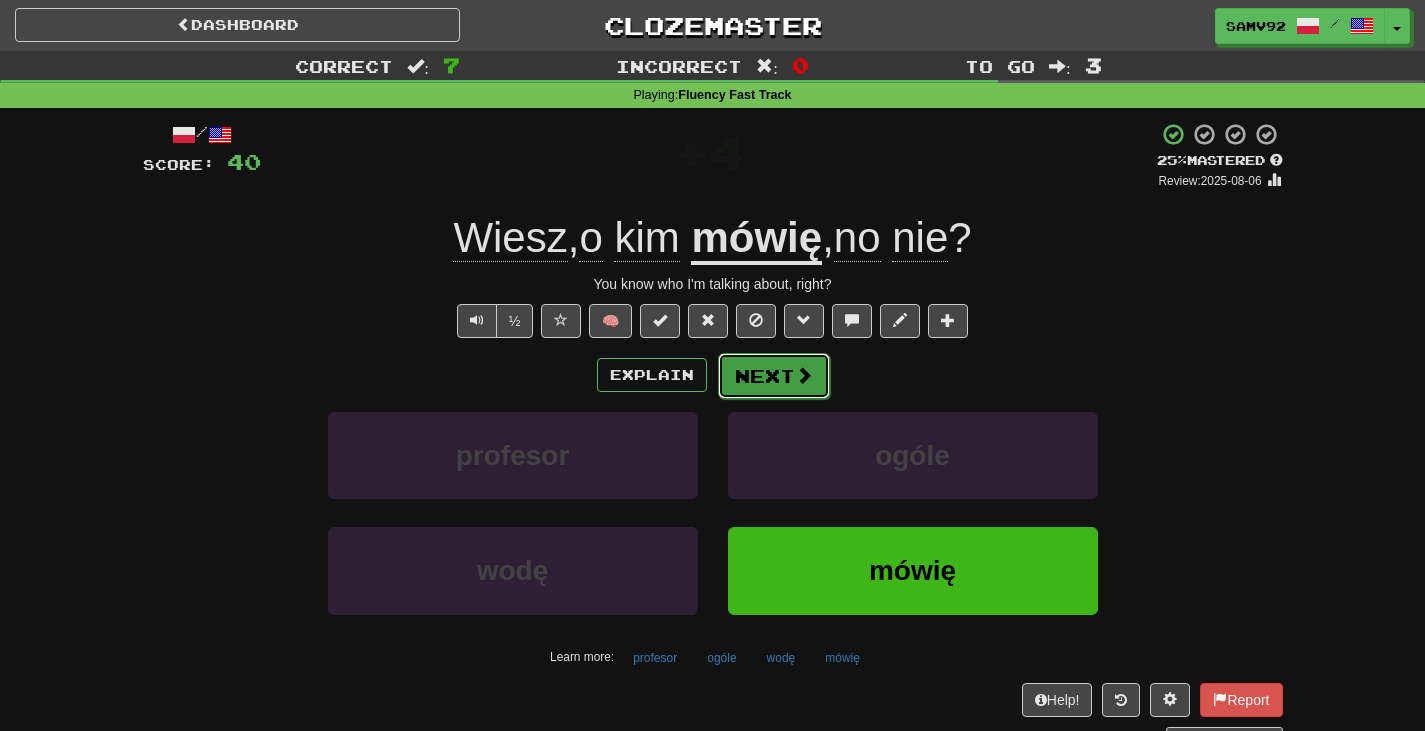 click on "Next" at bounding box center [774, 376] 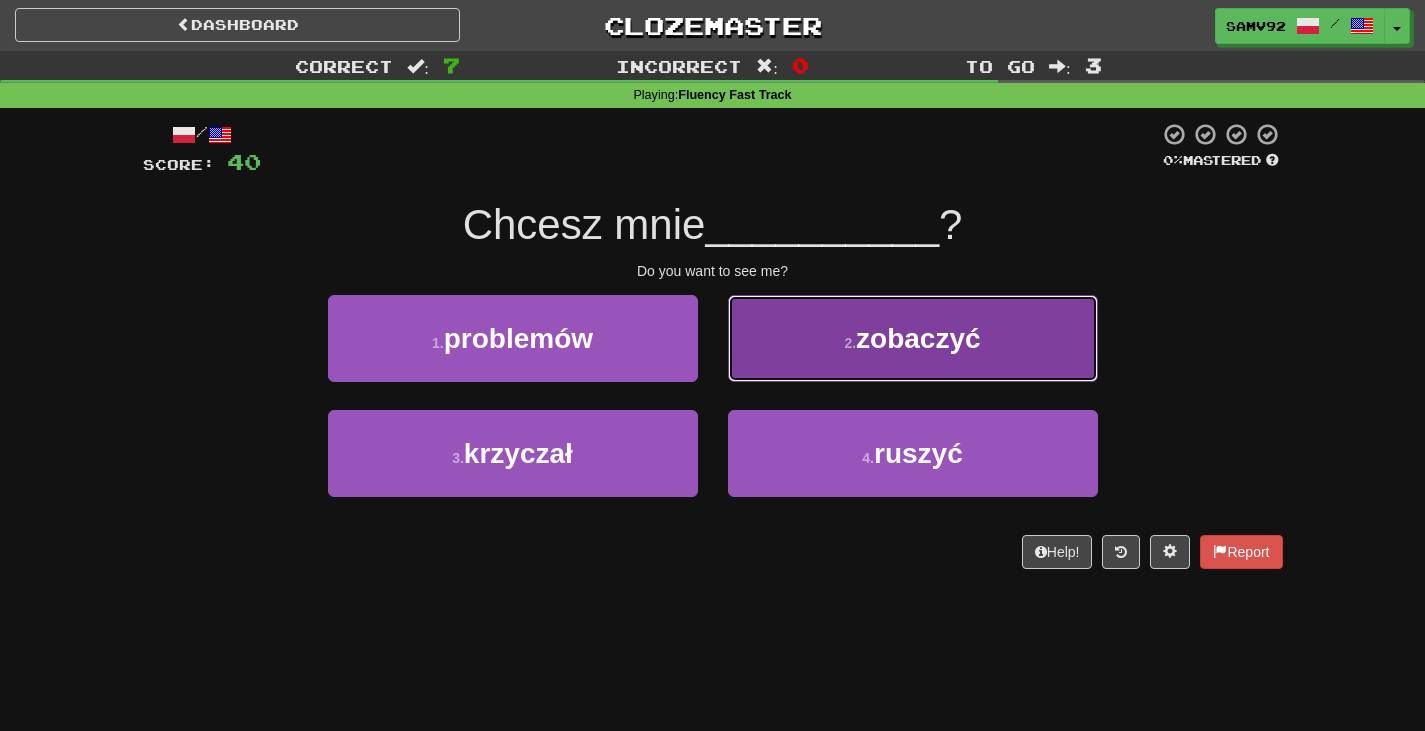 click on "2 .  zobaczyć" at bounding box center (913, 338) 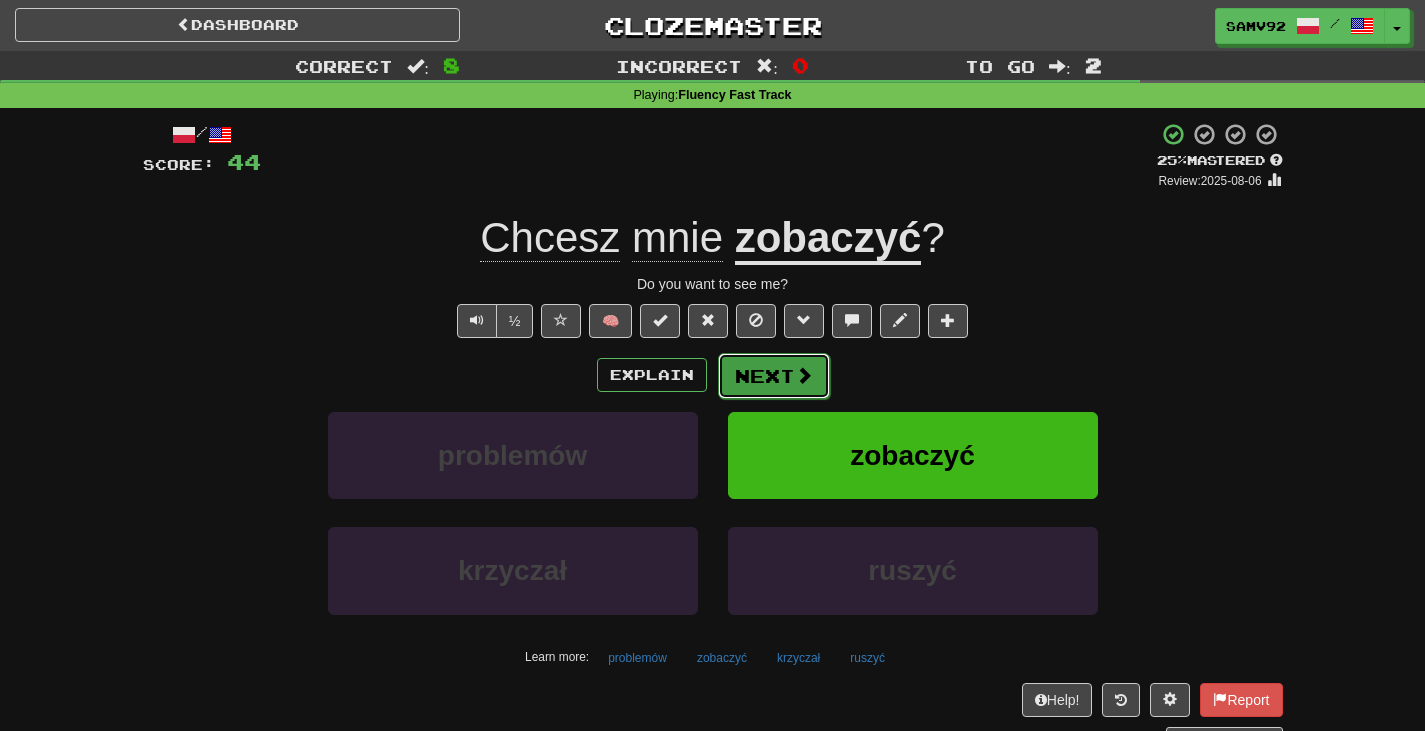 click at bounding box center (804, 375) 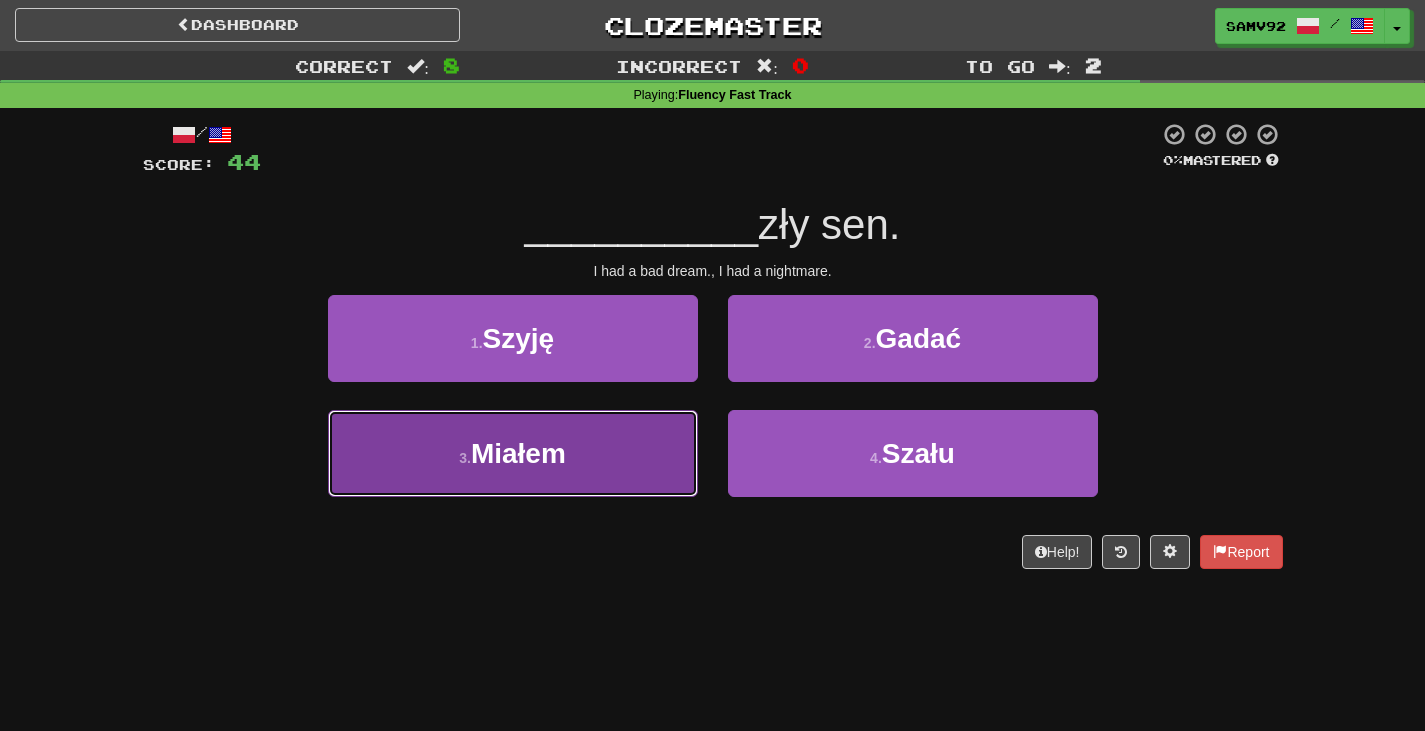 click on "3 .  Miałem" at bounding box center (513, 453) 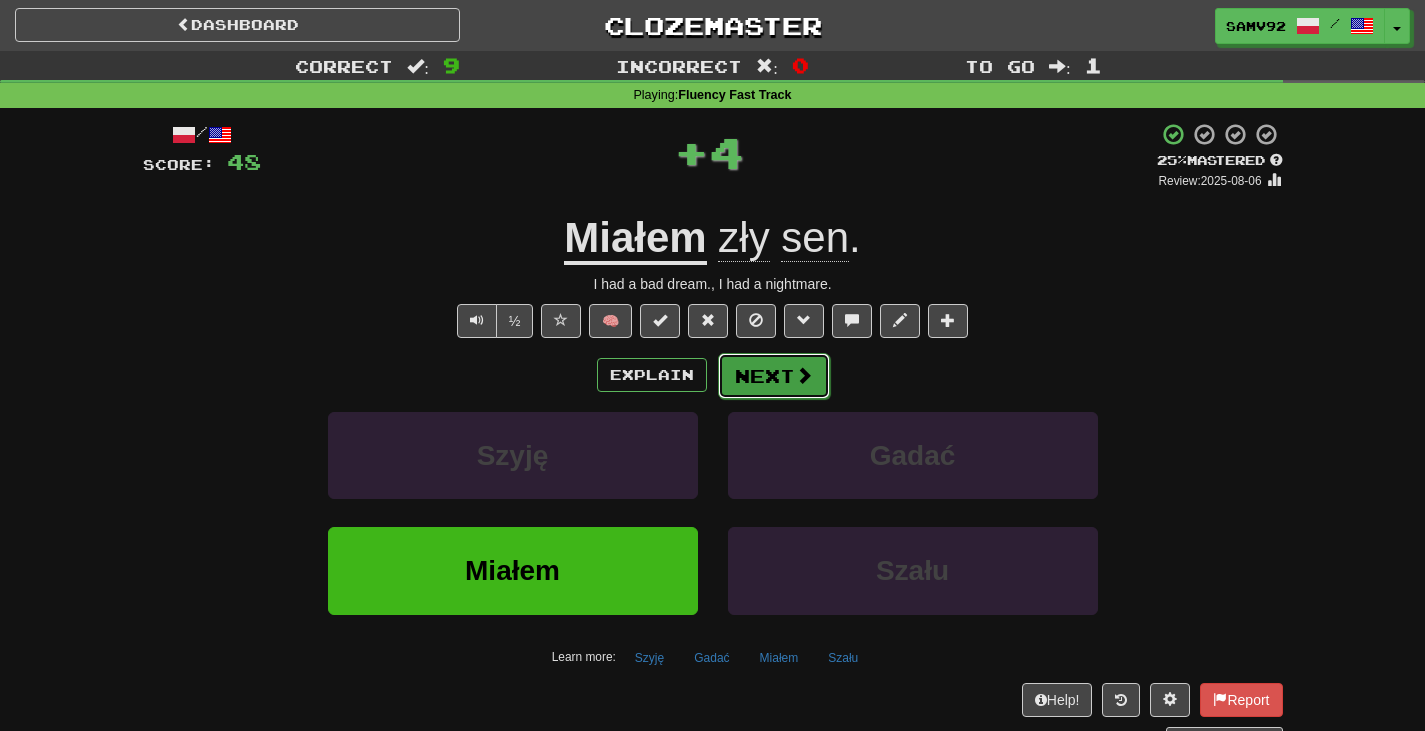 click on "Next" at bounding box center [774, 376] 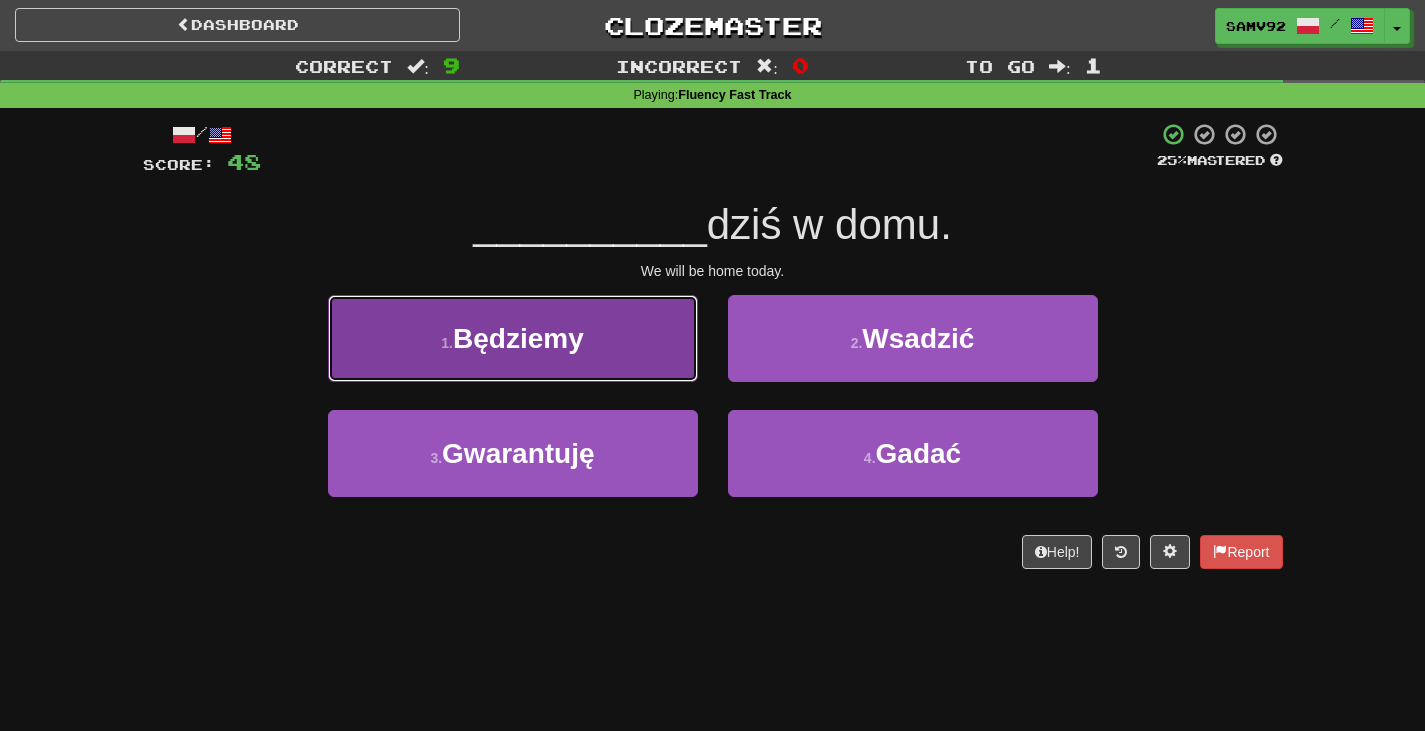 click on "1 .  Będziemy" at bounding box center [513, 338] 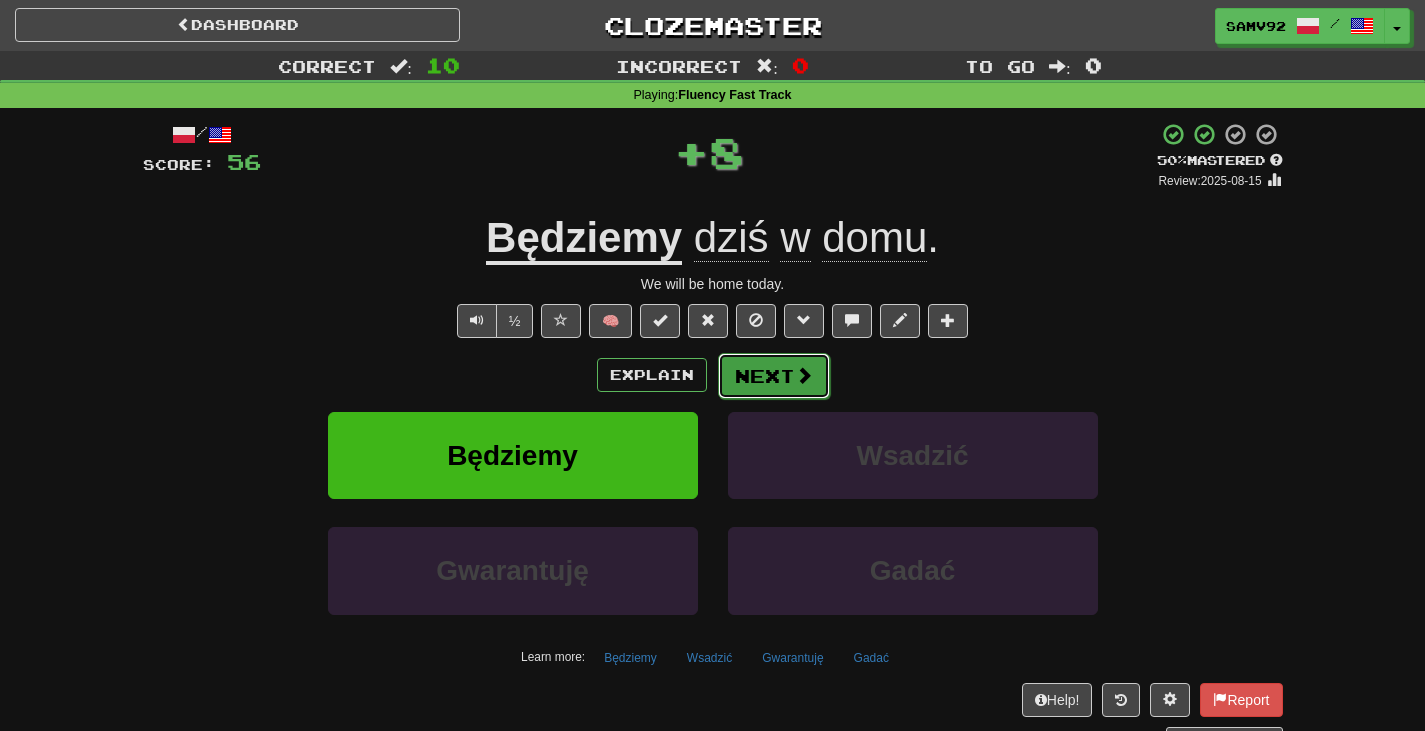 click on "Next" at bounding box center [774, 376] 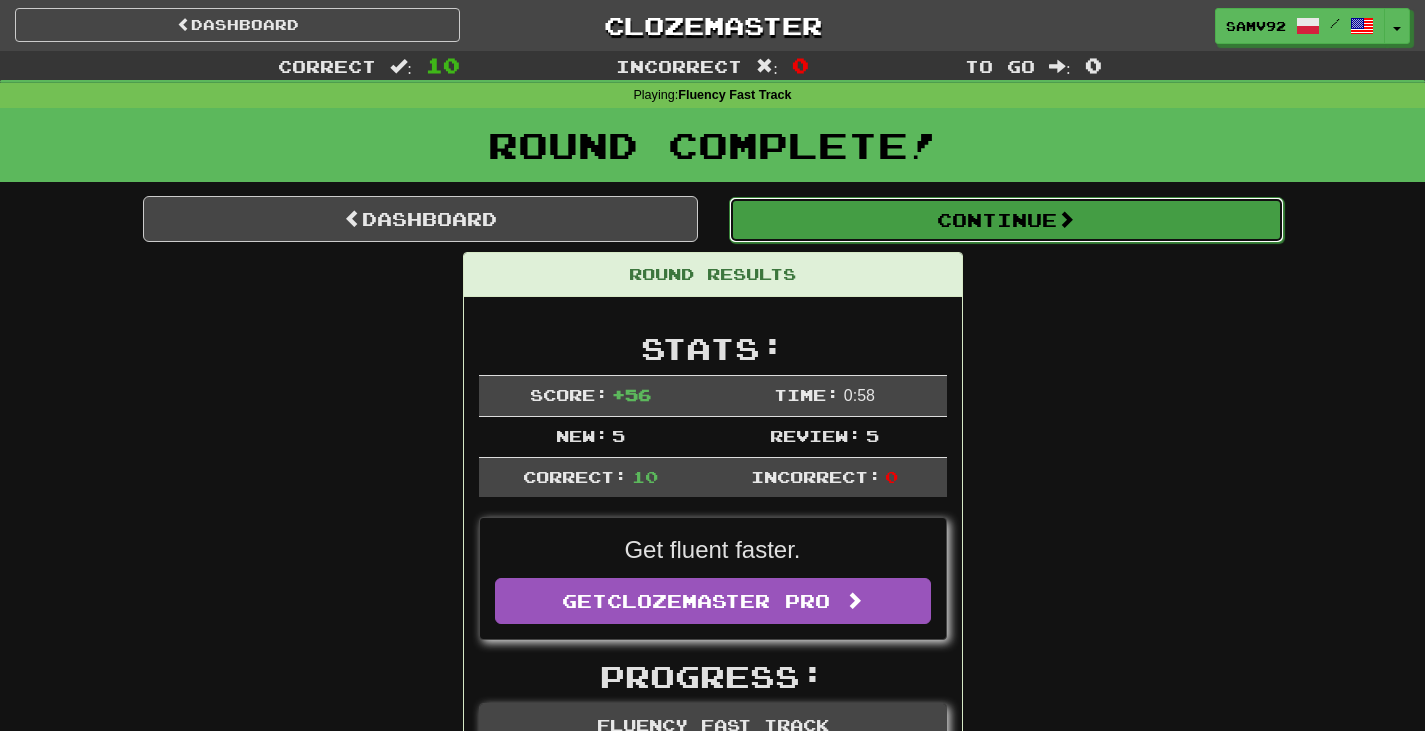 click on "Continue" at bounding box center [1006, 220] 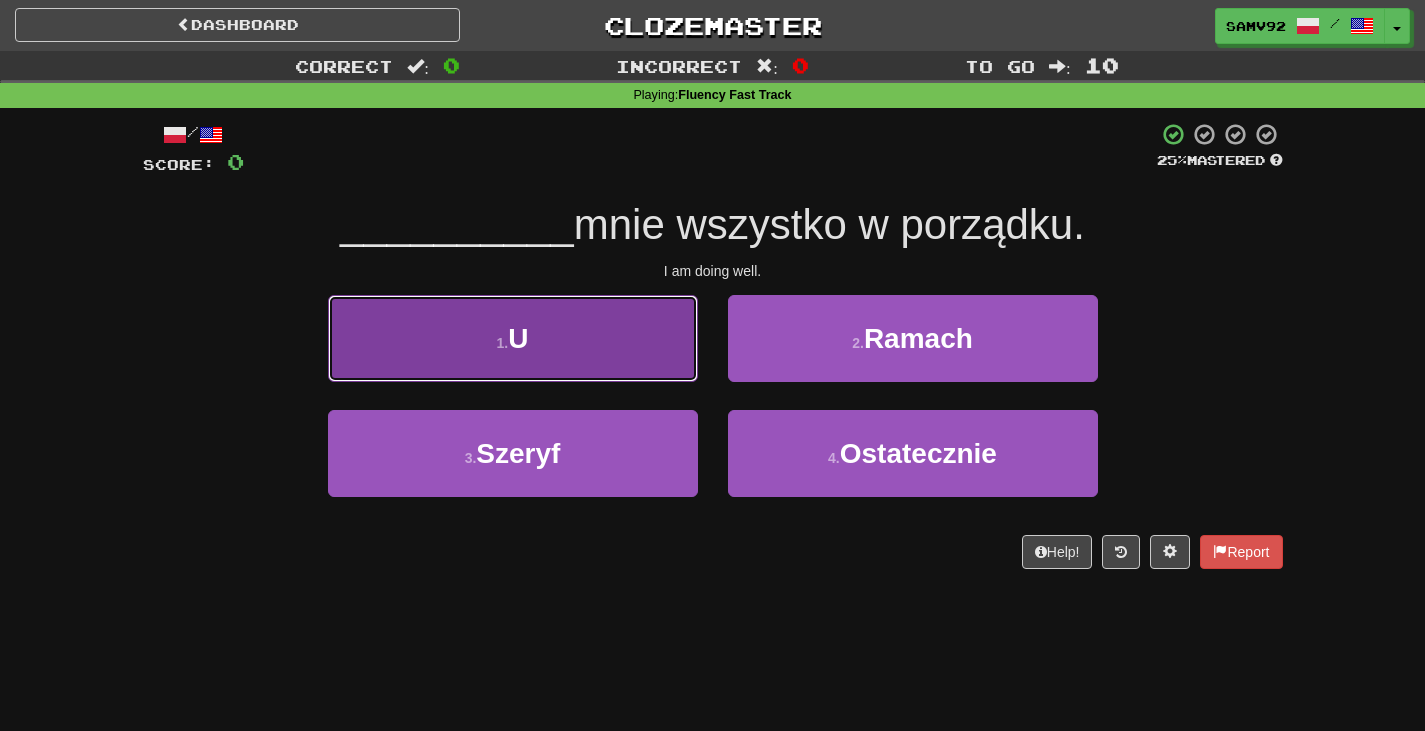 click on "1 .  U" at bounding box center [513, 338] 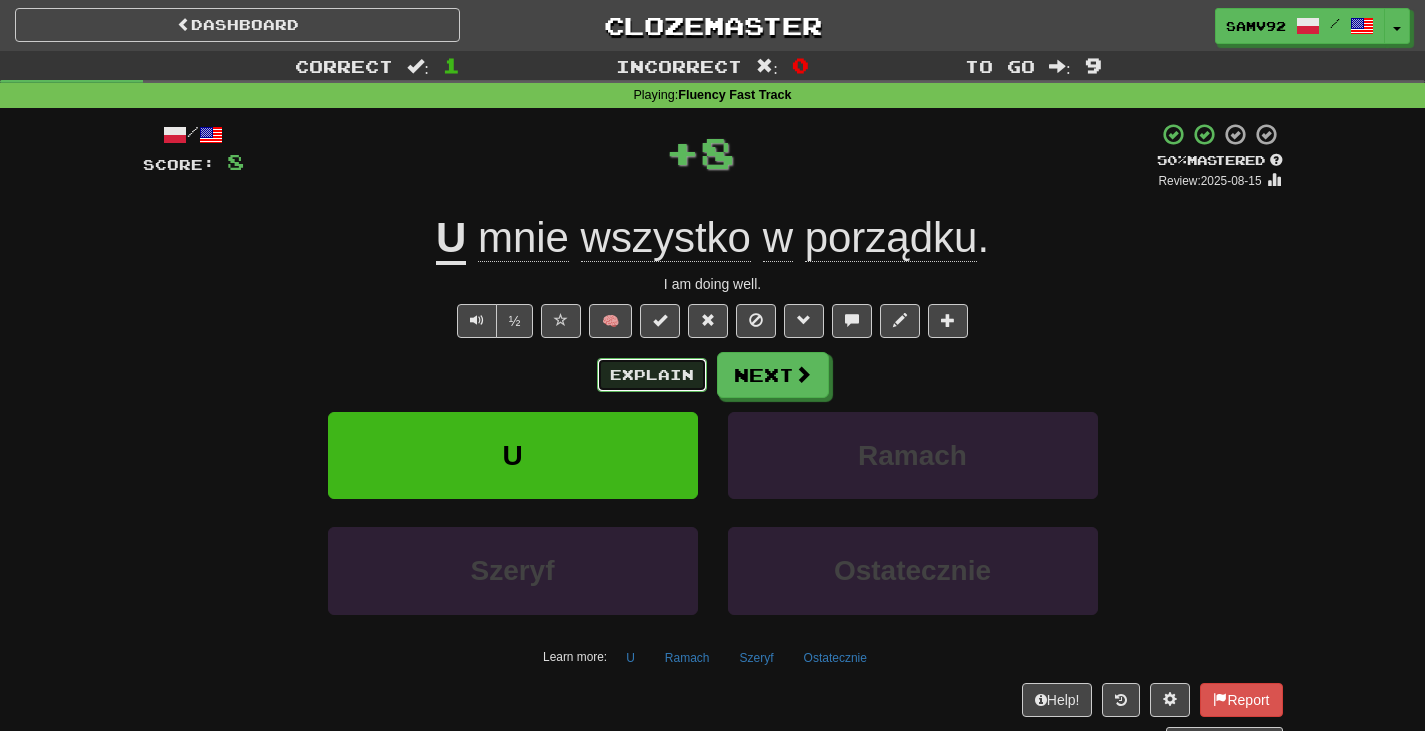 click on "Explain" at bounding box center (652, 375) 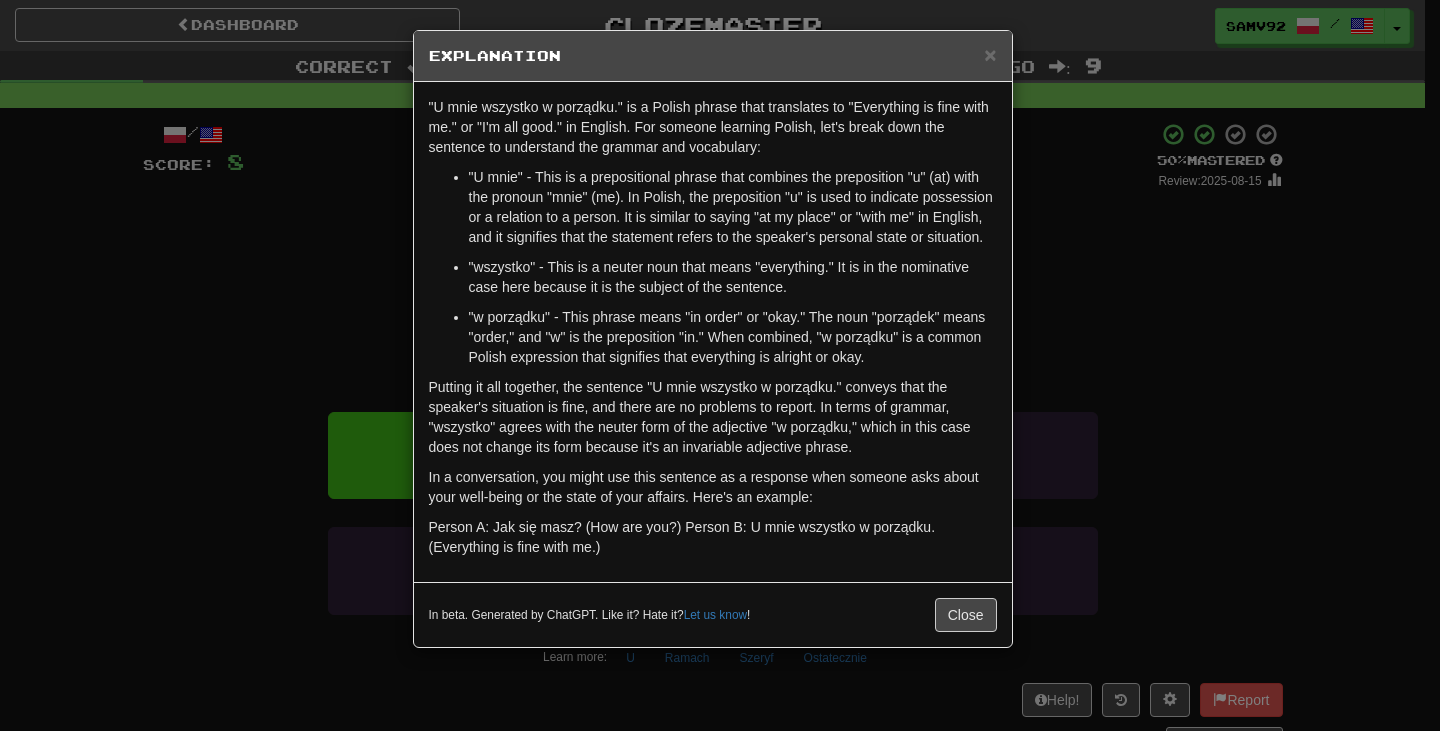 click on "× Explanation "U mnie wszystko w porządku." is a Polish phrase that translates to "Everything is fine with me." or "I'm all good." in English. For someone learning Polish, let's break down the sentence to understand the grammar and vocabulary:
"U mnie" - This is a prepositional phrase that combines the preposition "u" (at) with the pronoun "mnie" (me). In Polish, the preposition "u" is used to indicate possession or a relation to a person. It is similar to saying "at my place" or "with me" in English, and it signifies that the statement refers to the speaker's personal state or situation.
"wszystko" - This is a neuter noun that means "everything." It is in the nominative case here because it is the subject of the sentence.
"w porządku" - This phrase means "in order" or "okay." The noun "porządek" means "order," and "w" is the preposition "in." When combined, "w porządku" is a common Polish expression that signifies that everything is alright or okay.
Let us know ! Close" at bounding box center [720, 365] 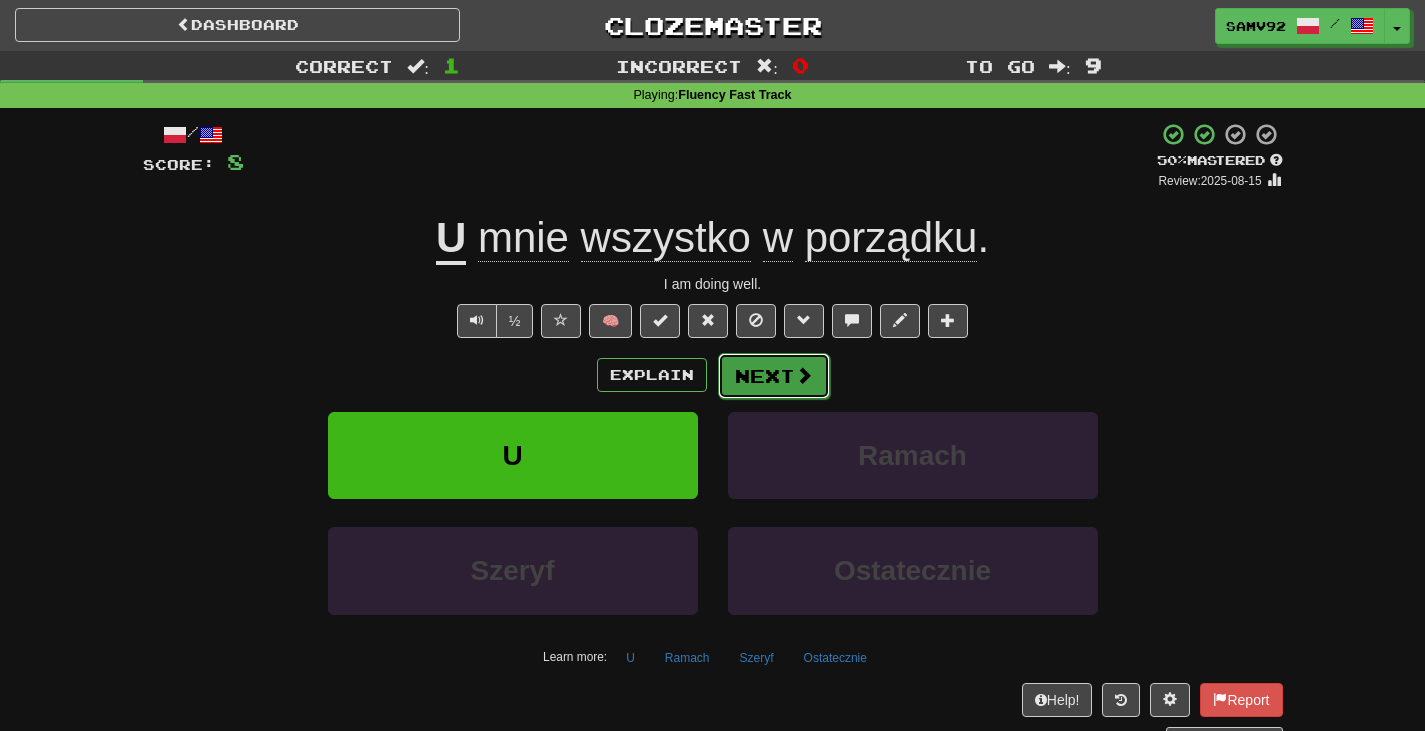 click on "Next" at bounding box center [774, 376] 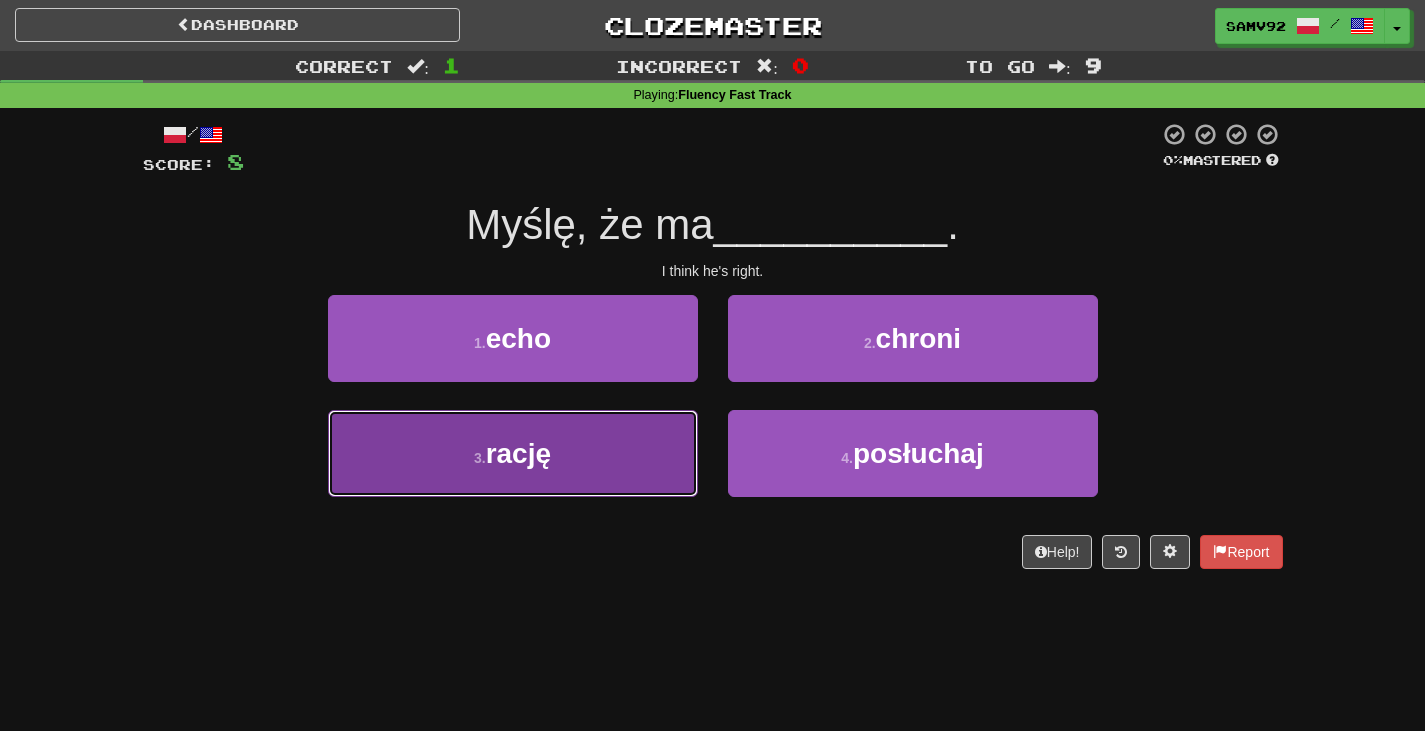 click on "3 .  rację" at bounding box center [513, 453] 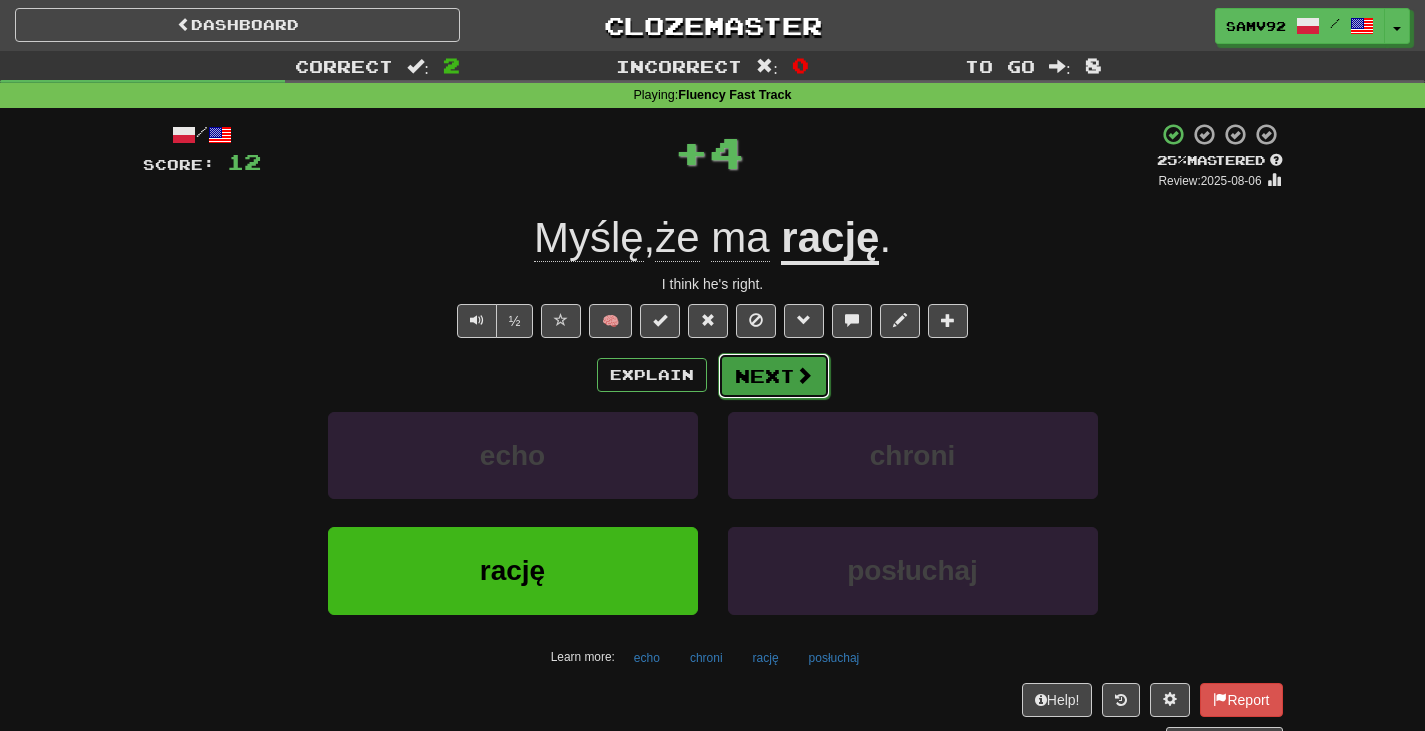 click on "Next" at bounding box center [774, 376] 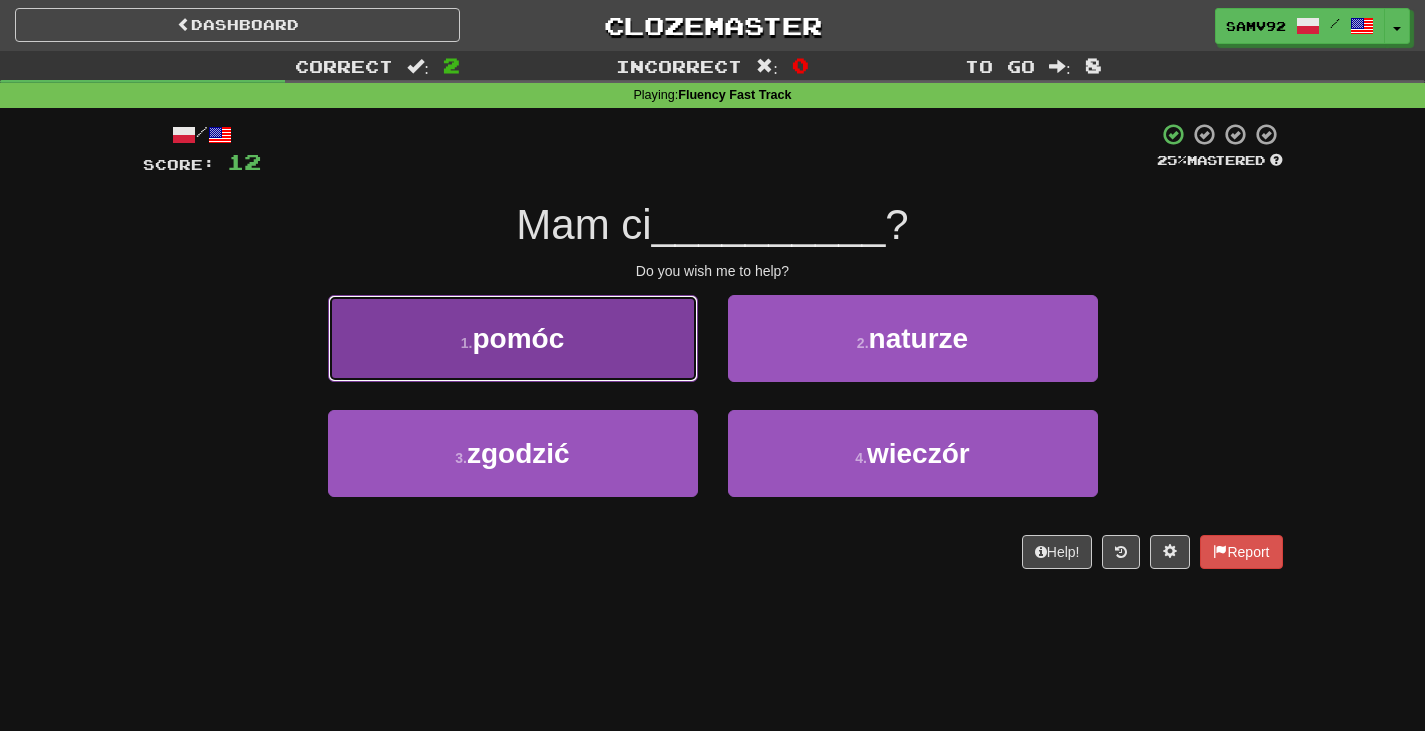 click on "1 .  pomóc" at bounding box center (513, 338) 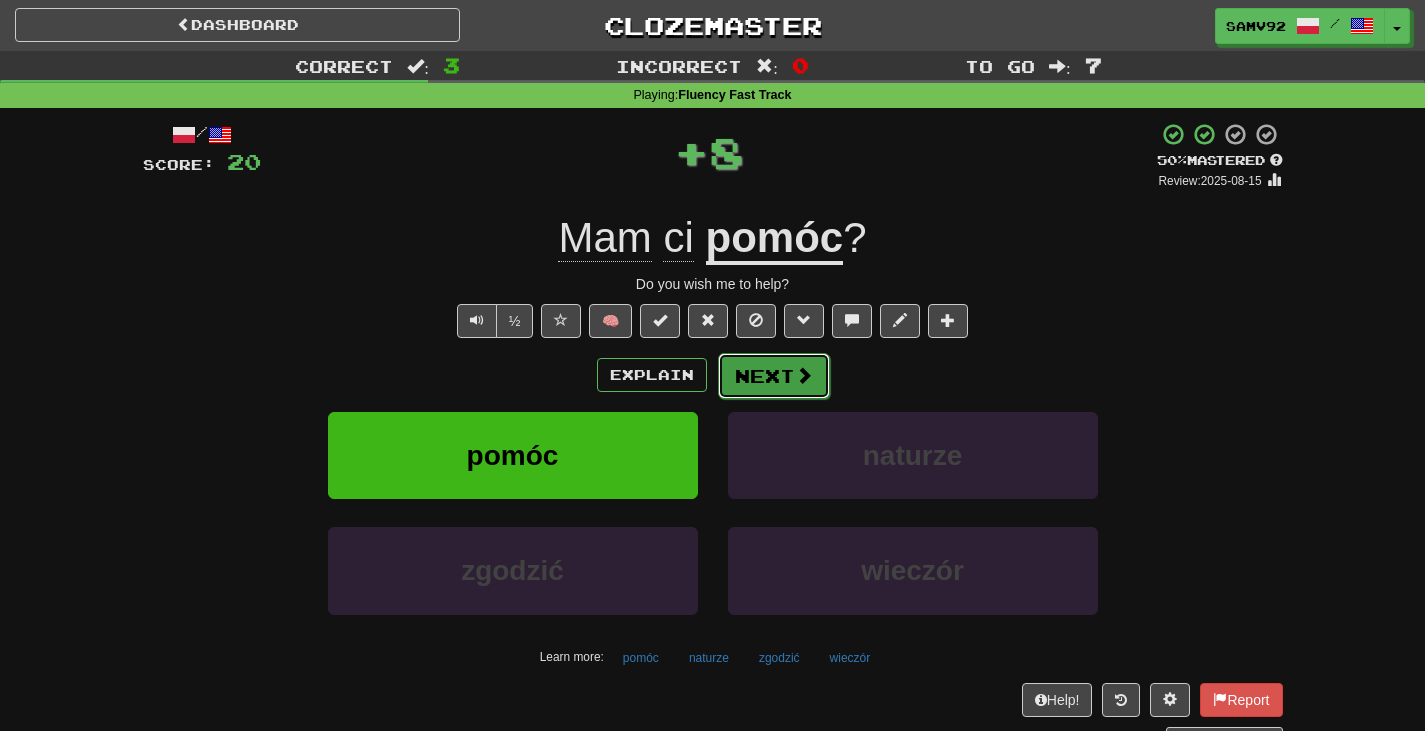 click on "Next" at bounding box center (774, 376) 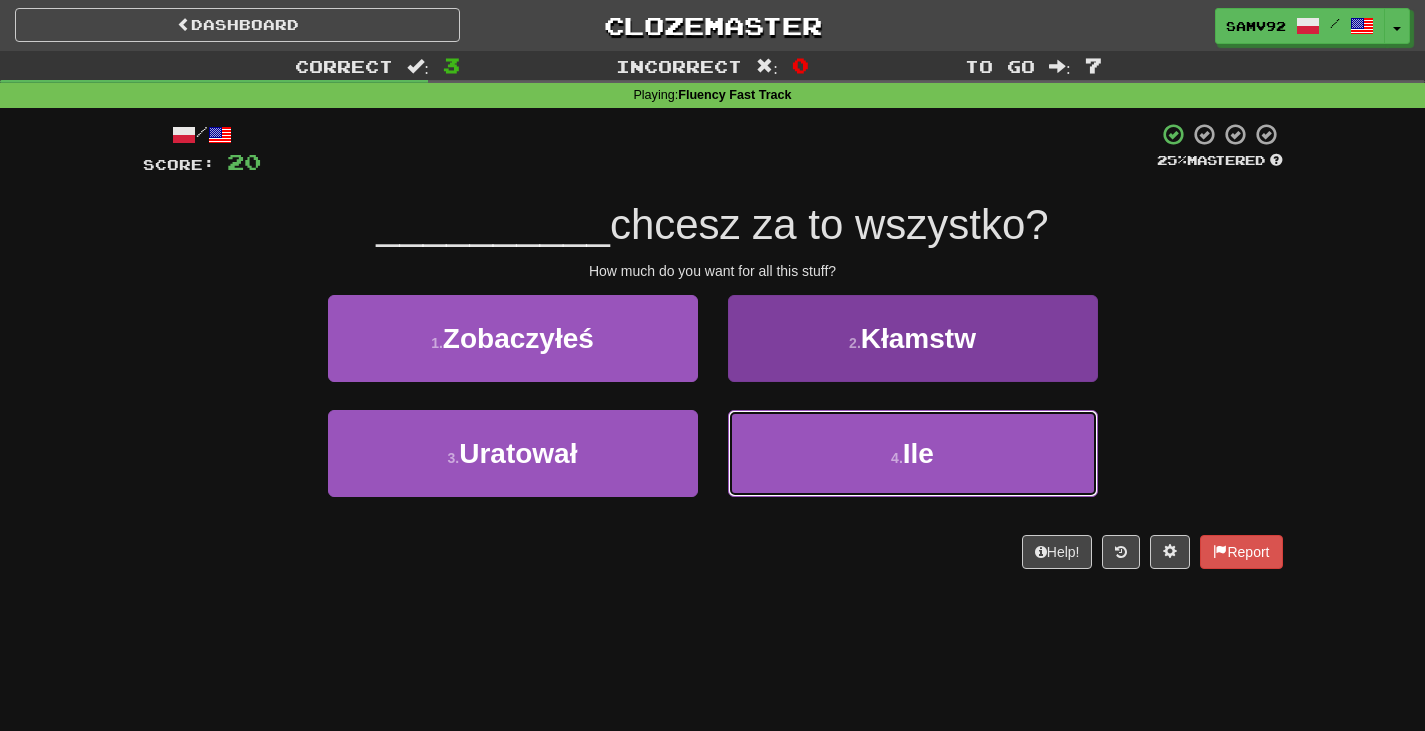 click on "4 .  Ile" at bounding box center [913, 453] 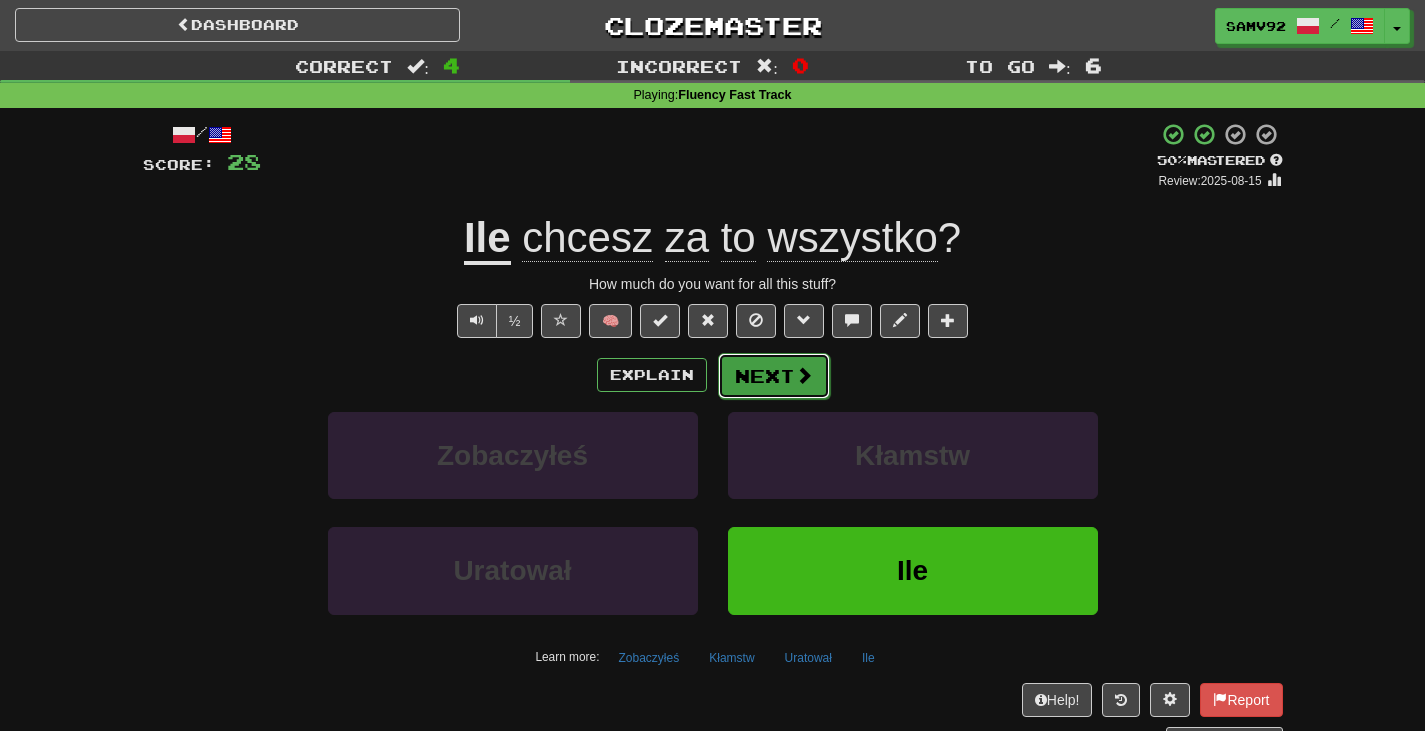 click on "Next" at bounding box center (774, 376) 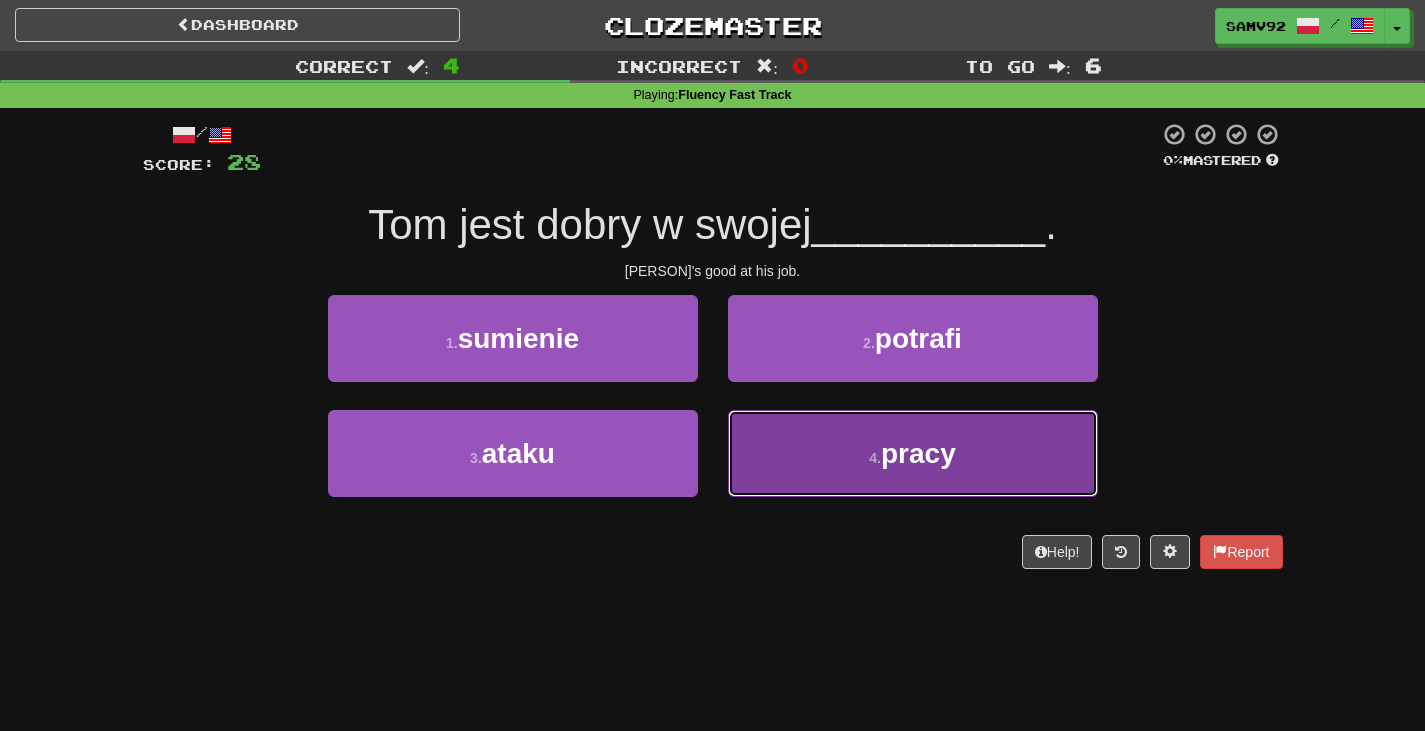 click on "4 .  pracy" at bounding box center [913, 453] 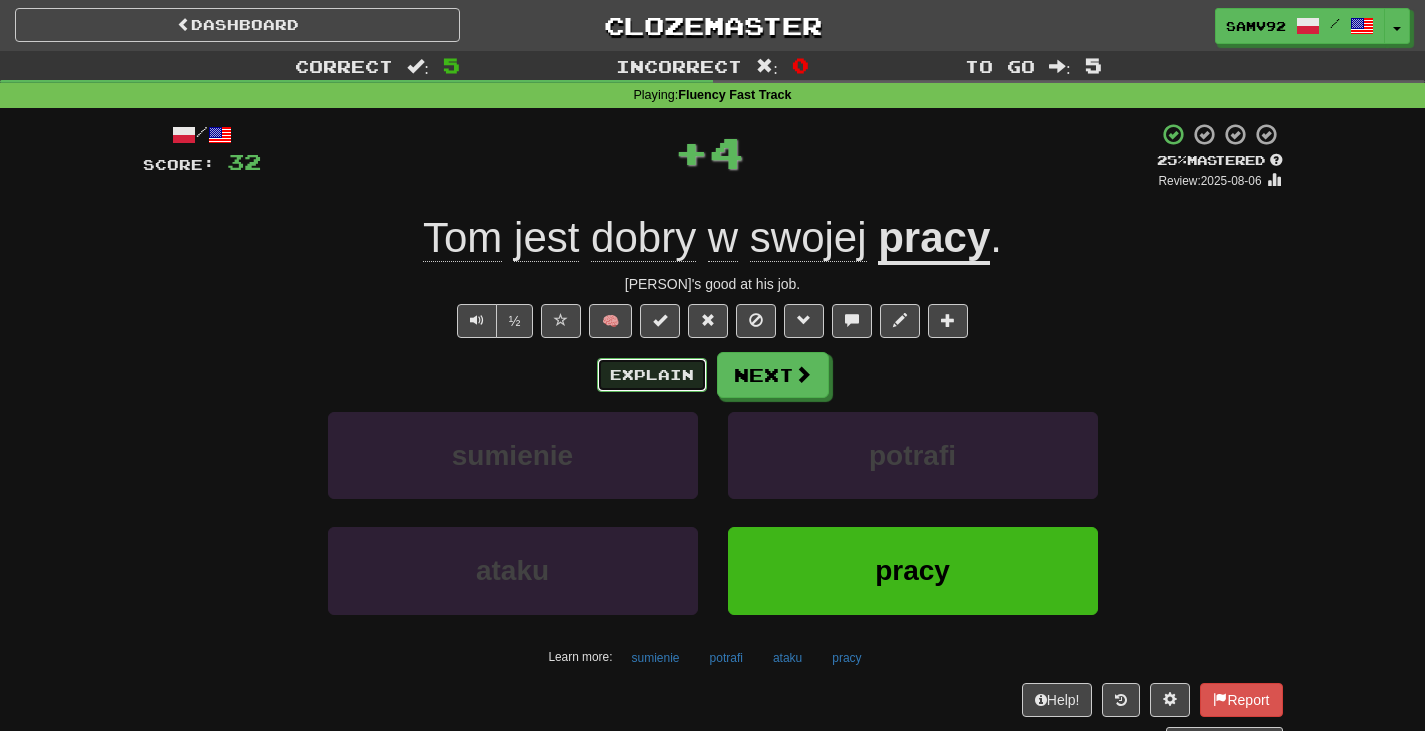 click on "Explain" at bounding box center [652, 375] 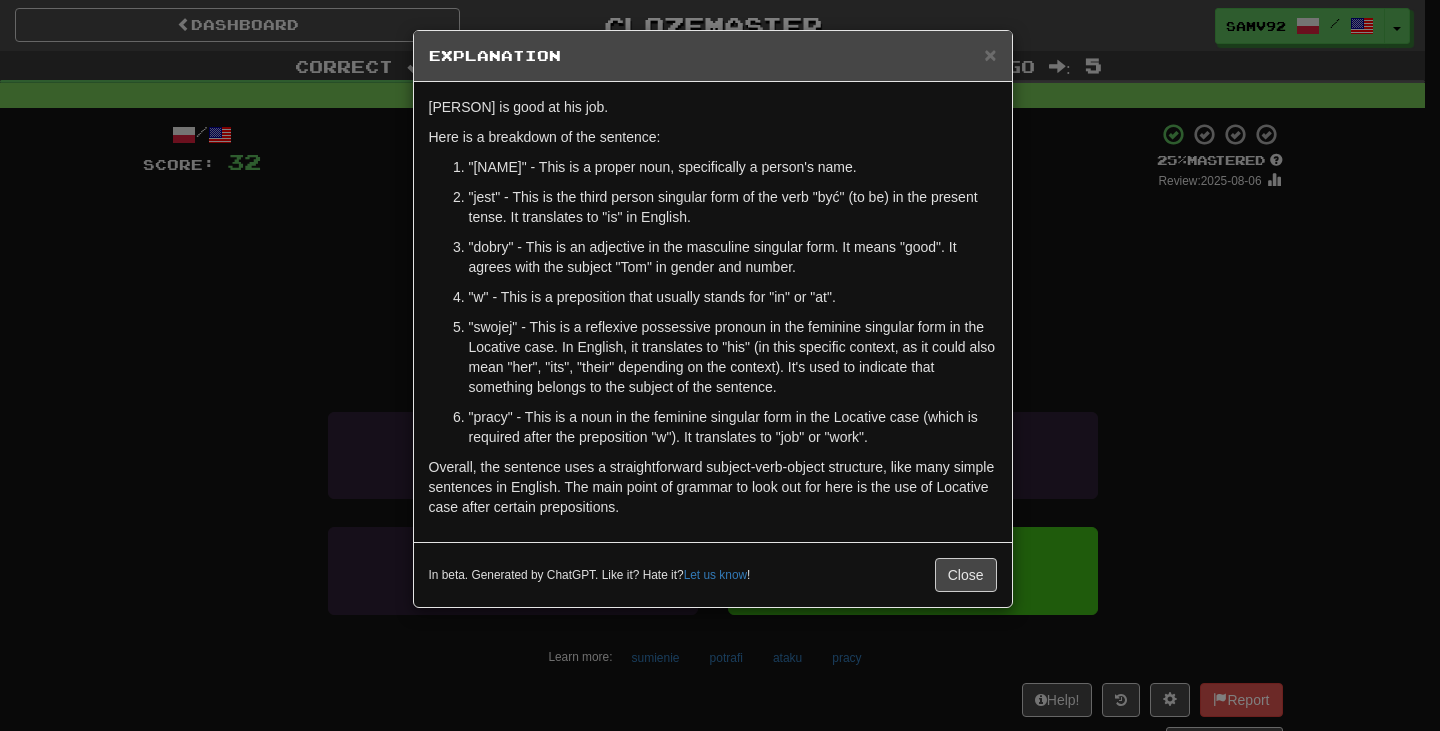 click on "× Explanation "Tom jest dobry w swojej pracy." is a Polish sentence that translates to "Tom is good at his job."
Here is a breakdown of the sentence:
"Tom" - This is a proper noun, specifically a person's name.
"jest" - This is the third person singular form of the verb "być" (to be) in the present tense. It translates to "is" in English.
"dobry" - This is an adjective in the masculine singular form. It means "good". It agrees with the subject "Tom" in gender and number.
"w" - This is a preposition that usually stands for "in" or "at".
"swojej" - This is a reflexive possessive pronoun in the feminine singular form in the Locative case. In English, it translates to "his" (in this specific context, as it could also mean "her", "its", "their" depending on the context). It's used to indicate that something belongs to the subject of the sentence.
In beta. Generated by ChatGPT. Like it? Hate it?  Let us know ! Close" at bounding box center (720, 365) 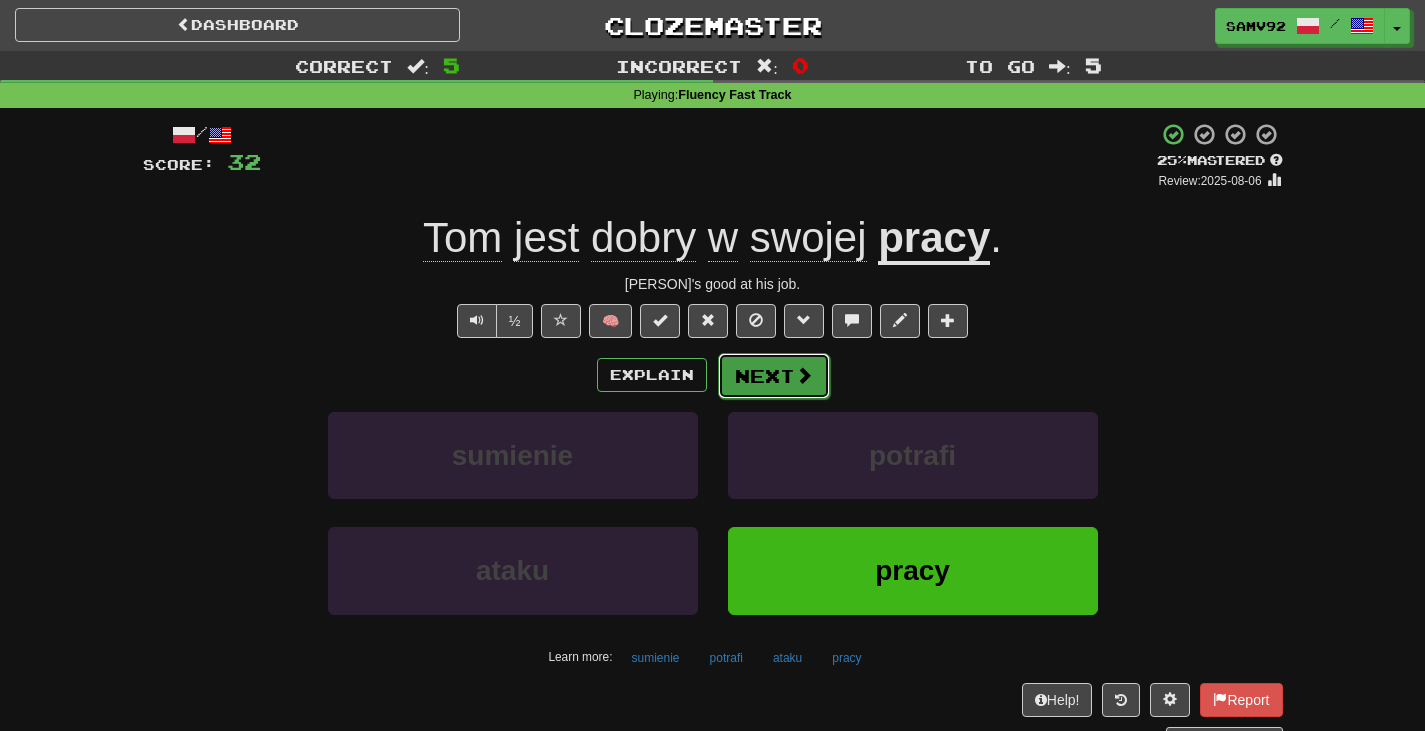 click on "Next" at bounding box center [774, 376] 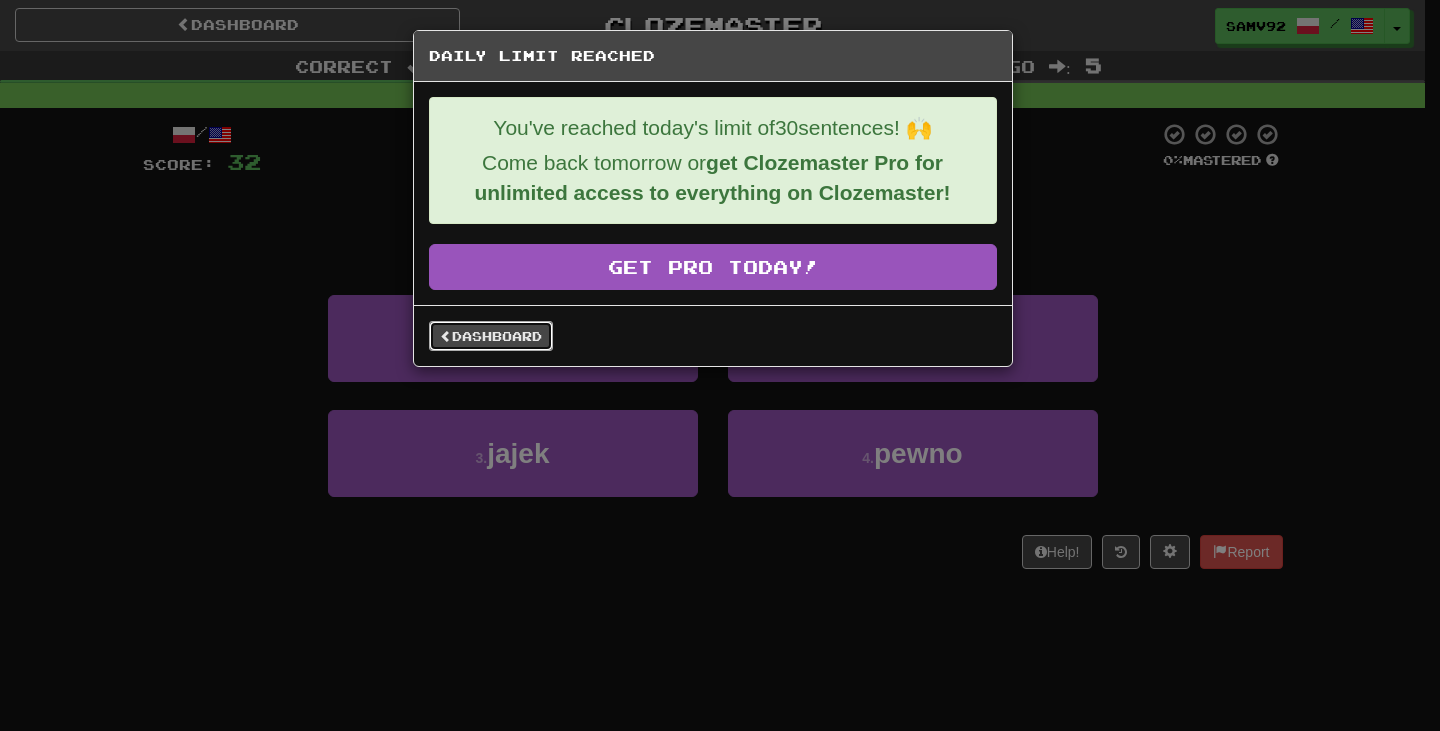 click on "Dashboard" at bounding box center [491, 336] 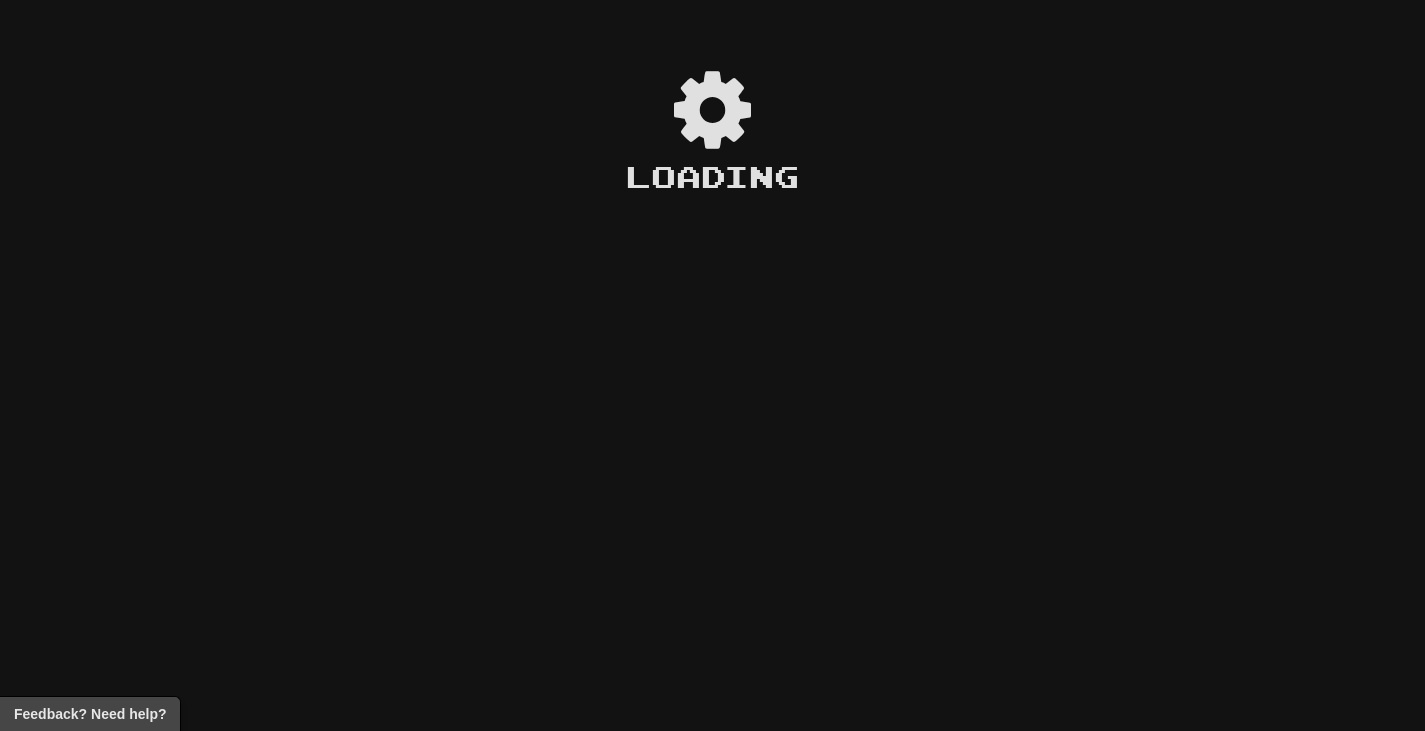 scroll, scrollTop: 0, scrollLeft: 0, axis: both 